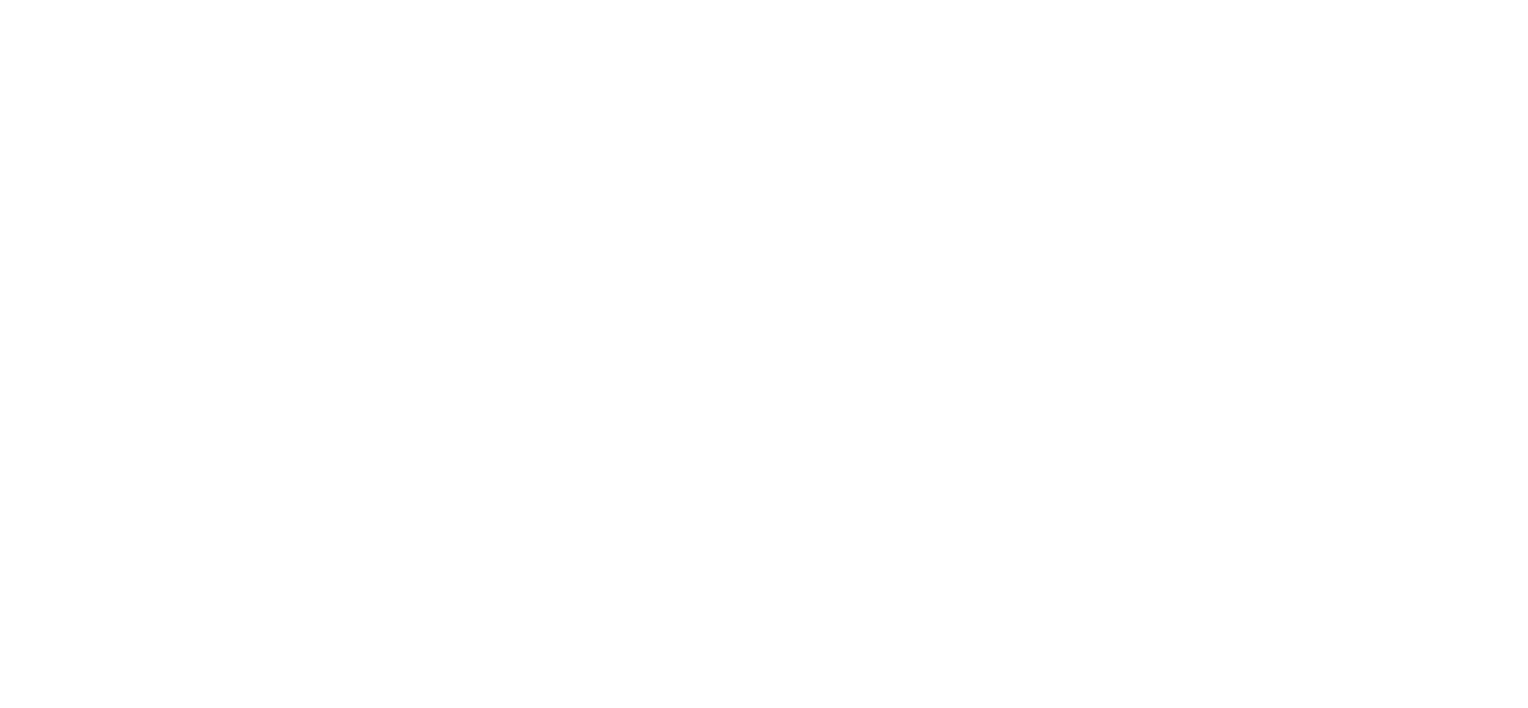 scroll, scrollTop: 0, scrollLeft: 0, axis: both 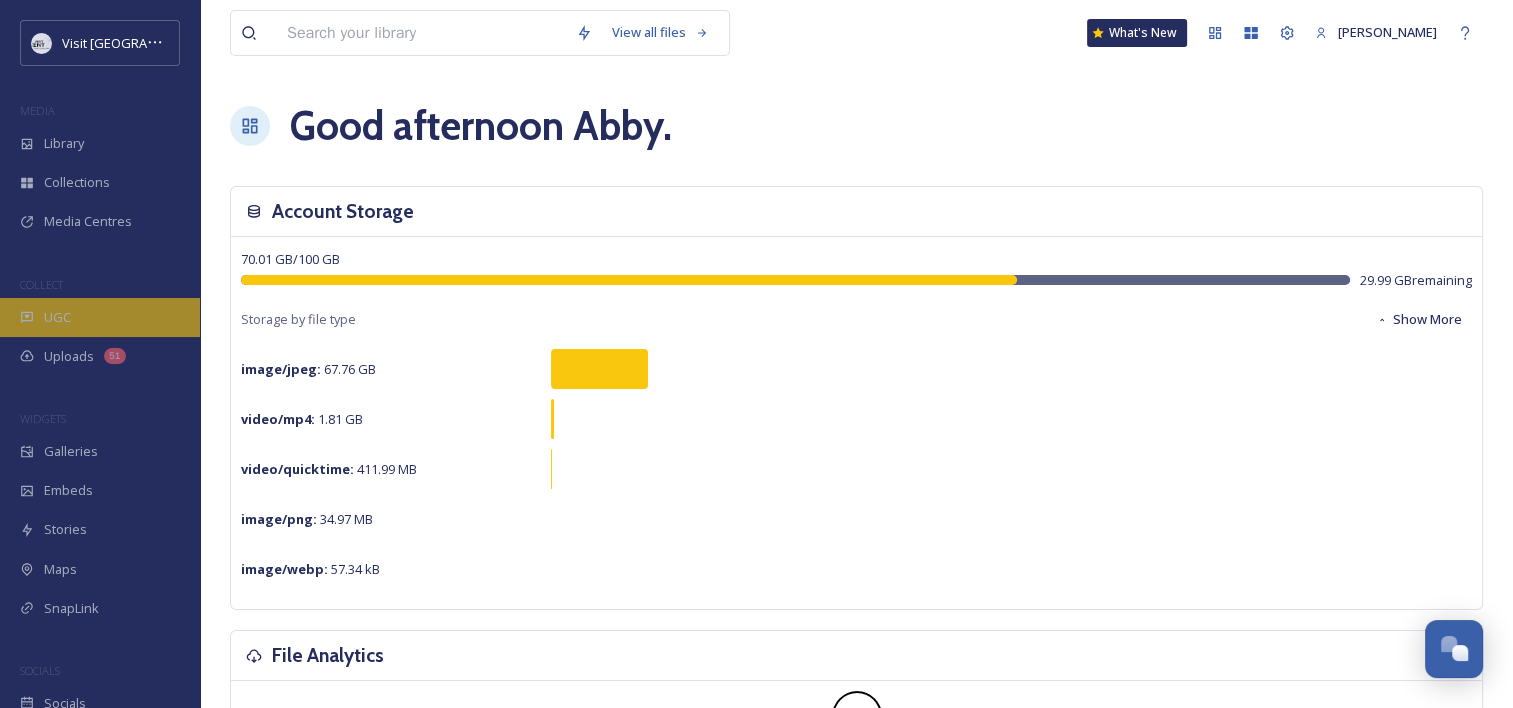 click on "UGC" at bounding box center (100, 317) 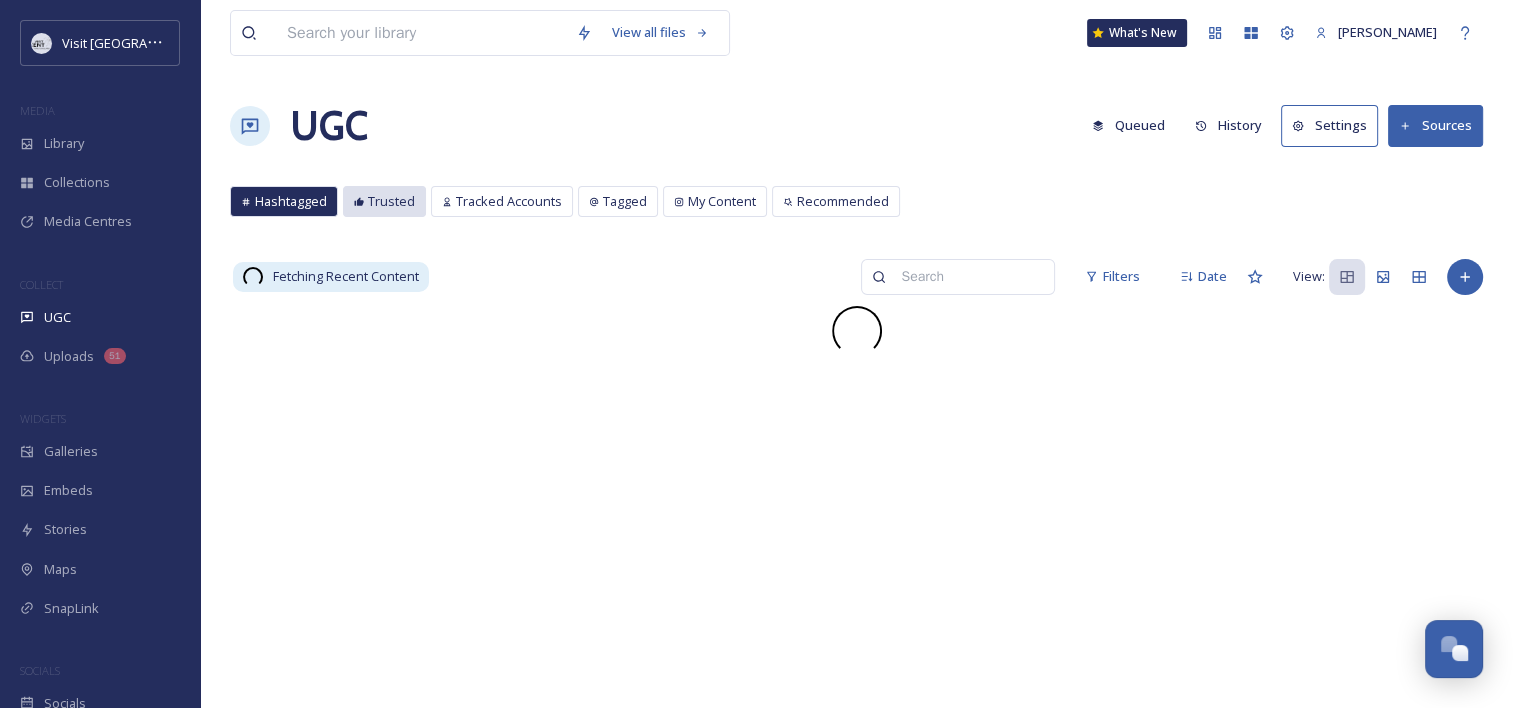 click on "Trusted" at bounding box center (391, 201) 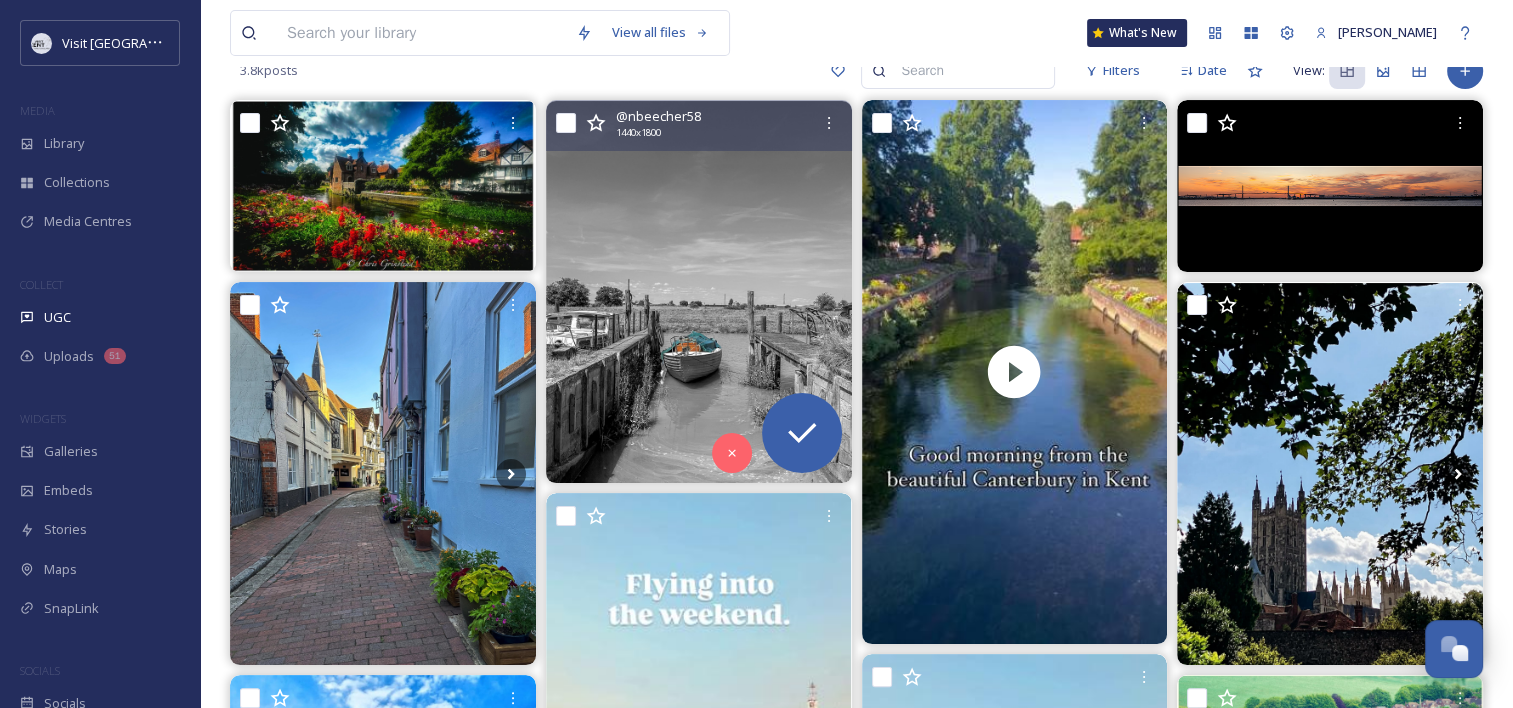 scroll, scrollTop: 0, scrollLeft: 0, axis: both 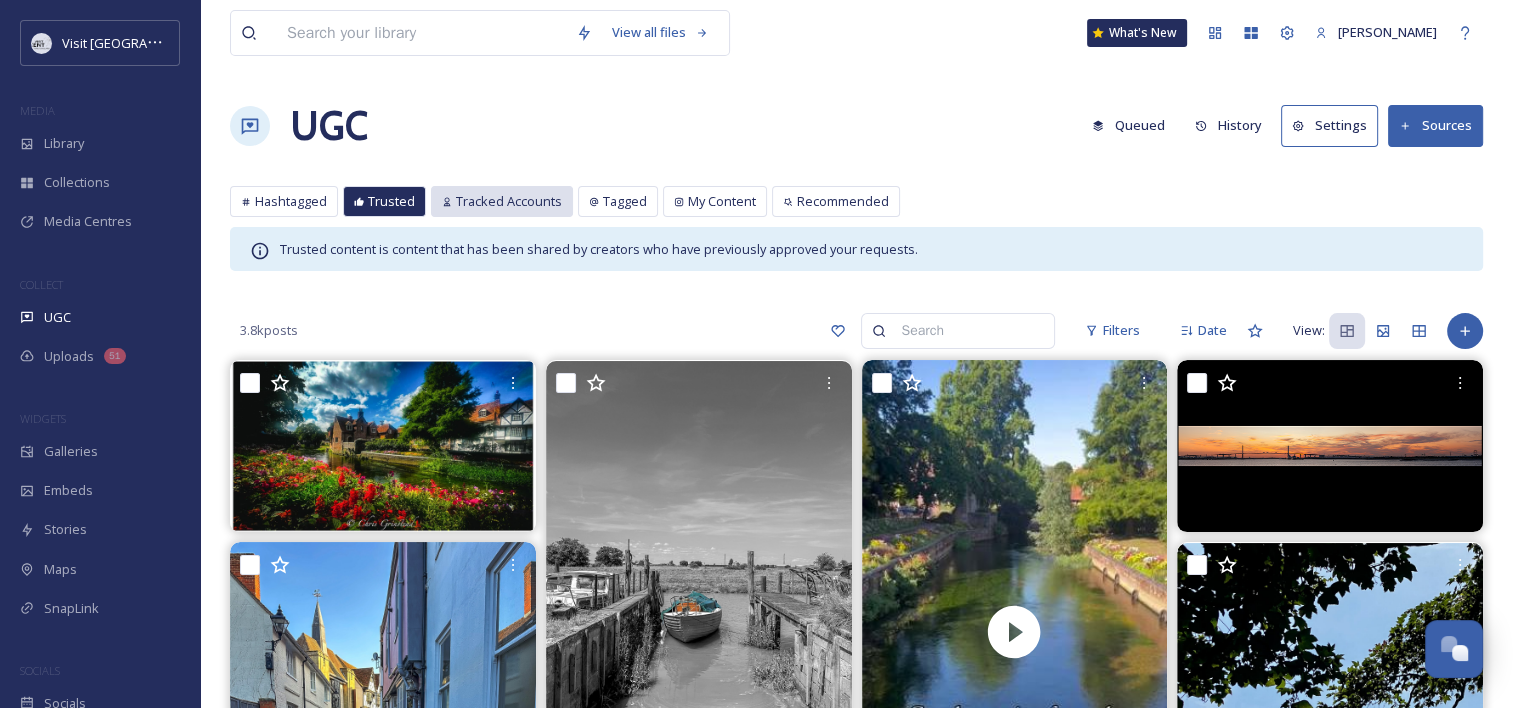 click on "Tracked Accounts" at bounding box center (509, 201) 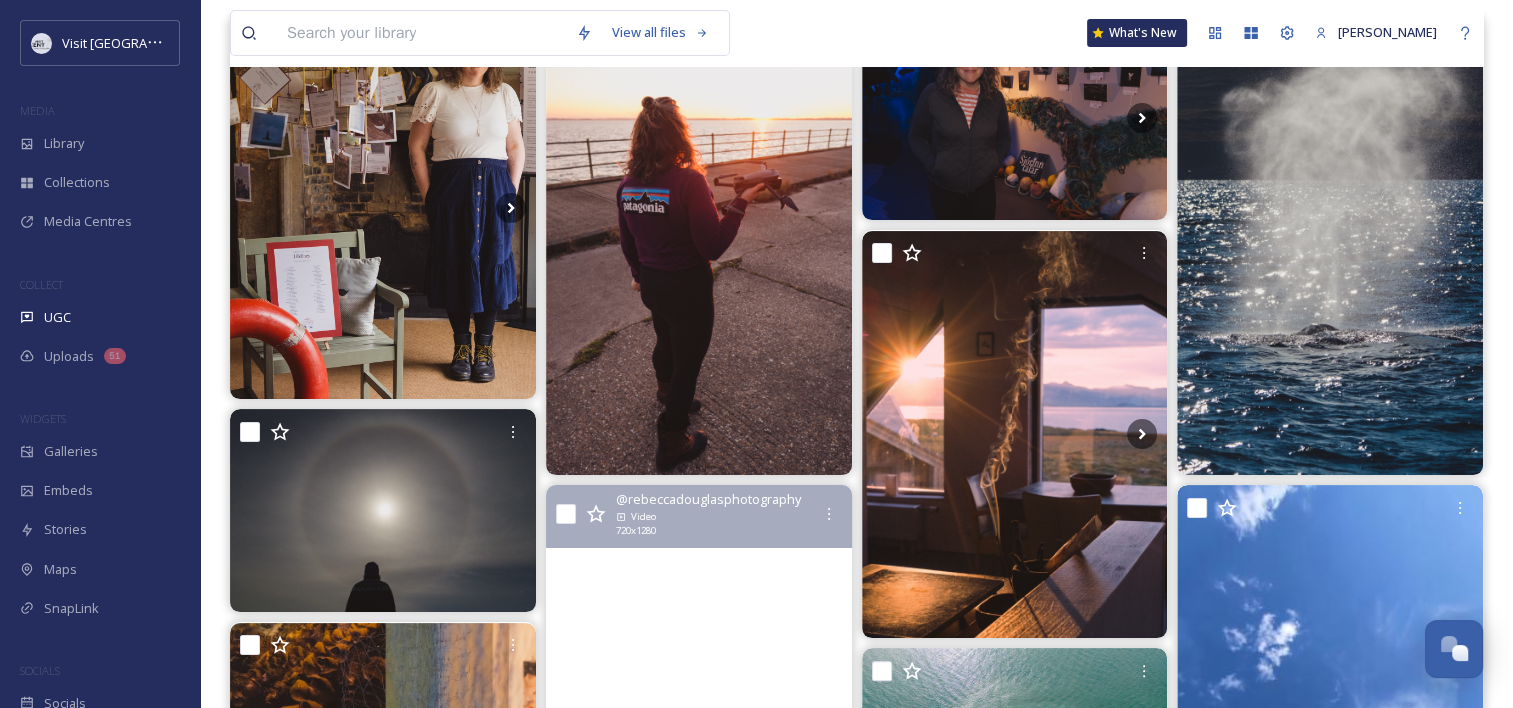 scroll, scrollTop: 0, scrollLeft: 0, axis: both 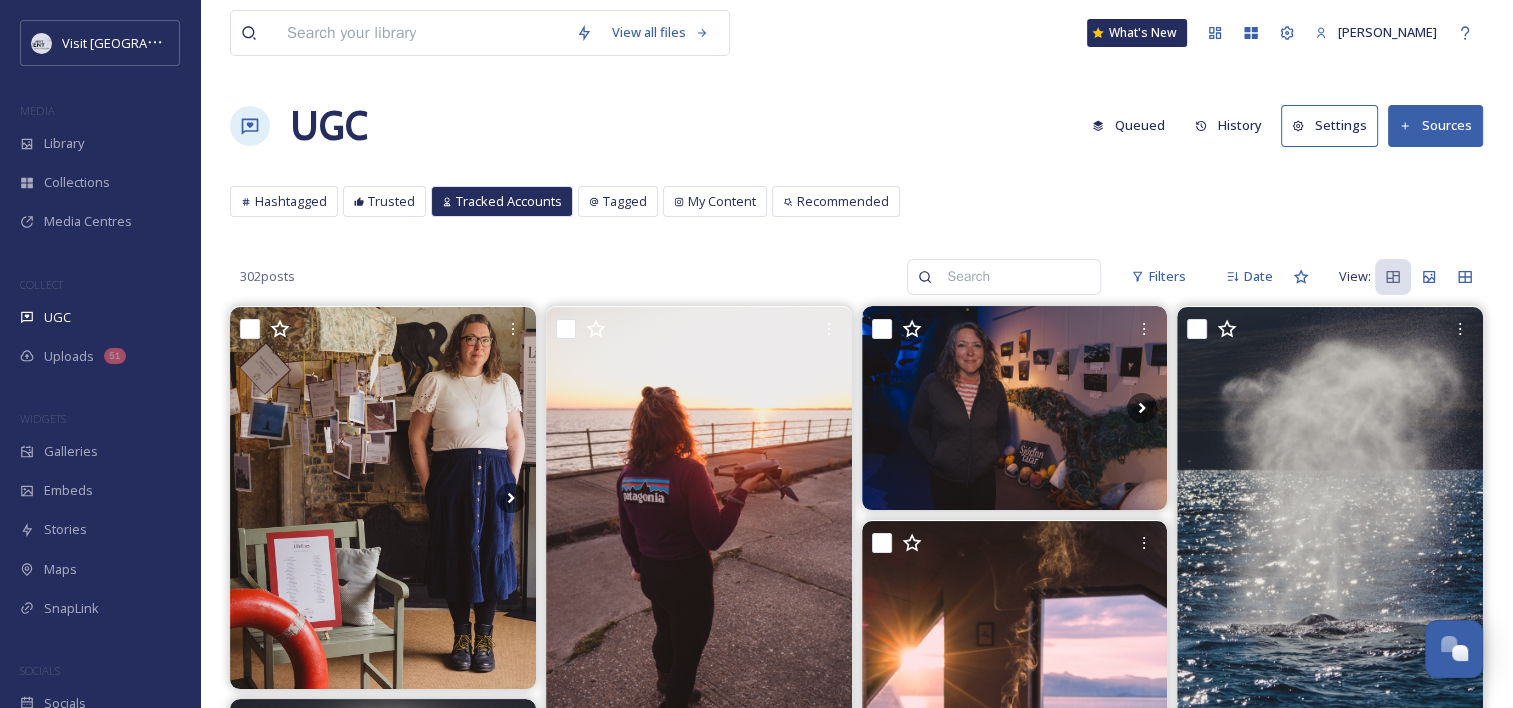 click on "Settings" at bounding box center [1329, 125] 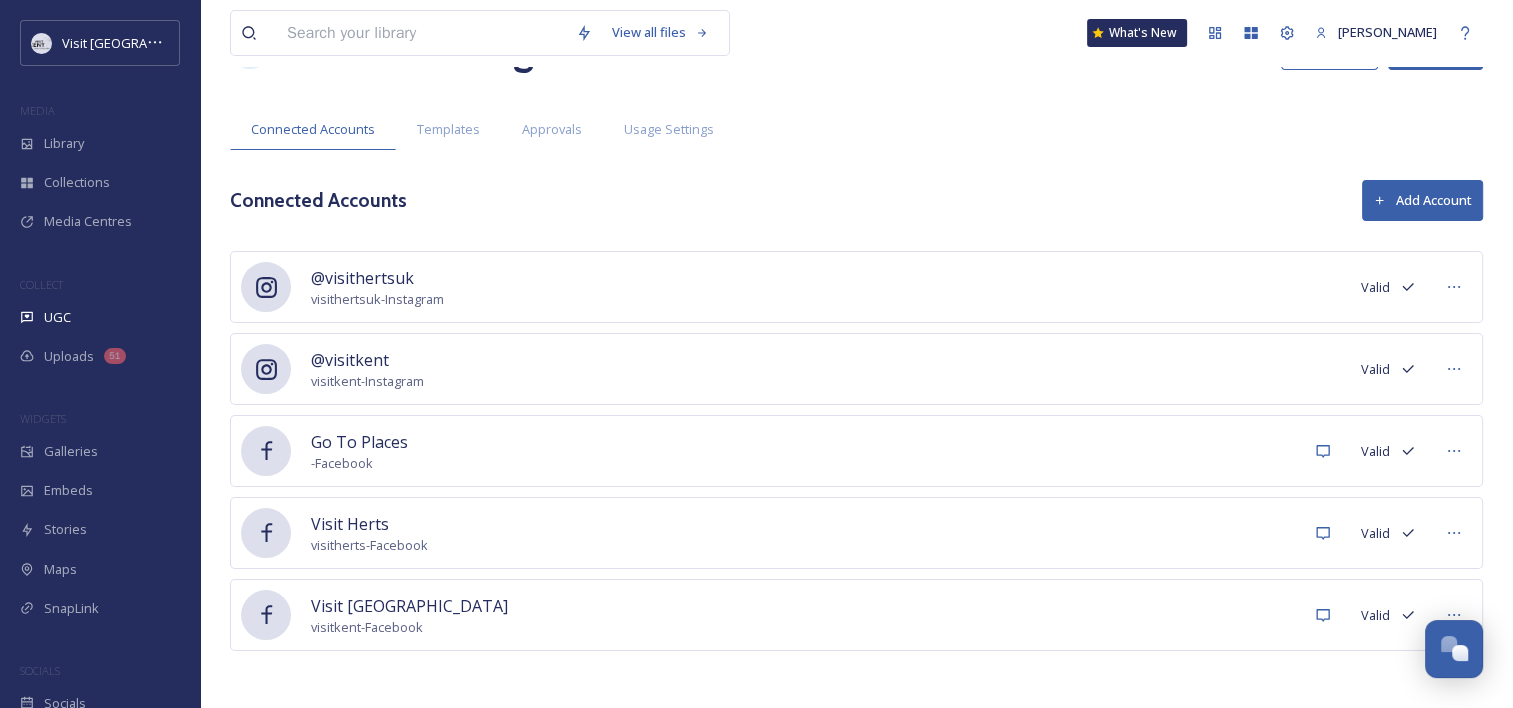 scroll, scrollTop: 0, scrollLeft: 0, axis: both 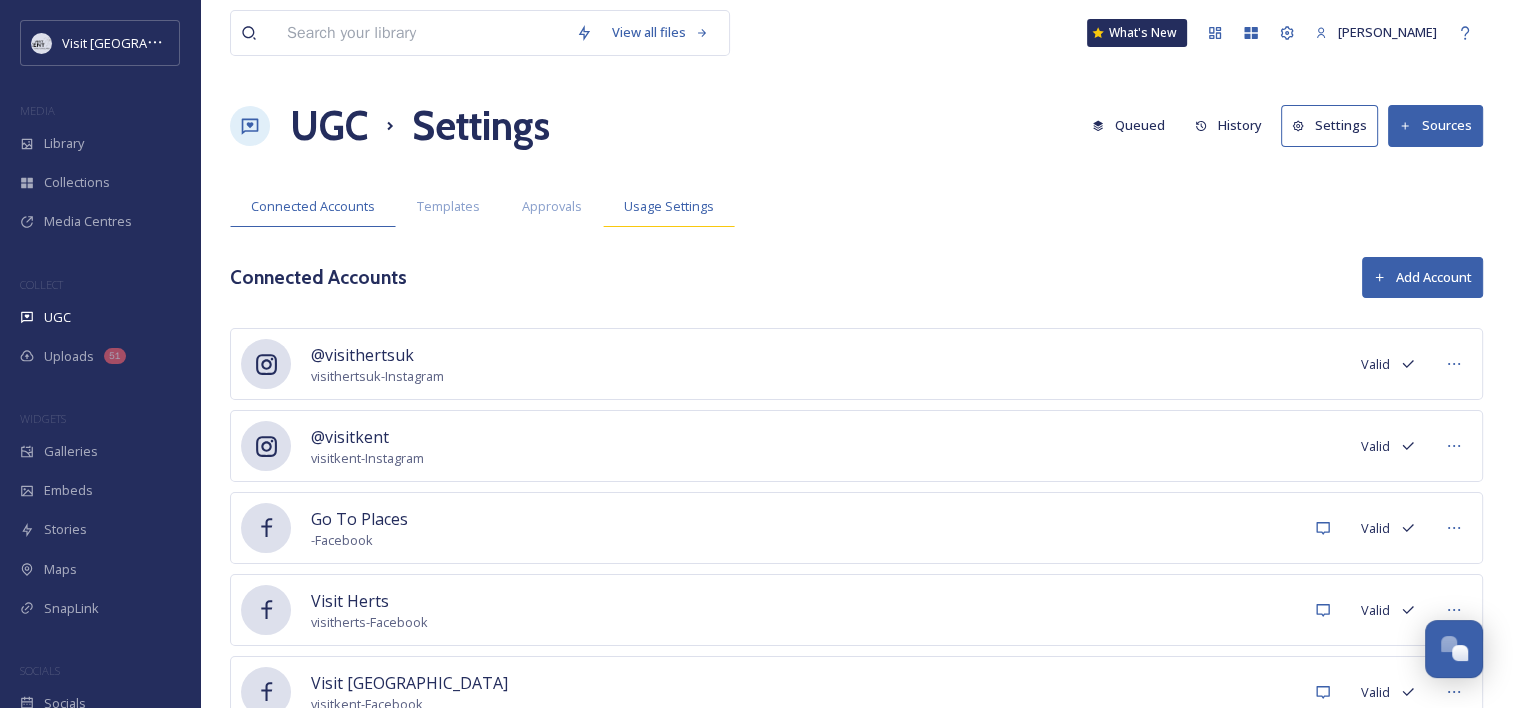 click on "Usage Settings" at bounding box center [669, 206] 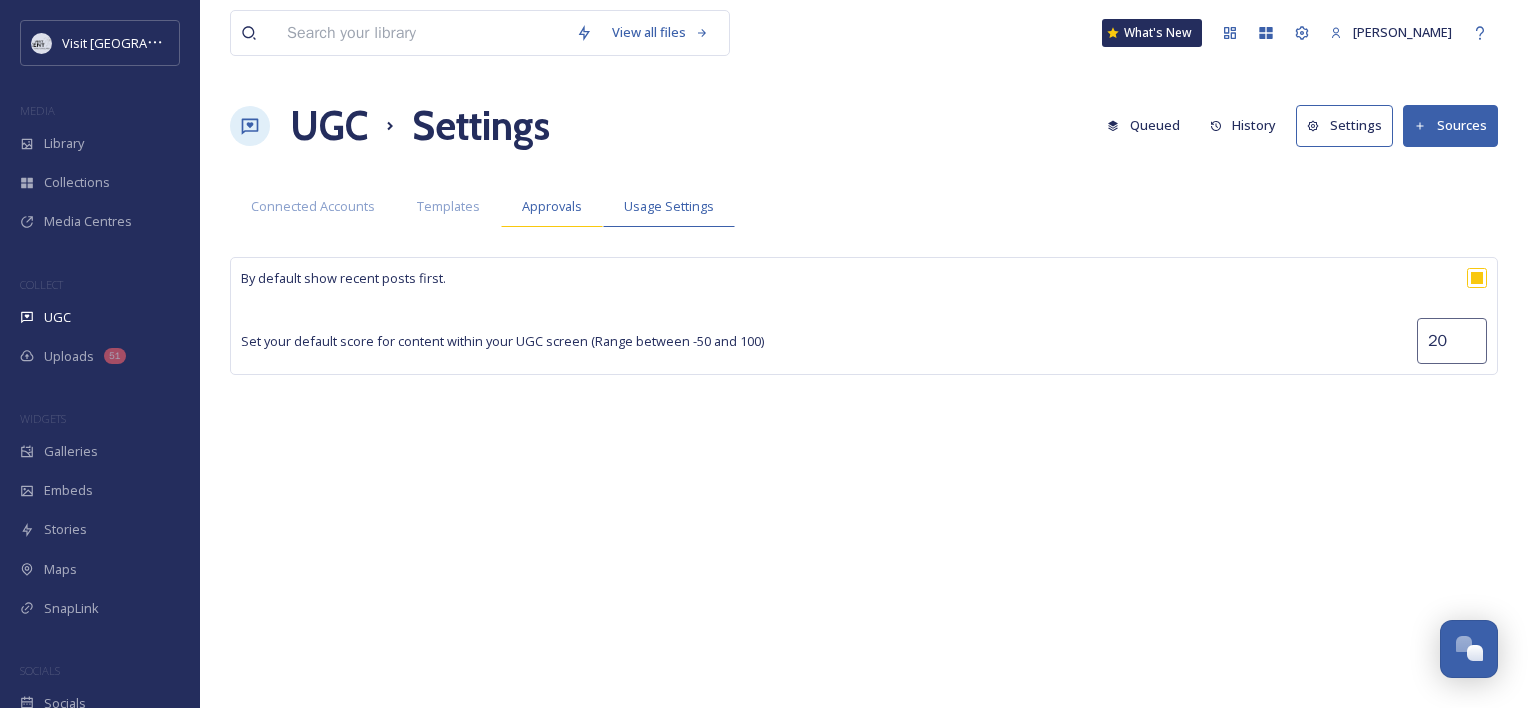 click on "Approvals" at bounding box center [552, 206] 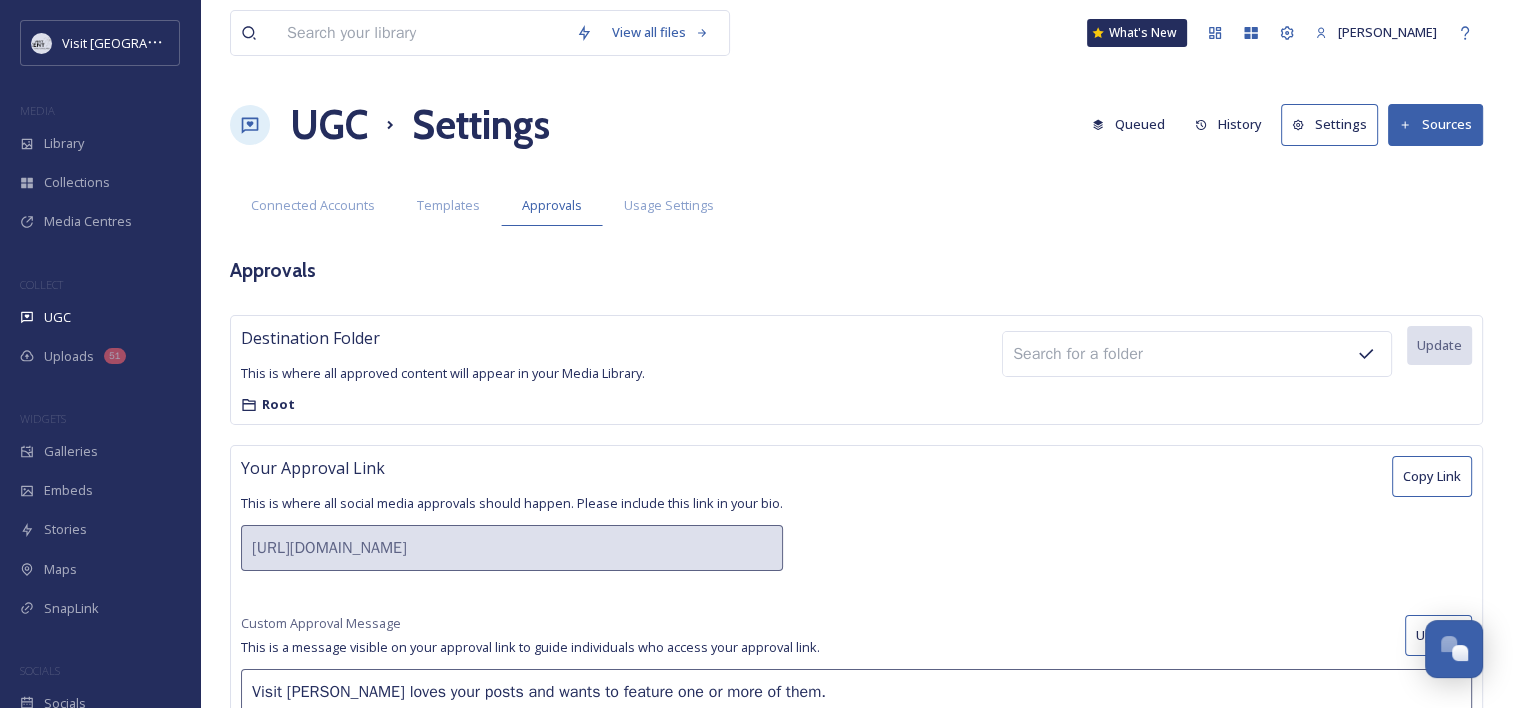 scroll, scrollTop: 0, scrollLeft: 0, axis: both 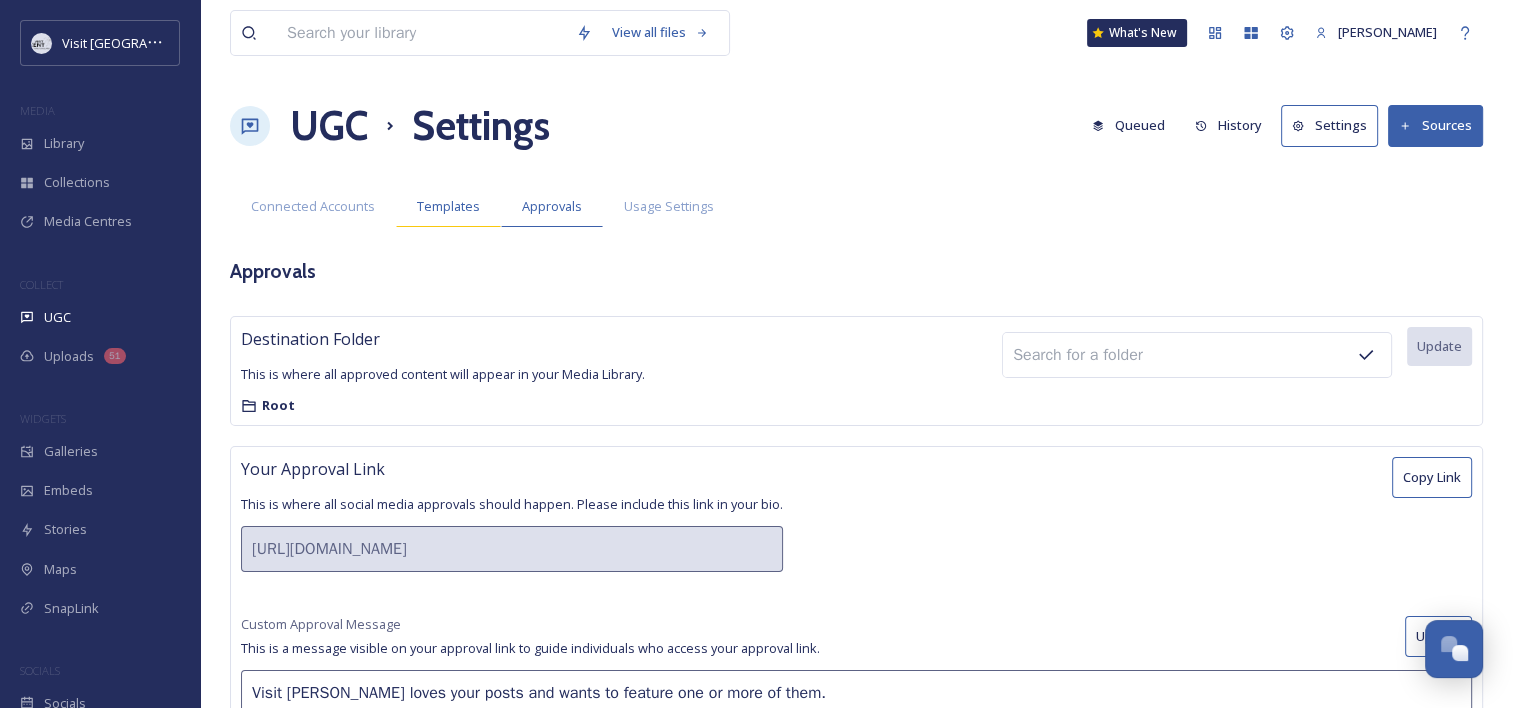 click on "Templates" at bounding box center [448, 206] 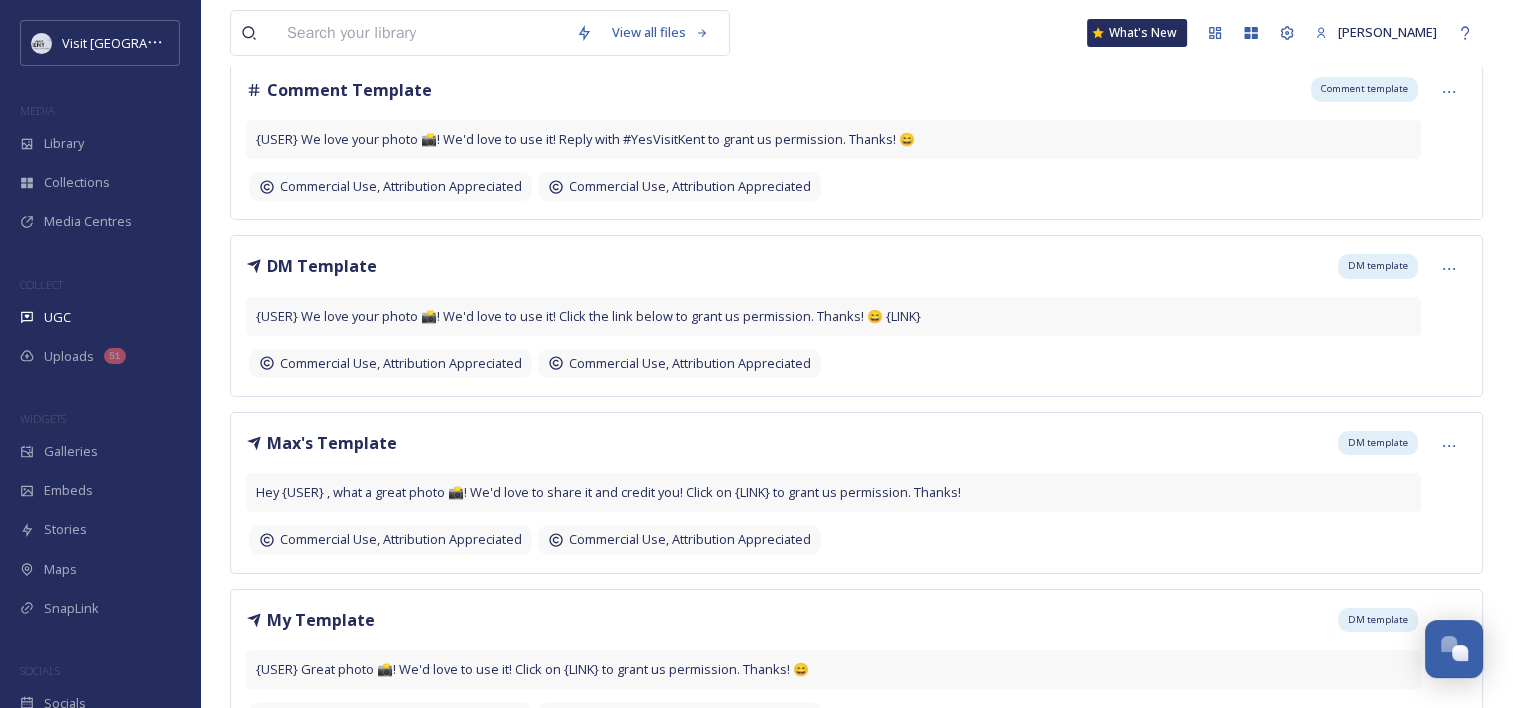 scroll, scrollTop: 0, scrollLeft: 0, axis: both 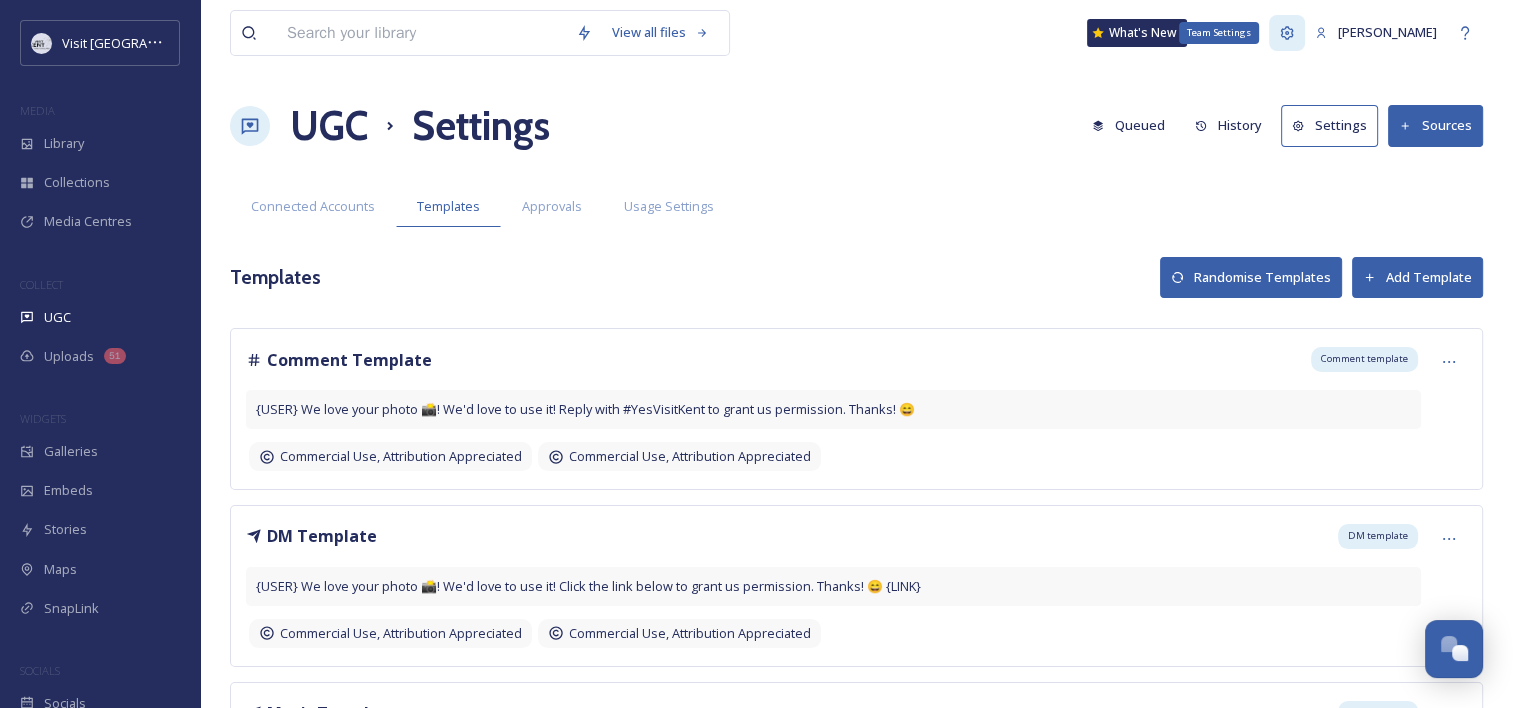 click 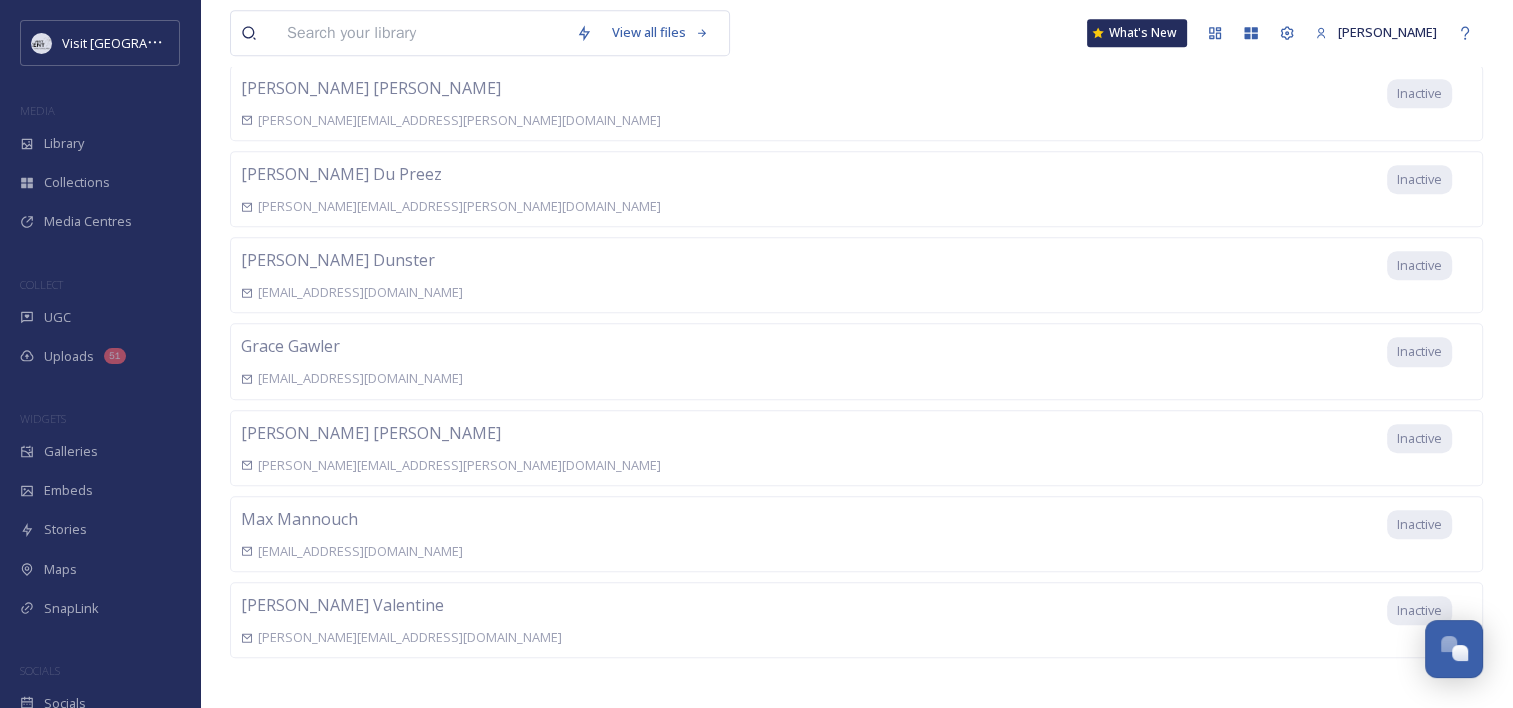 scroll, scrollTop: 0, scrollLeft: 0, axis: both 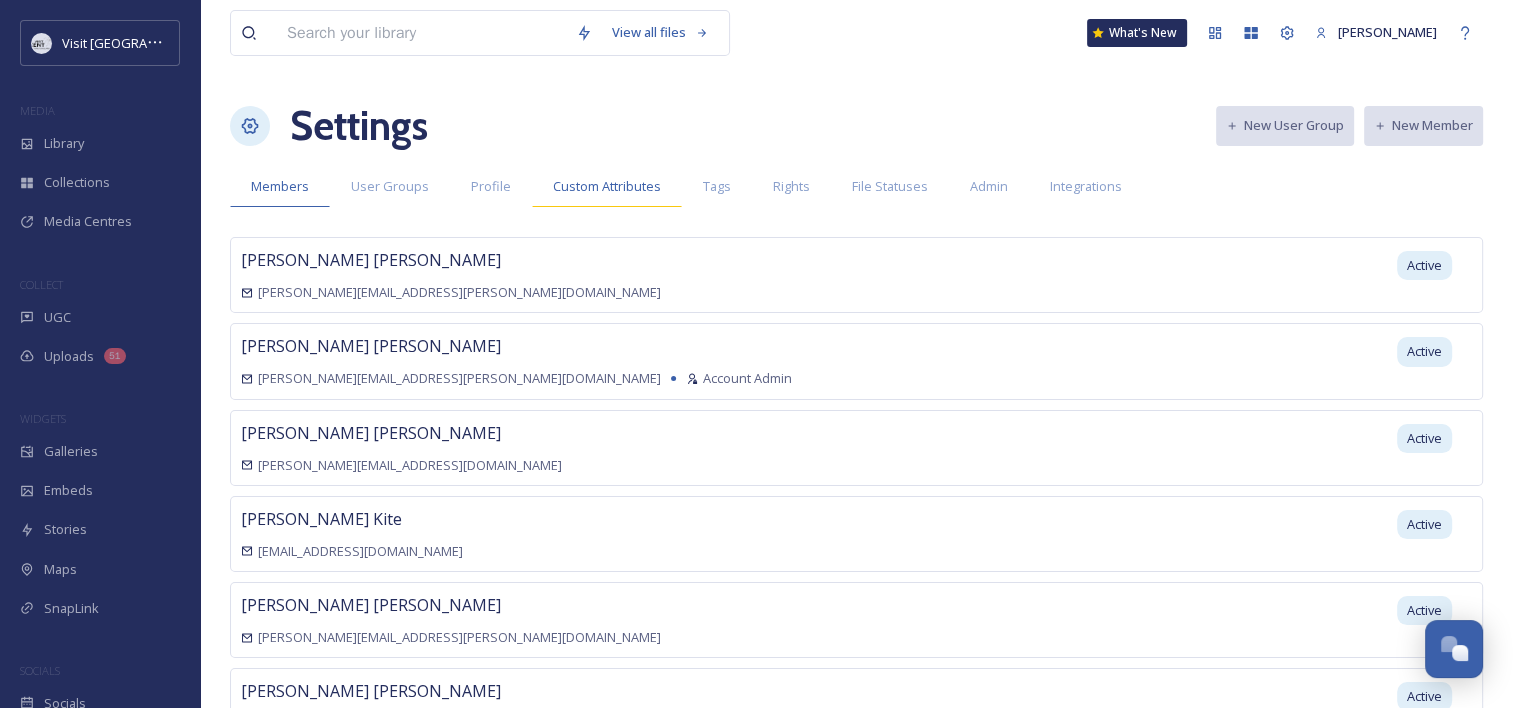 click on "Custom Attributes" at bounding box center [607, 186] 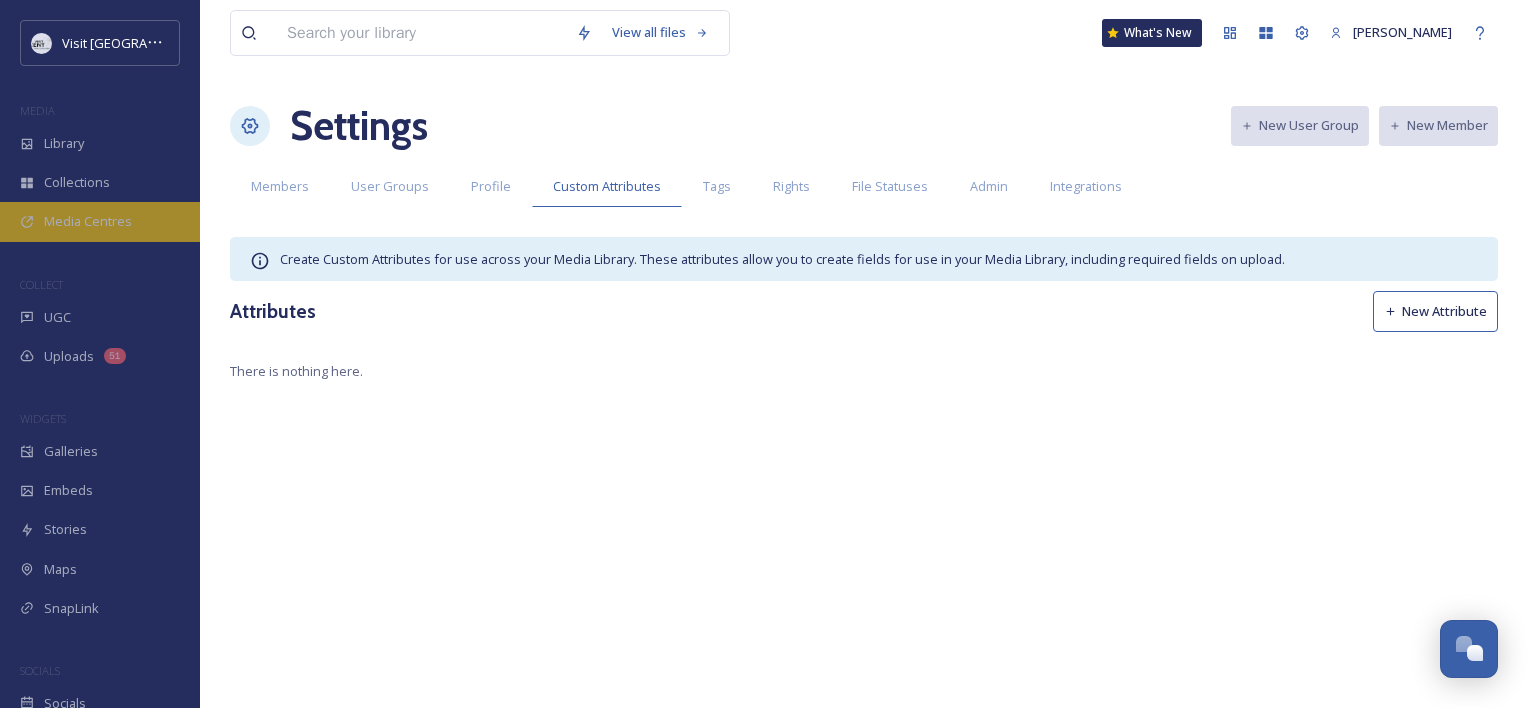 click on "Media Centres" at bounding box center [100, 221] 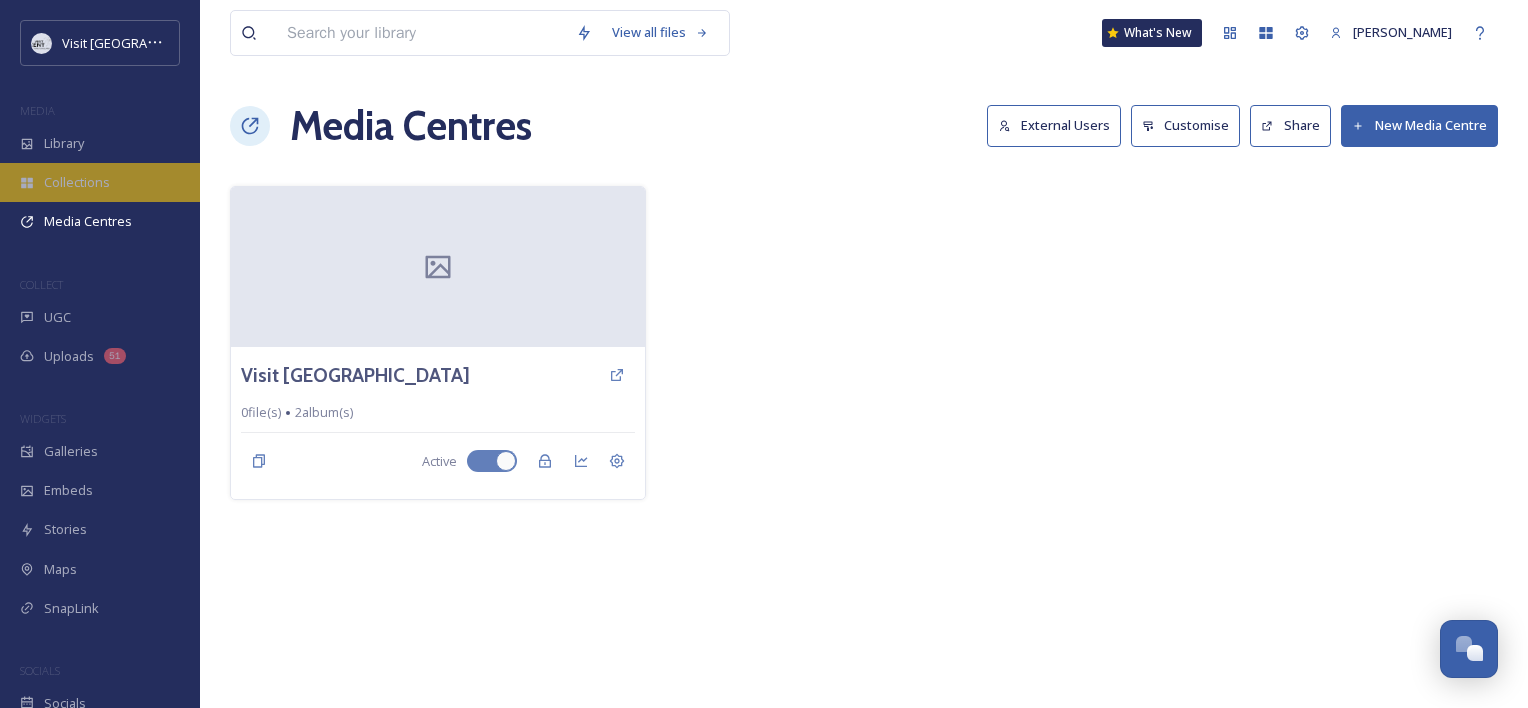 click on "Collections" at bounding box center [100, 182] 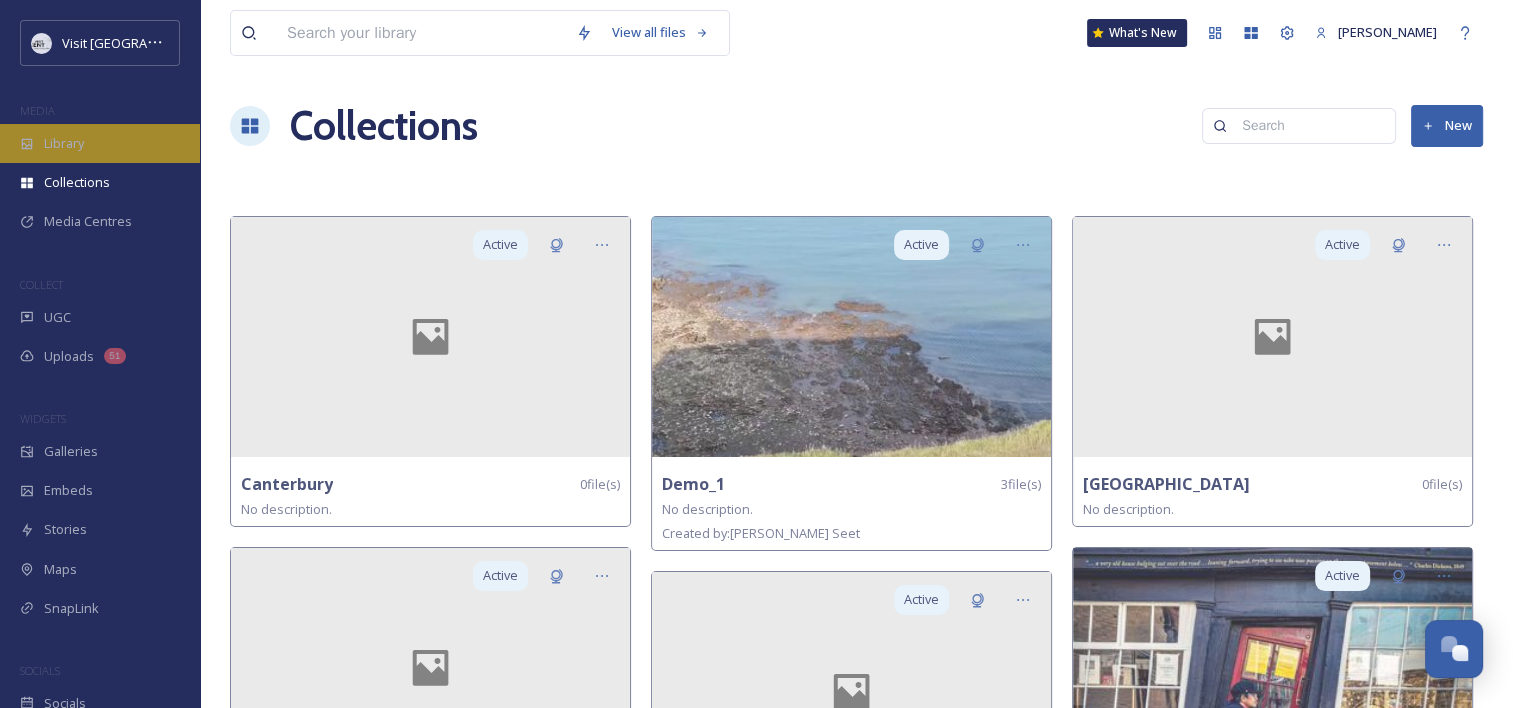 click on "Library" at bounding box center (64, 143) 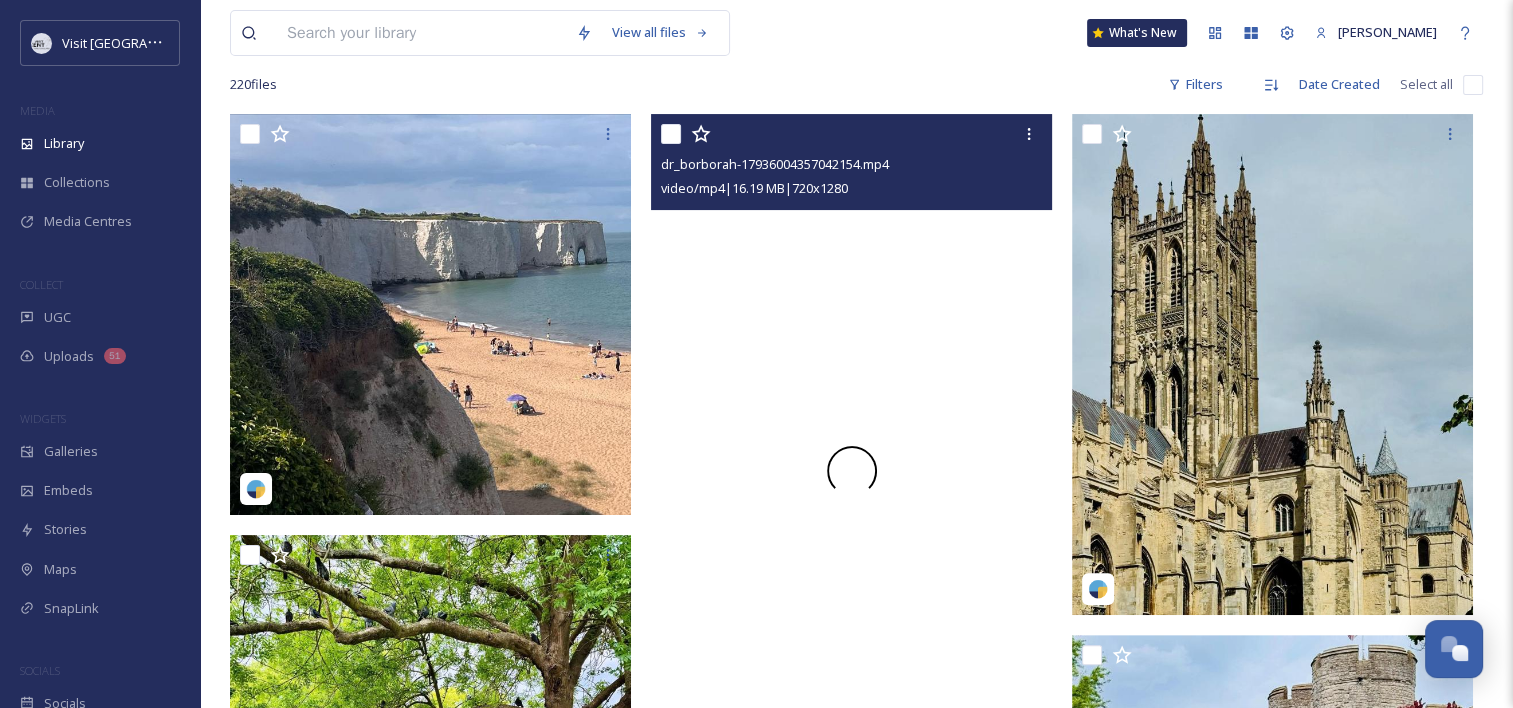 scroll, scrollTop: 380, scrollLeft: 0, axis: vertical 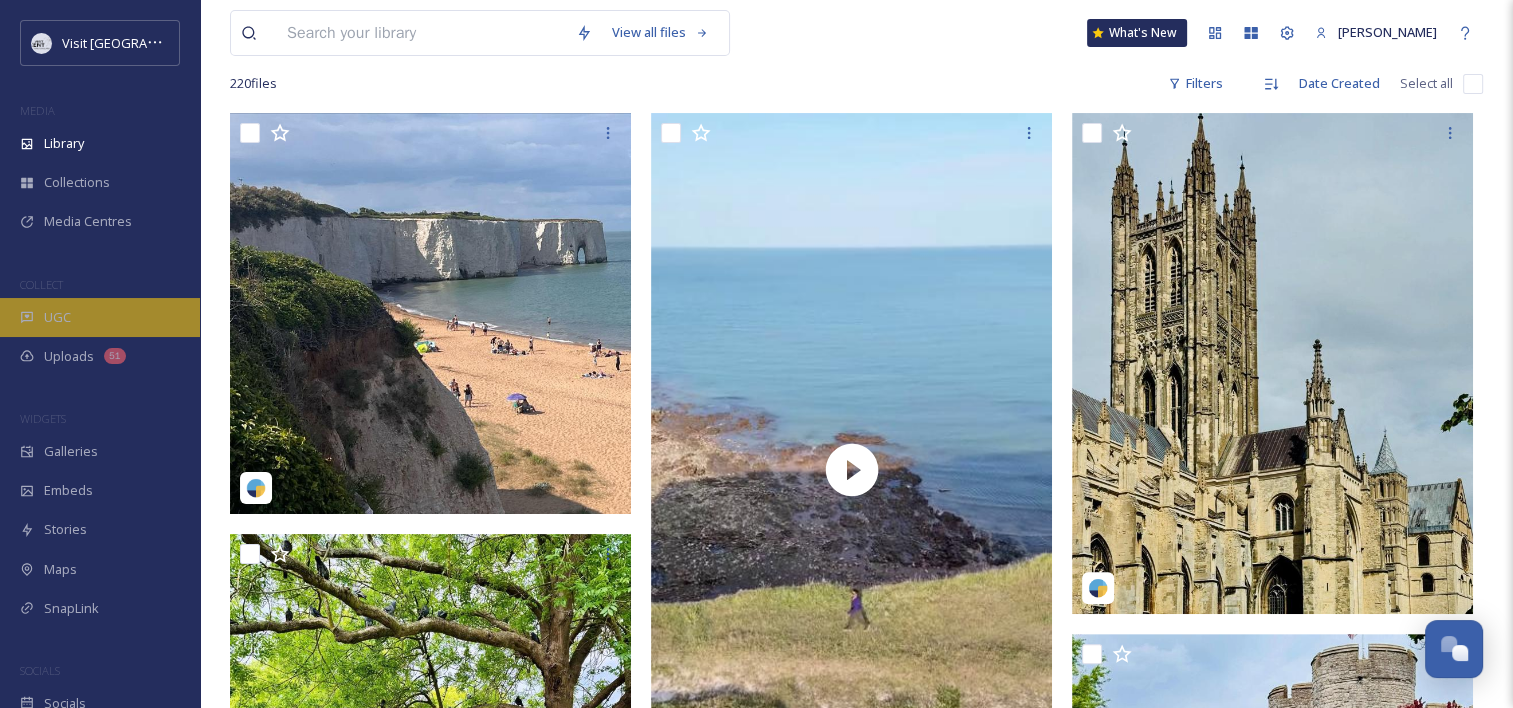 click on "UGC" at bounding box center [100, 317] 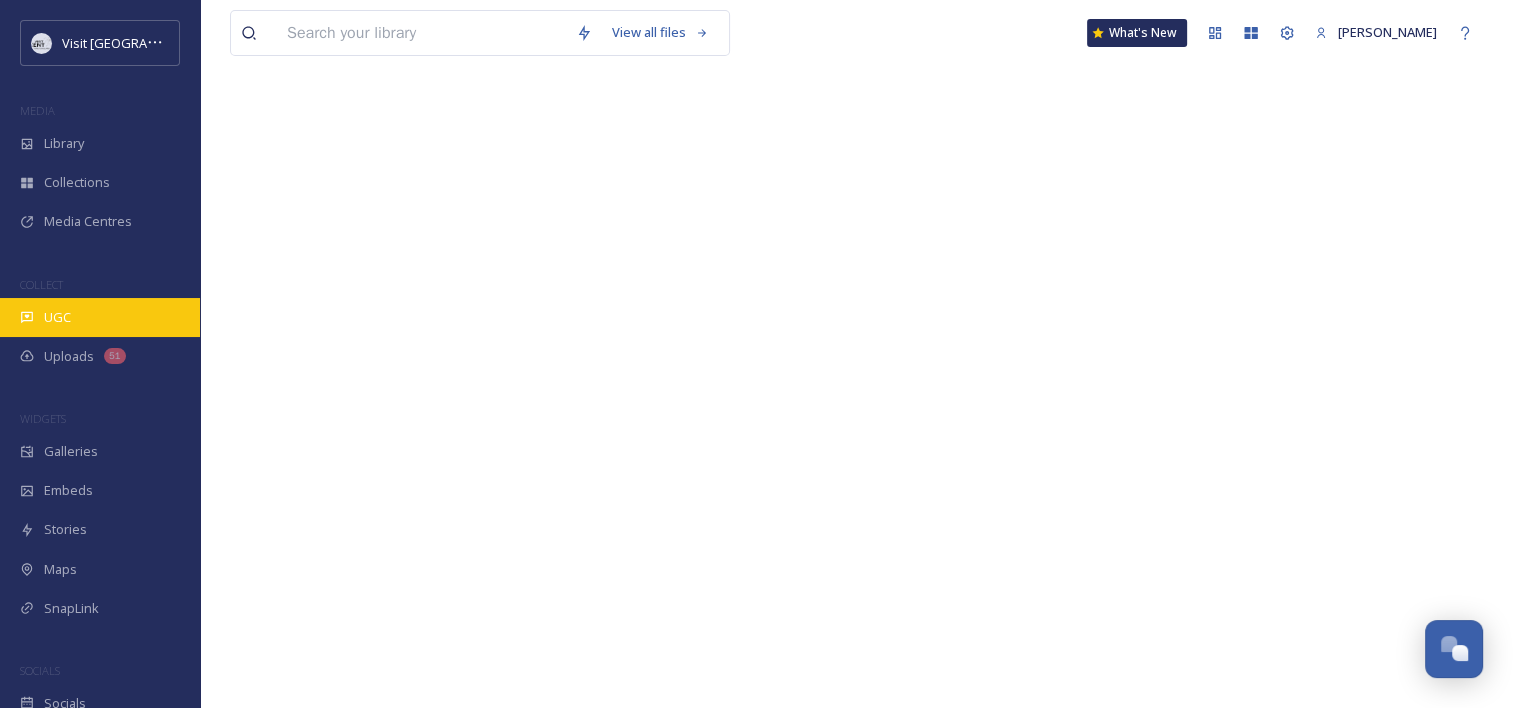 scroll, scrollTop: 0, scrollLeft: 0, axis: both 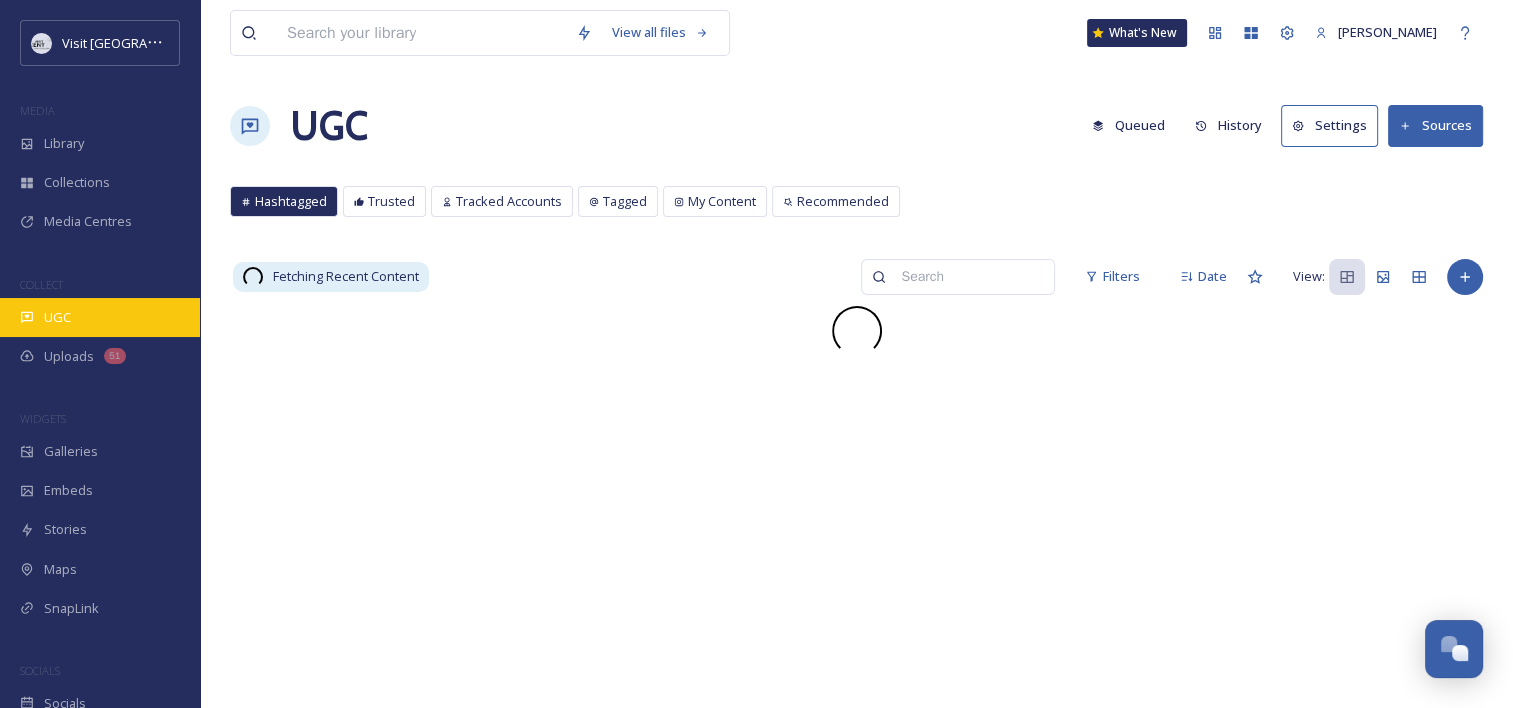 click on "UGC" at bounding box center (100, 317) 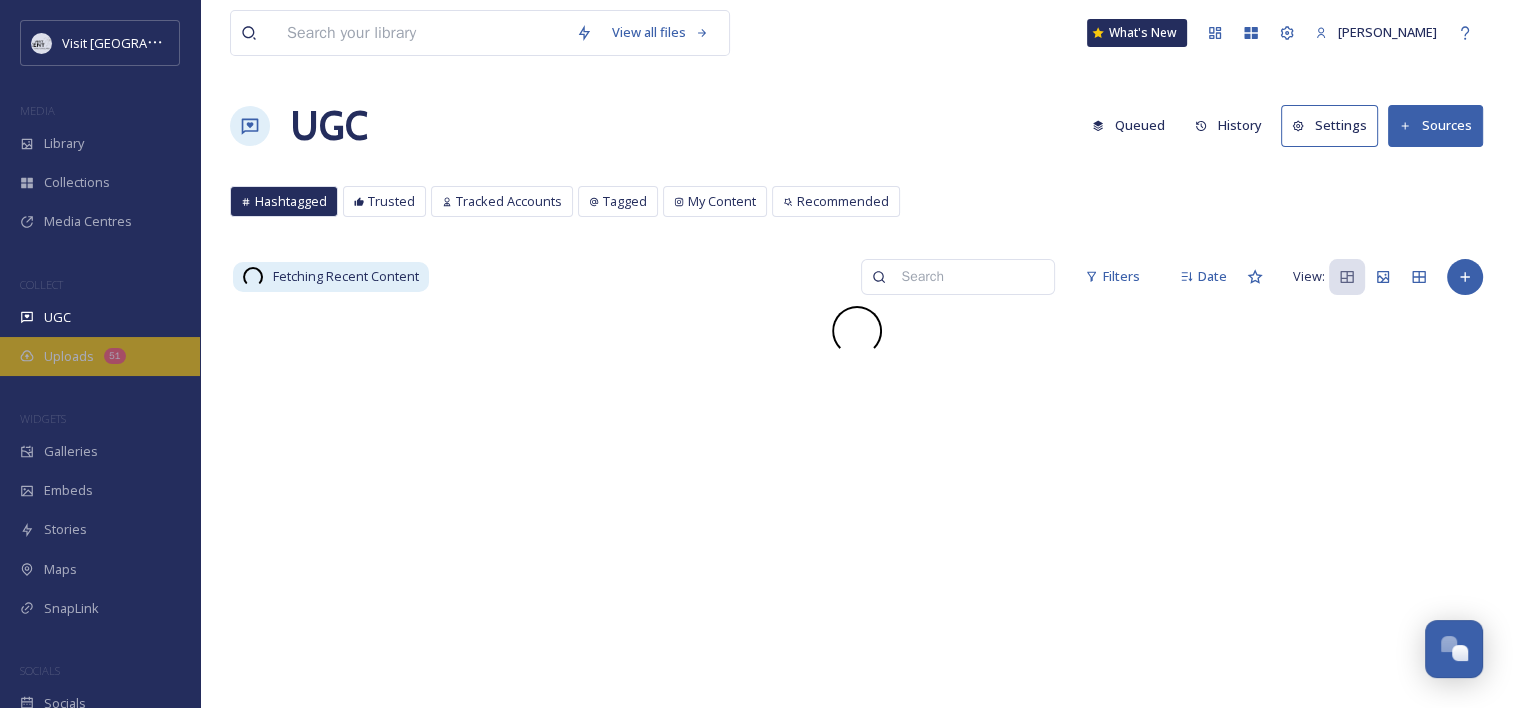 click on "Uploads" at bounding box center (69, 356) 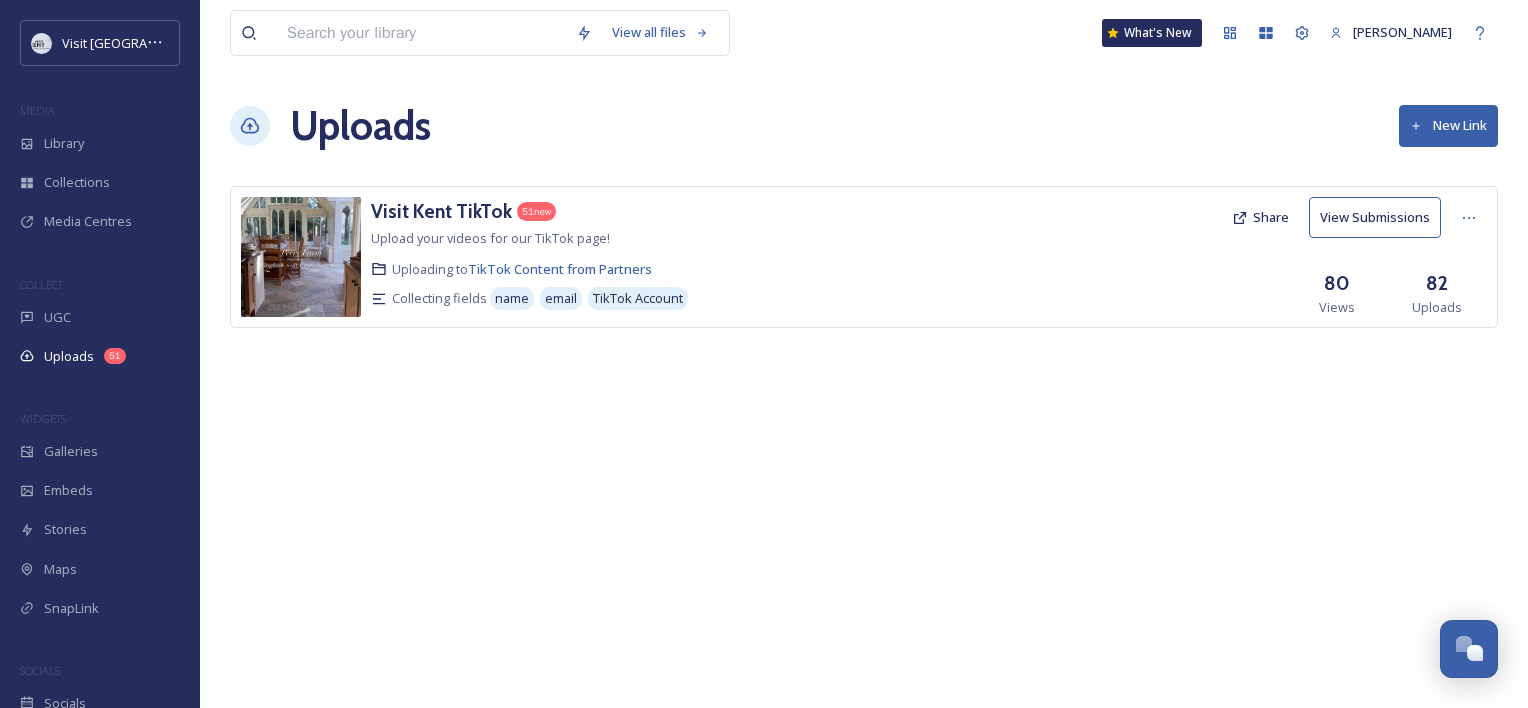 click on "View Submissions" at bounding box center [1375, 217] 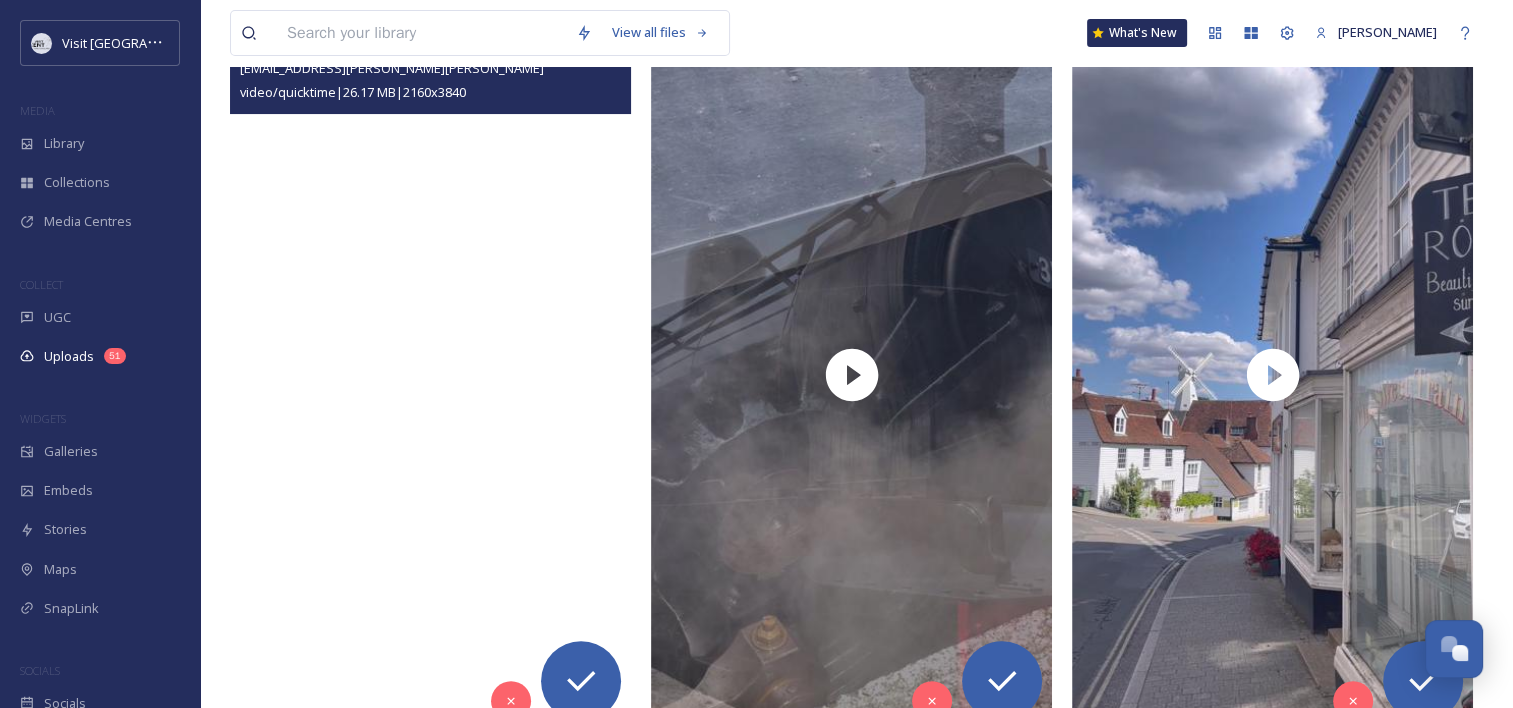 scroll, scrollTop: 388, scrollLeft: 0, axis: vertical 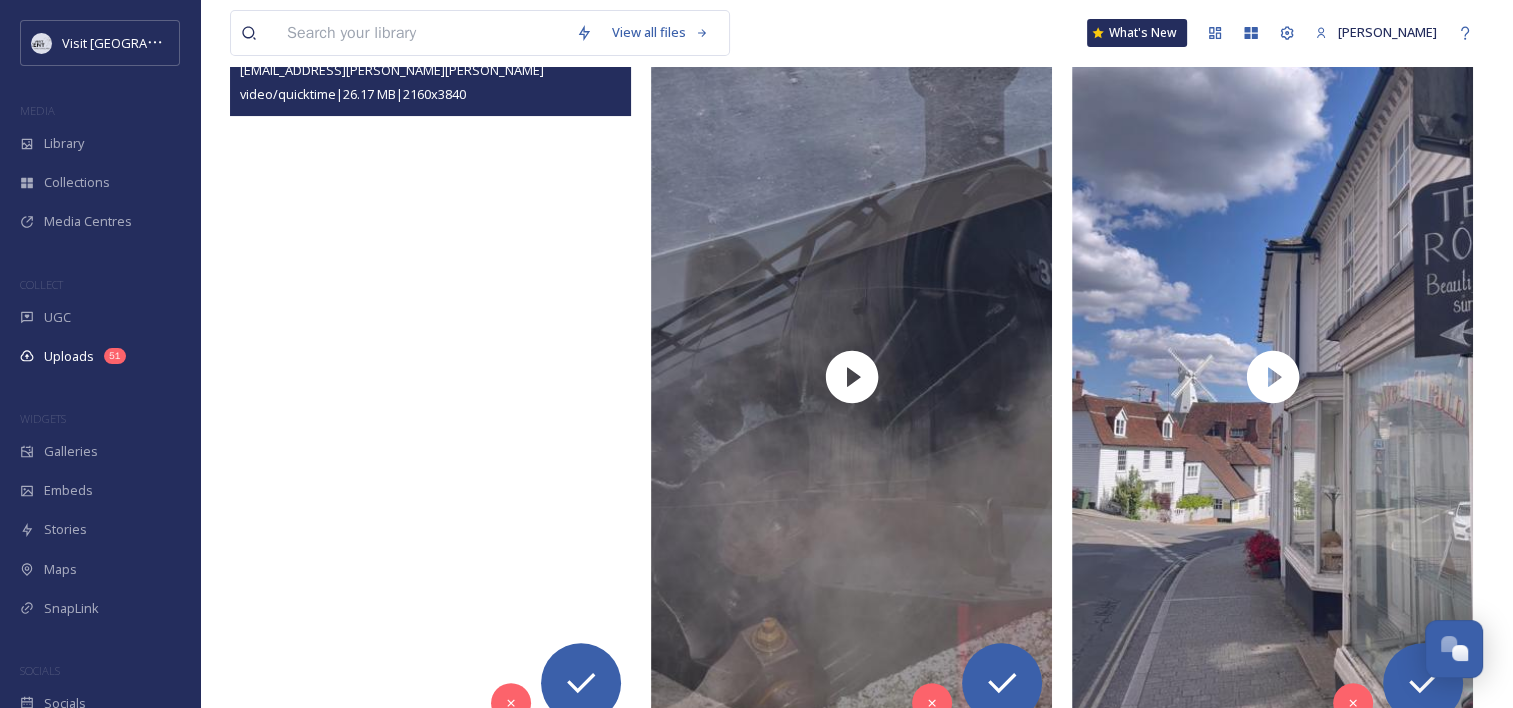click at bounding box center (430, 376) 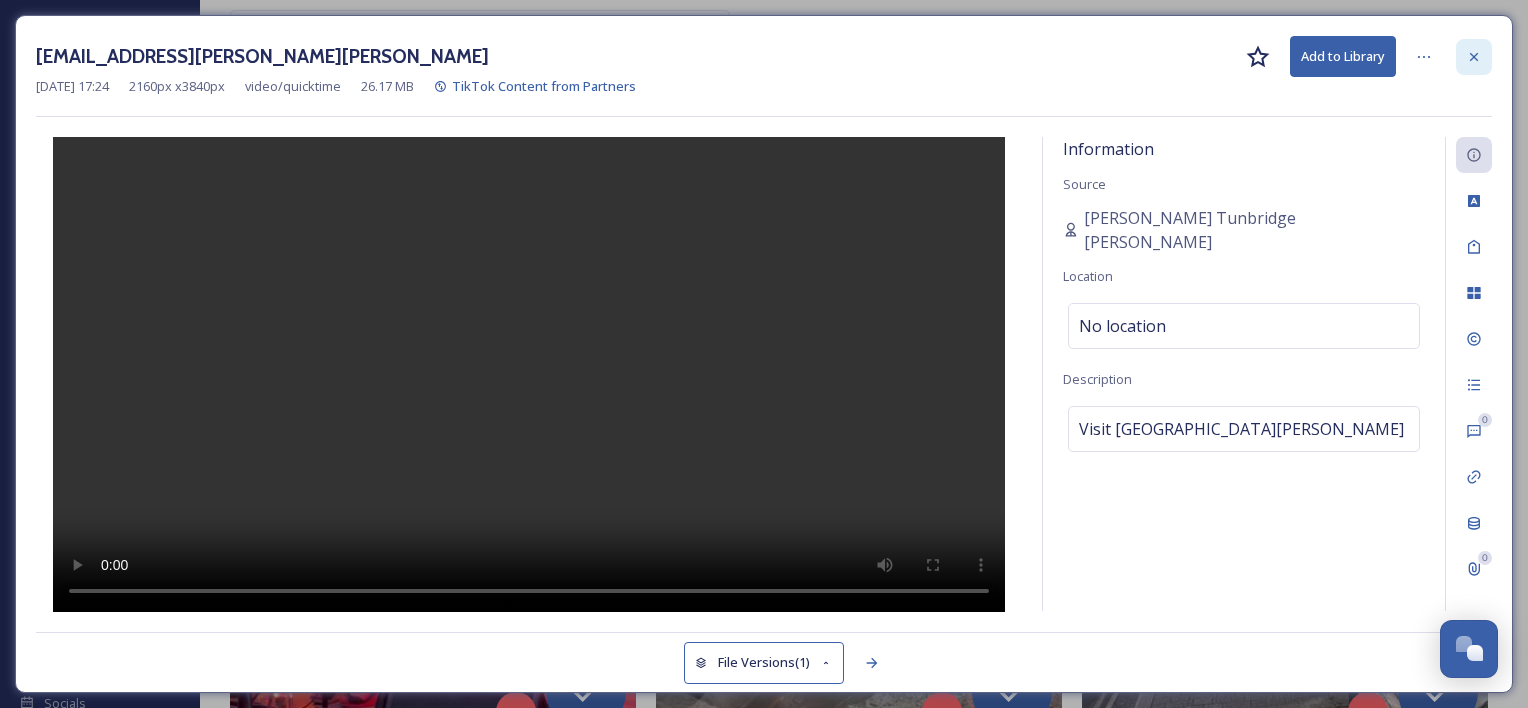 click 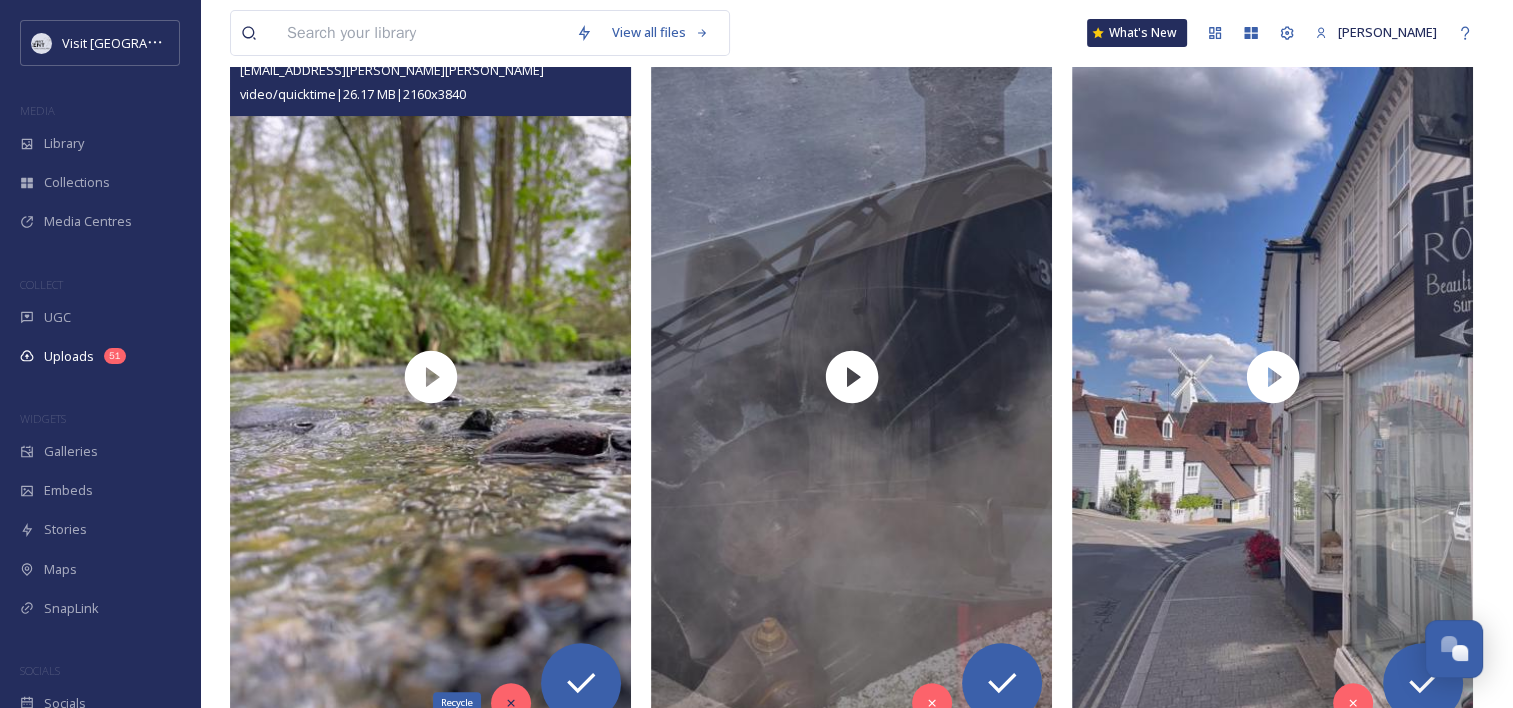 click 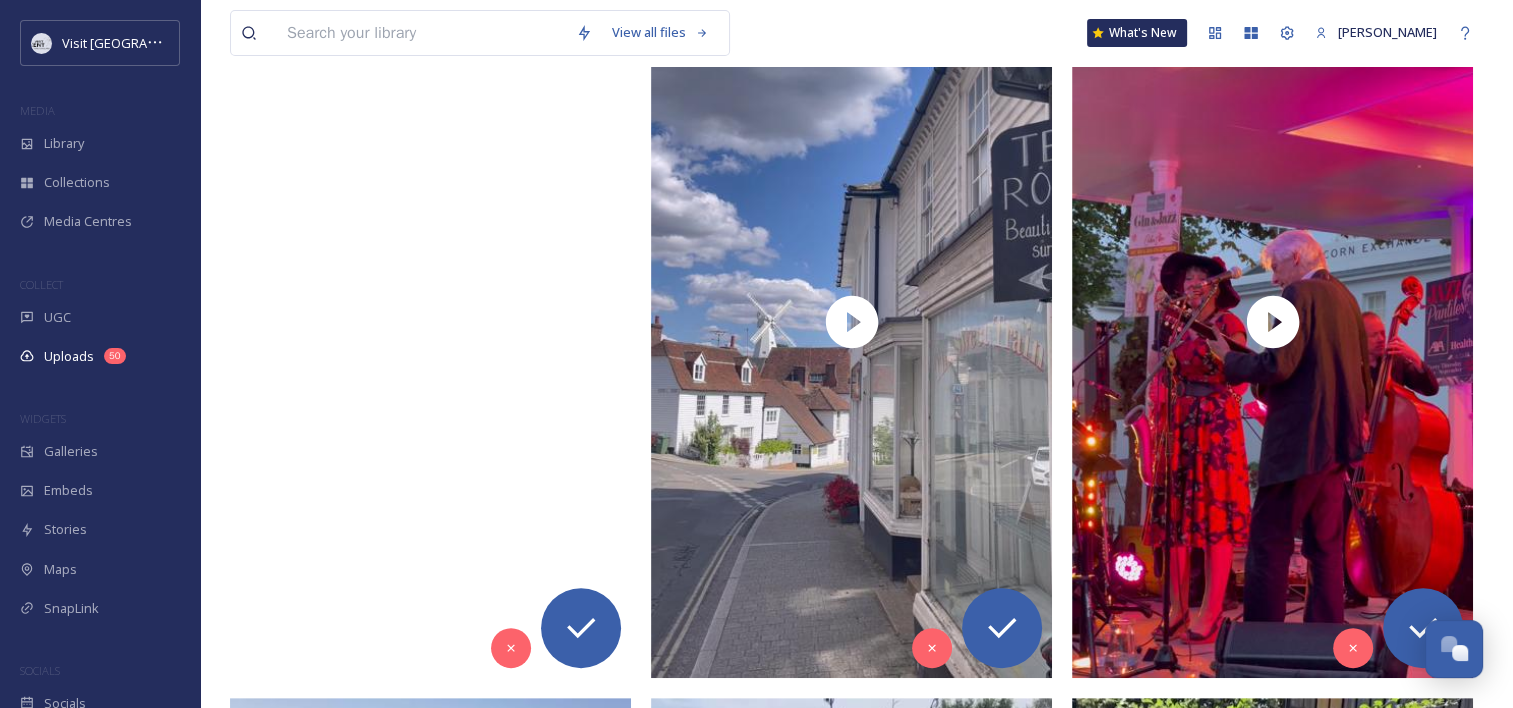 scroll, scrollTop: 444, scrollLeft: 0, axis: vertical 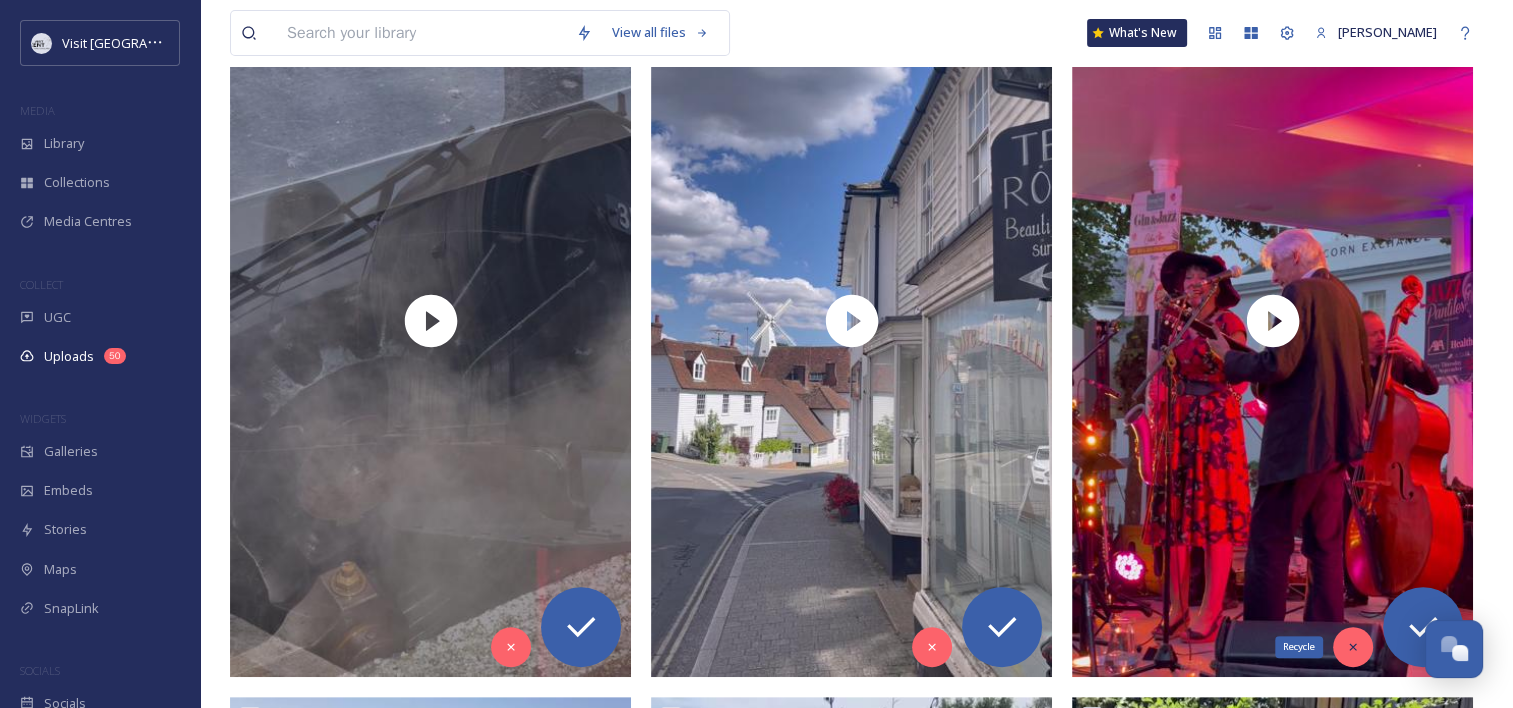 click 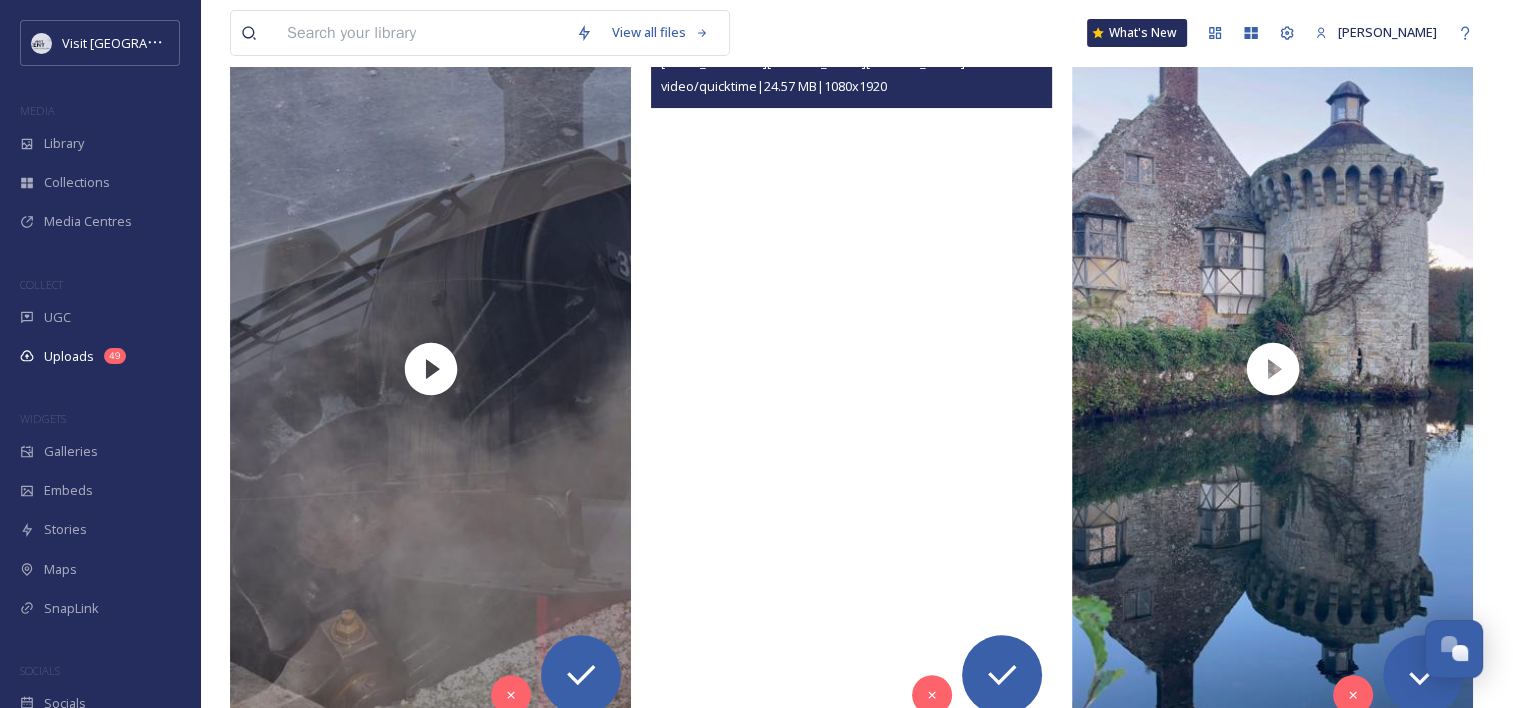 scroll, scrollTop: 323, scrollLeft: 0, axis: vertical 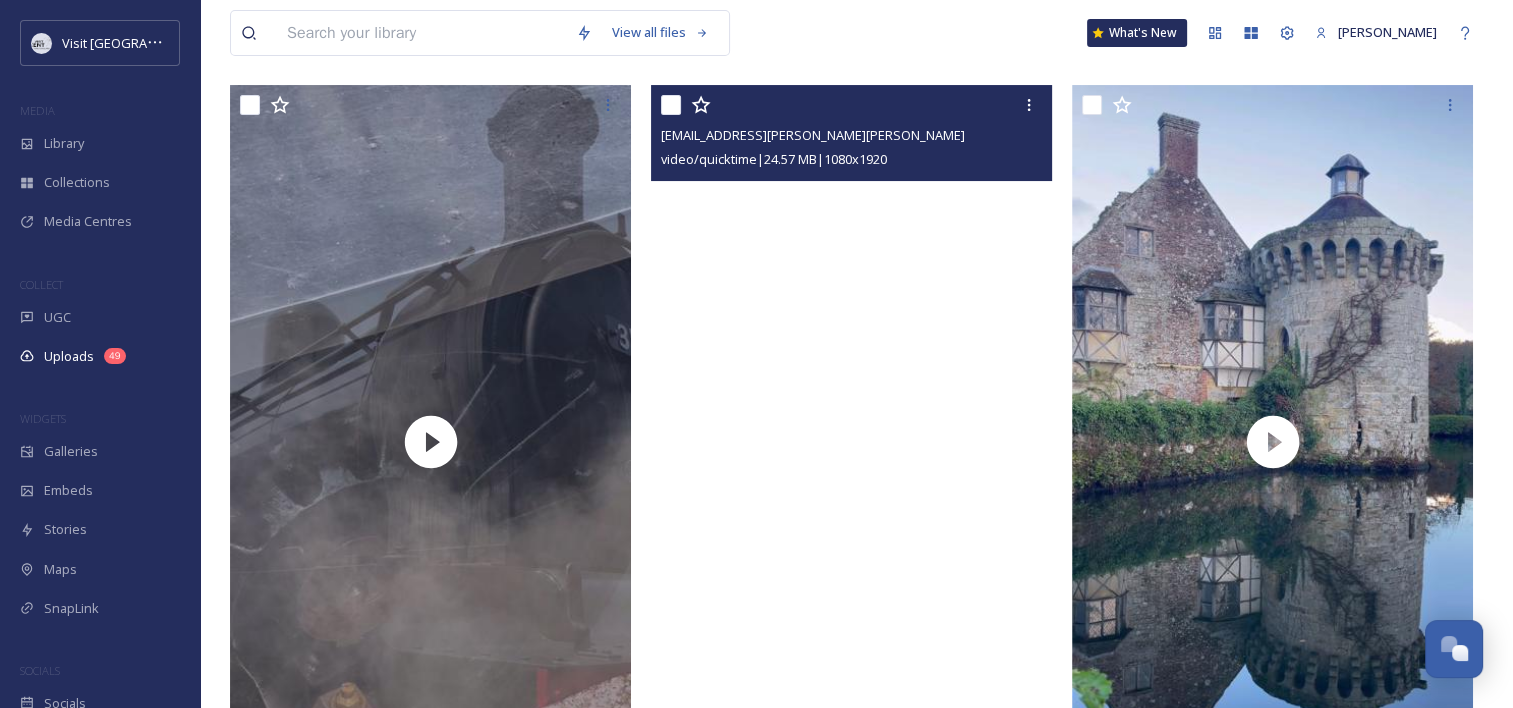 click at bounding box center [851, 441] 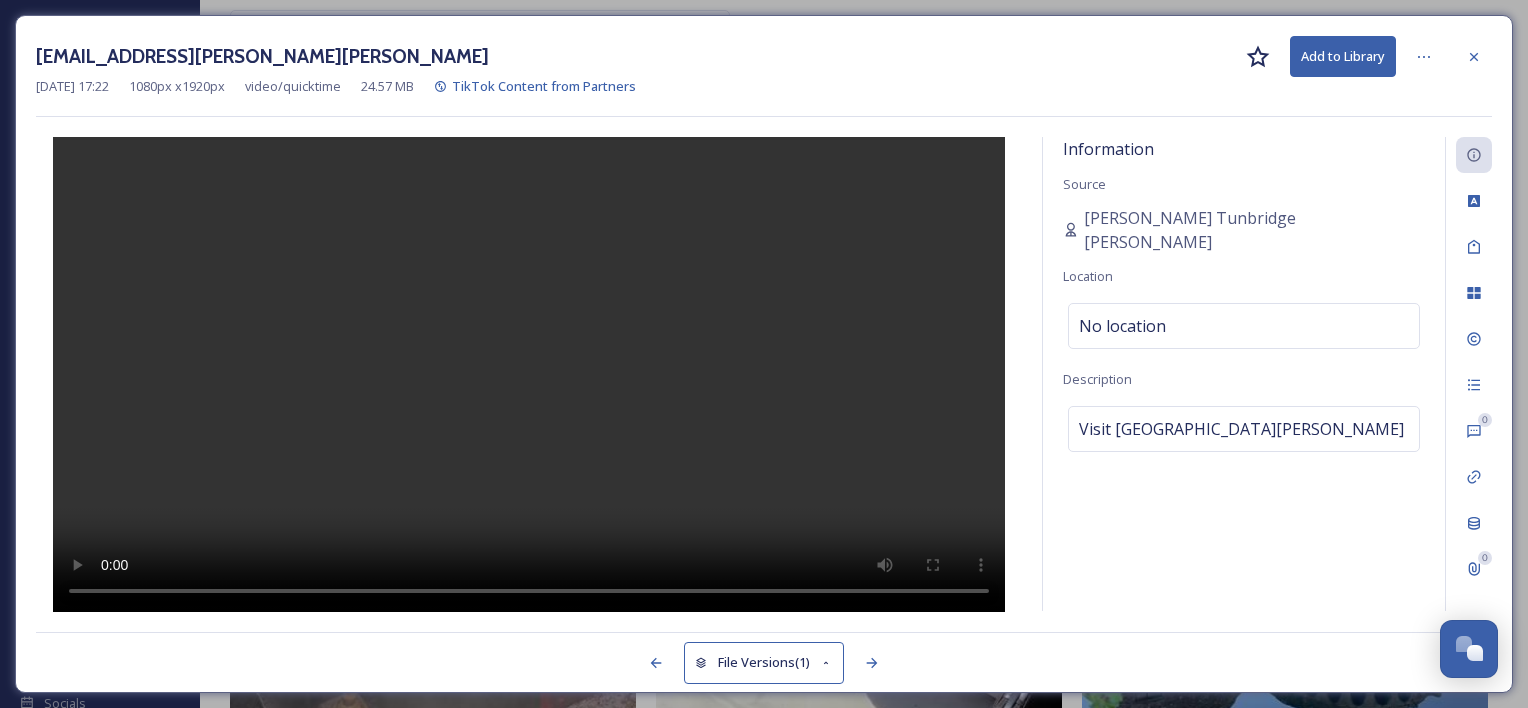click at bounding box center (529, 375) 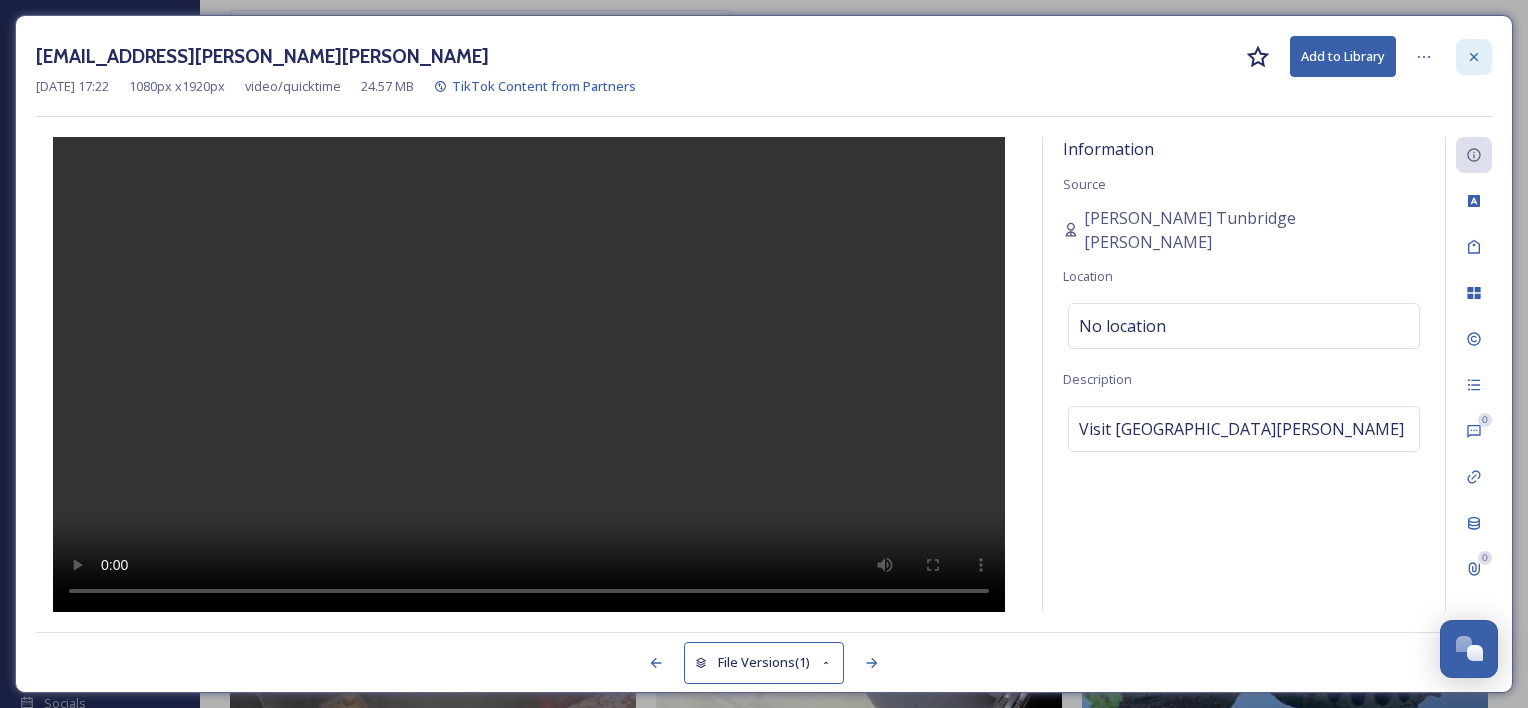 click at bounding box center [1474, 57] 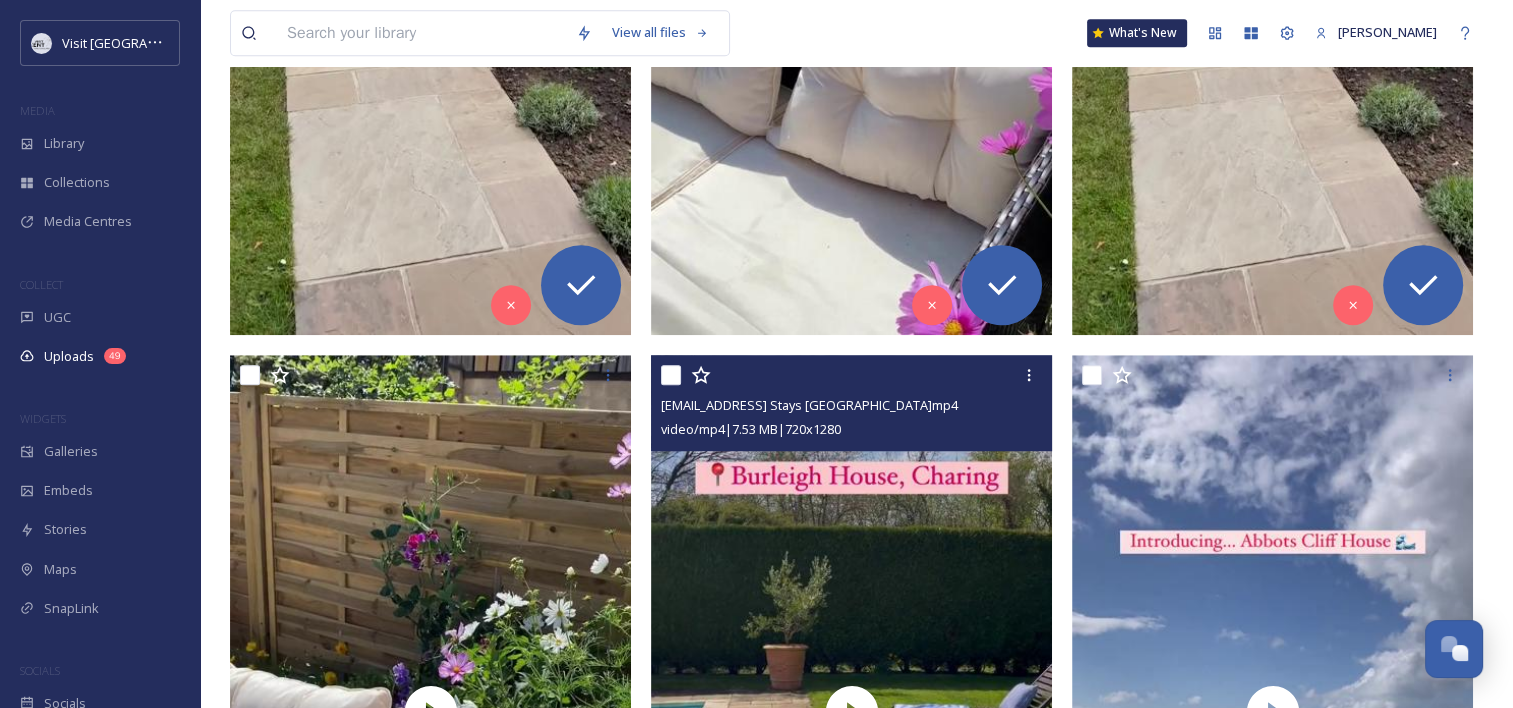 scroll, scrollTop: 1743, scrollLeft: 0, axis: vertical 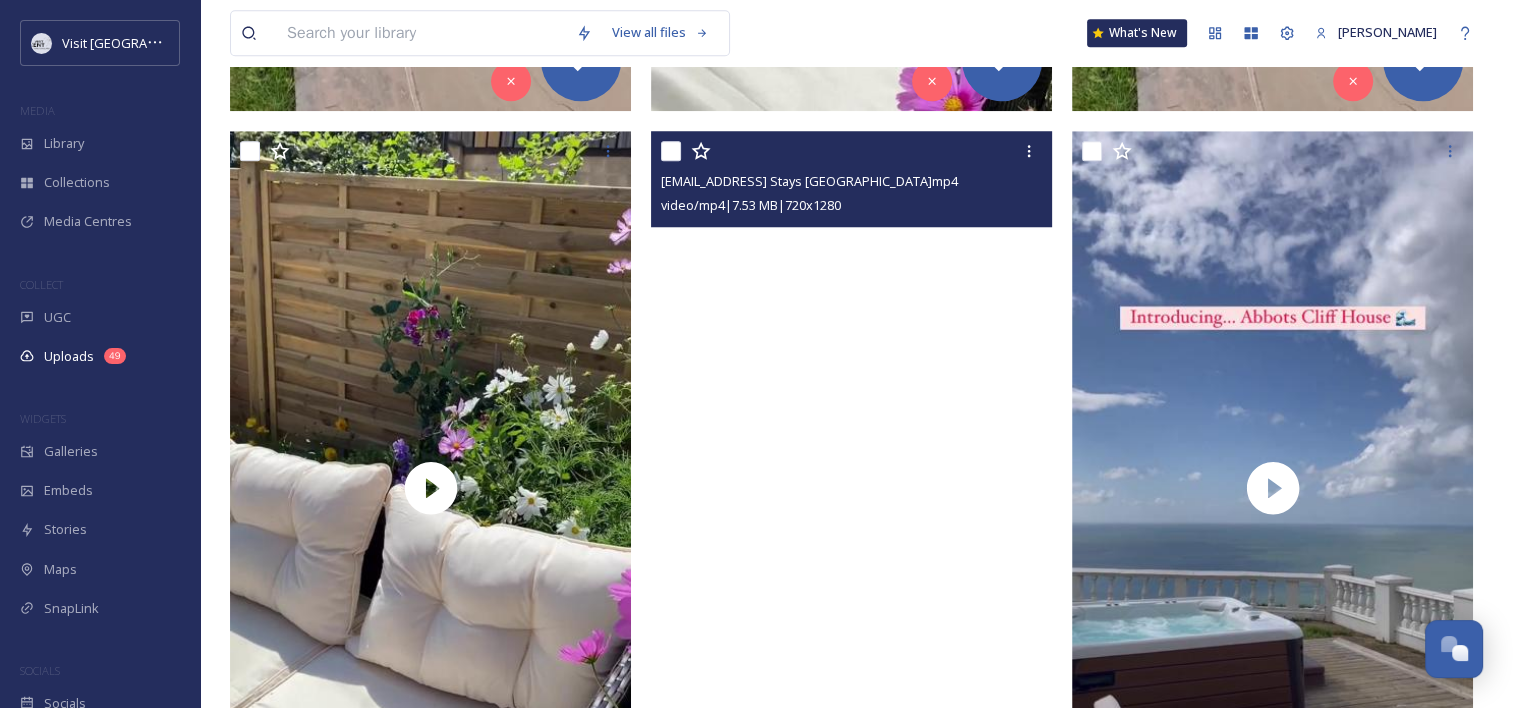click at bounding box center [851, 487] 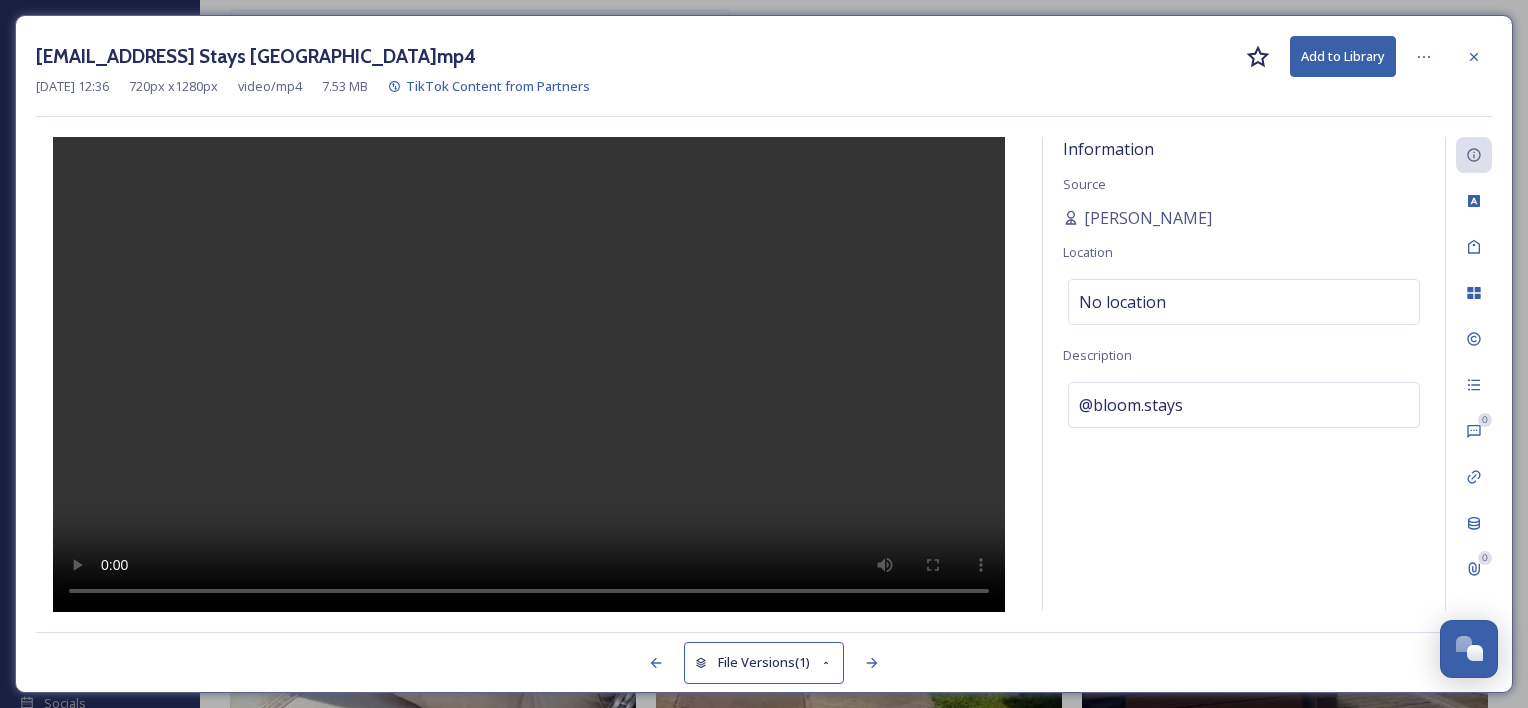 click 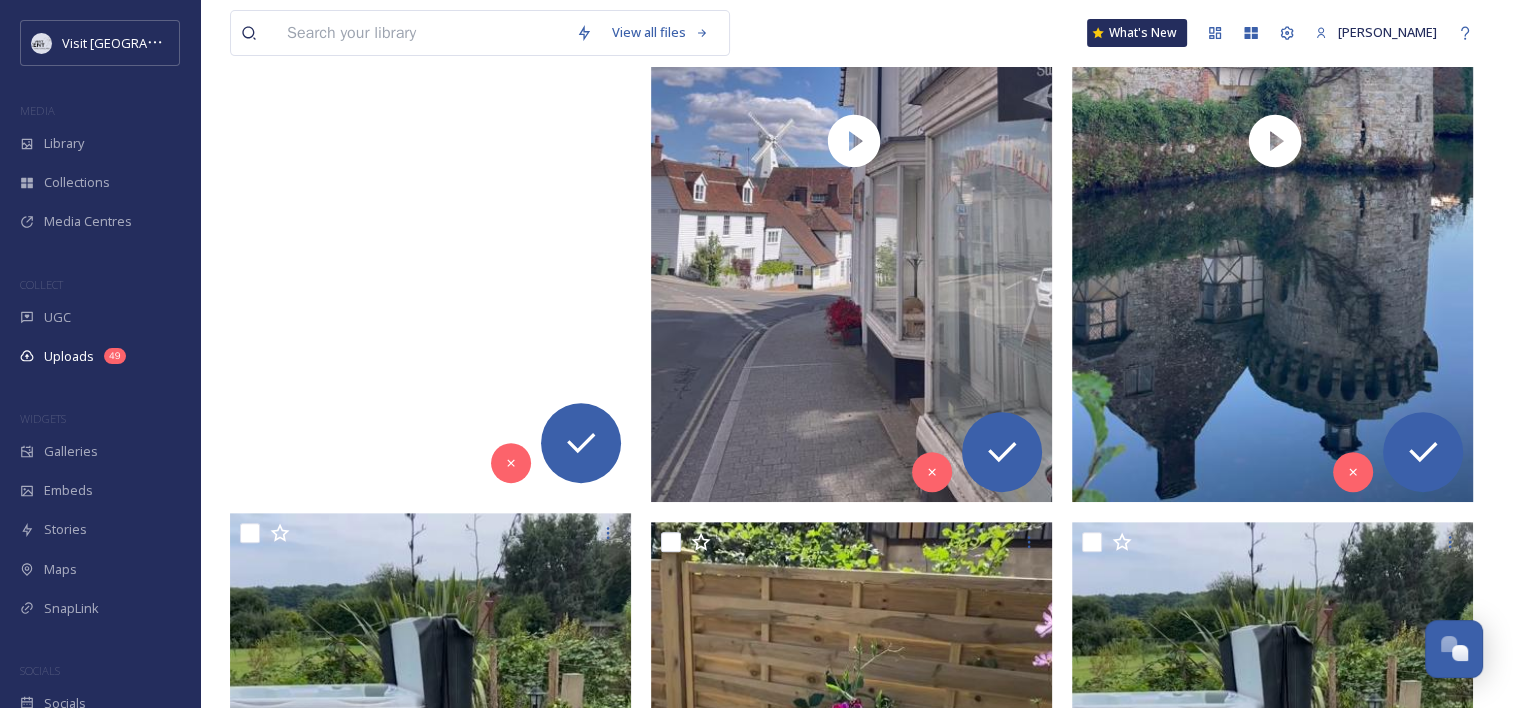 scroll, scrollTop: 628, scrollLeft: 0, axis: vertical 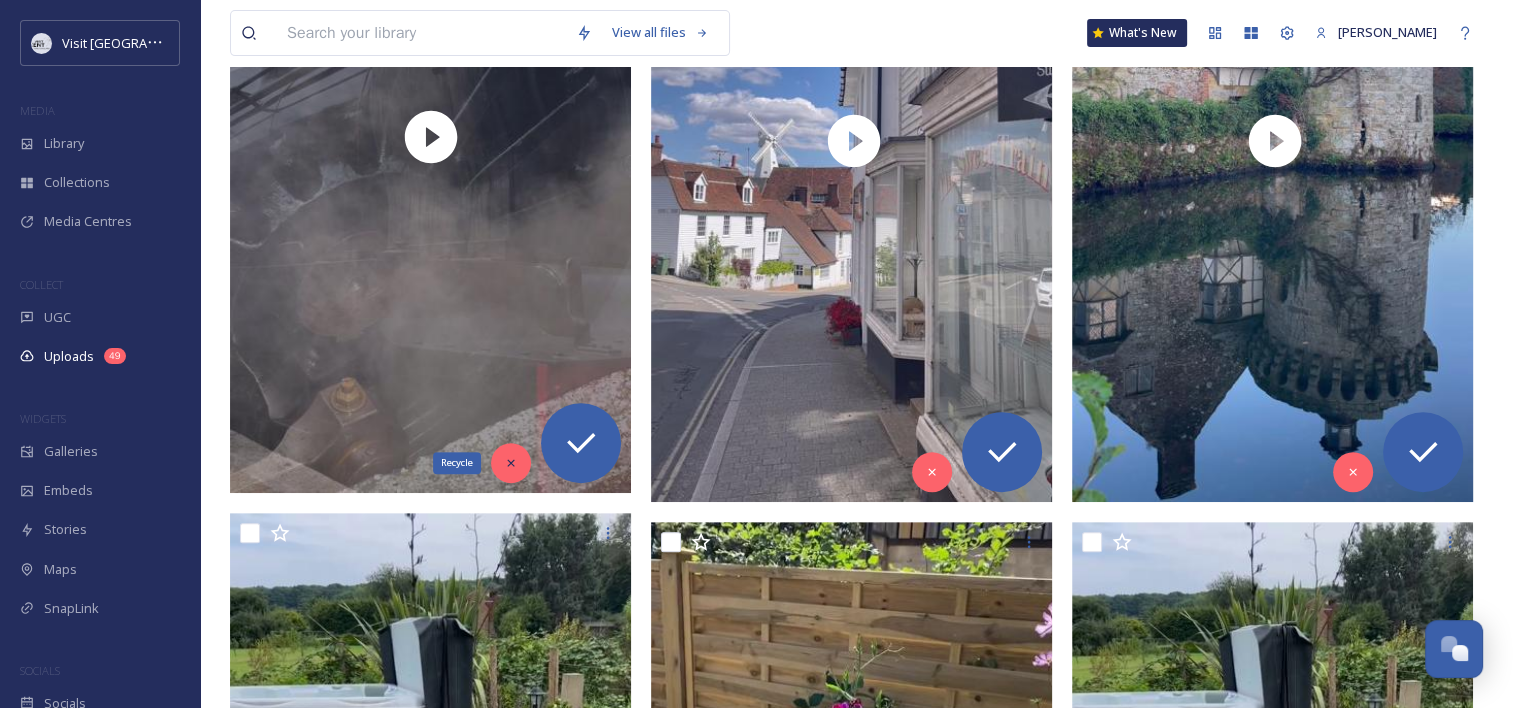 click 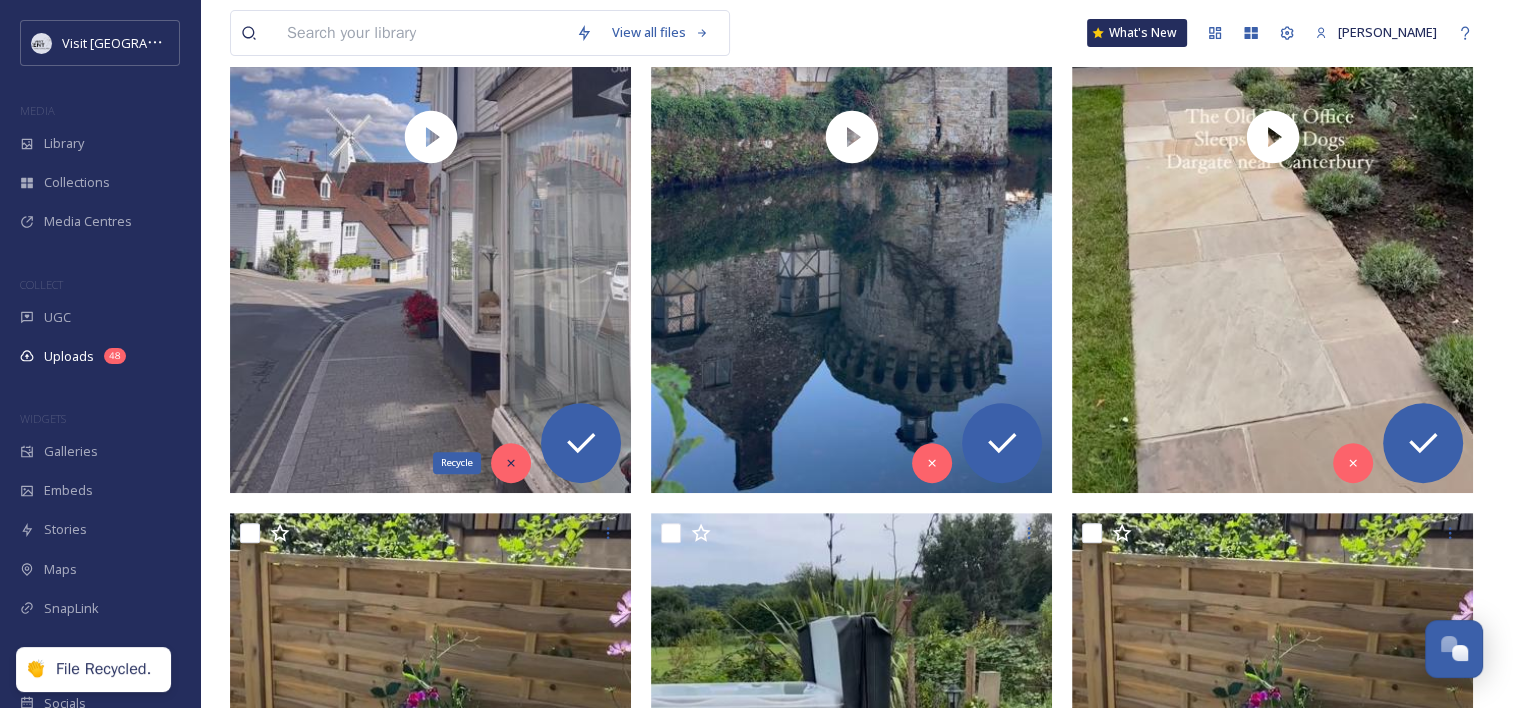 click 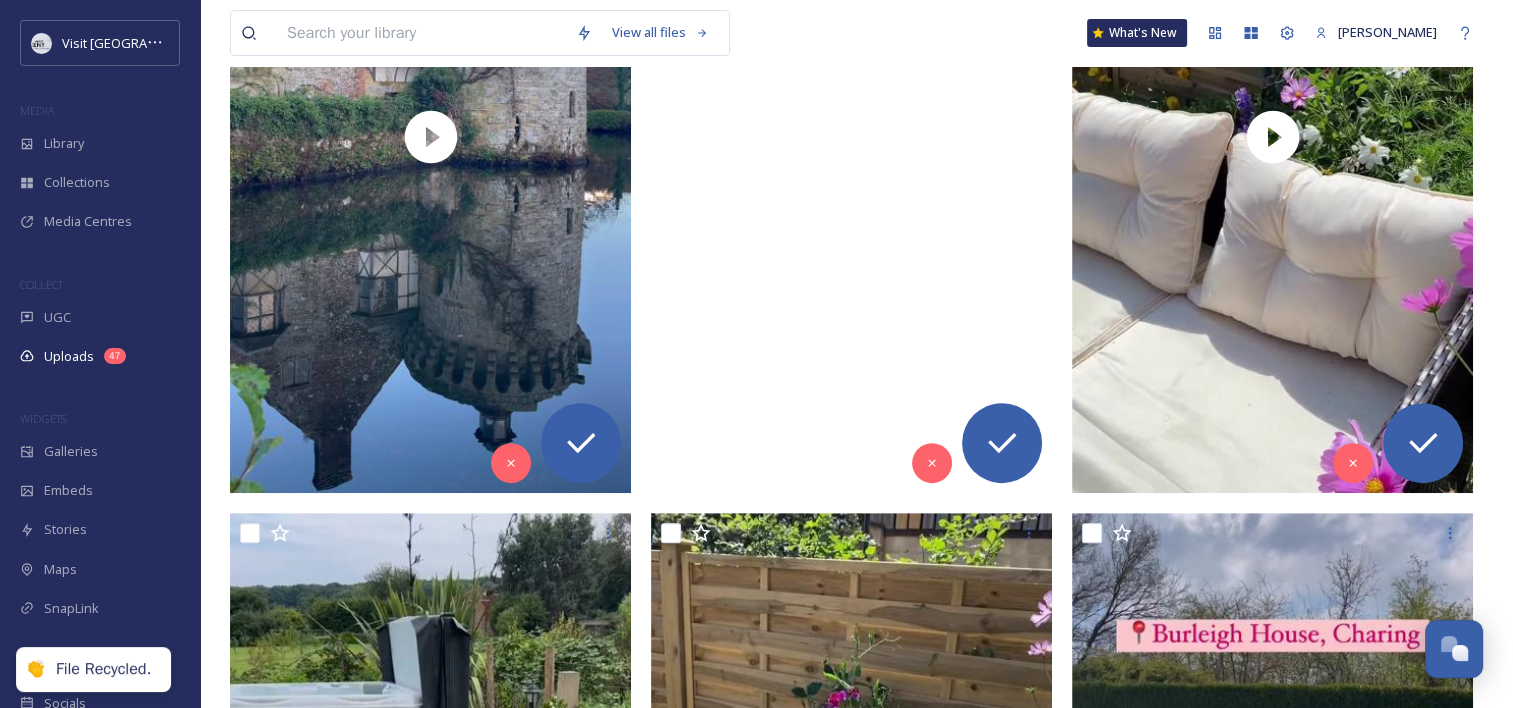 scroll, scrollTop: 328, scrollLeft: 0, axis: vertical 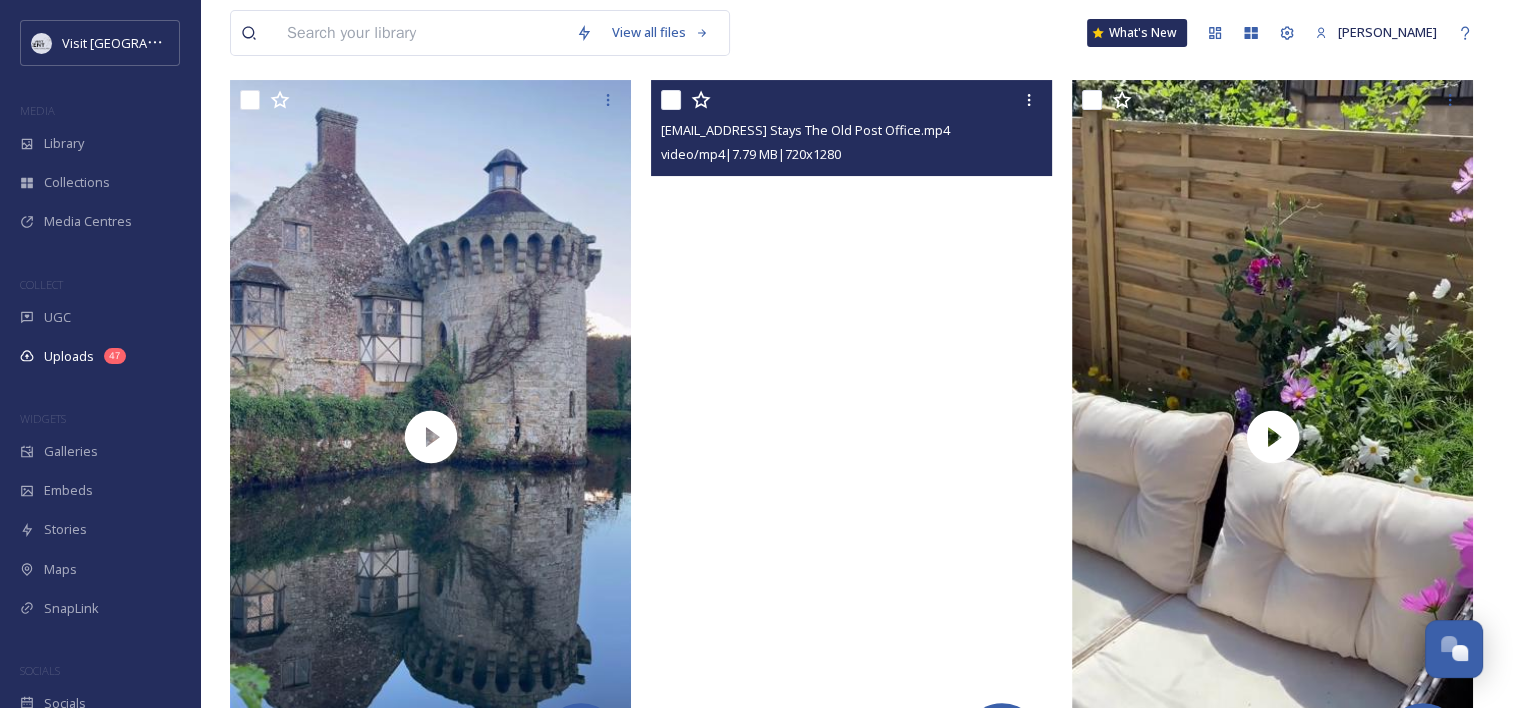 click at bounding box center (851, 436) 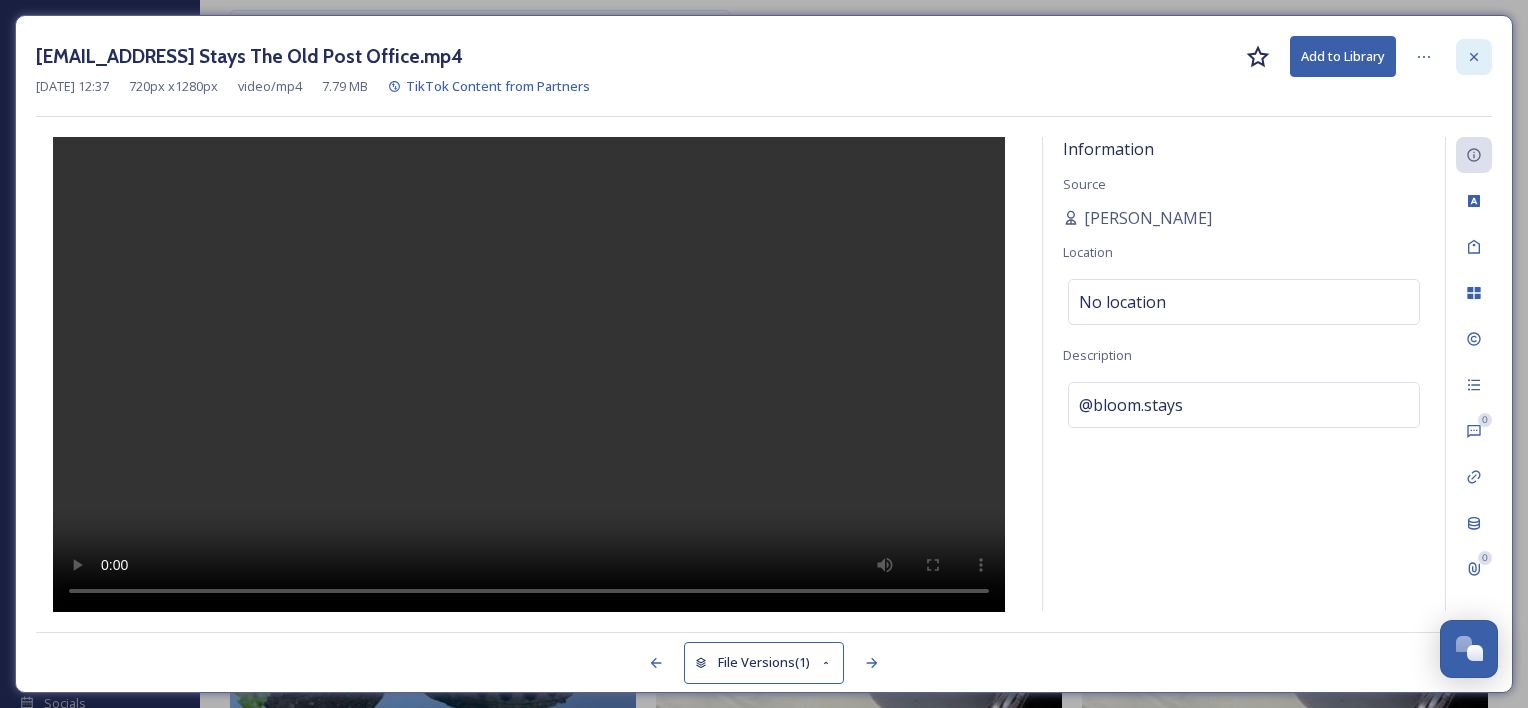 click 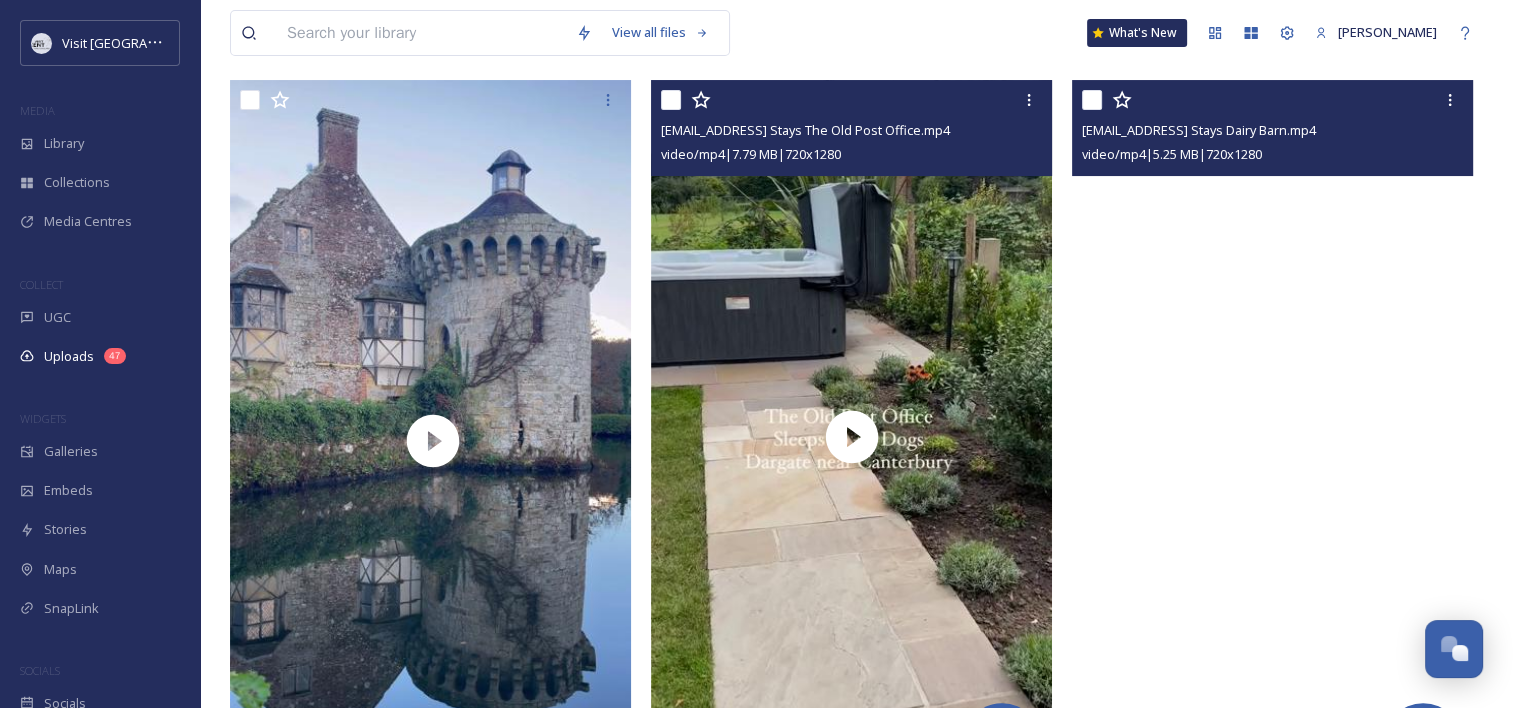 scroll, scrollTop: 440, scrollLeft: 0, axis: vertical 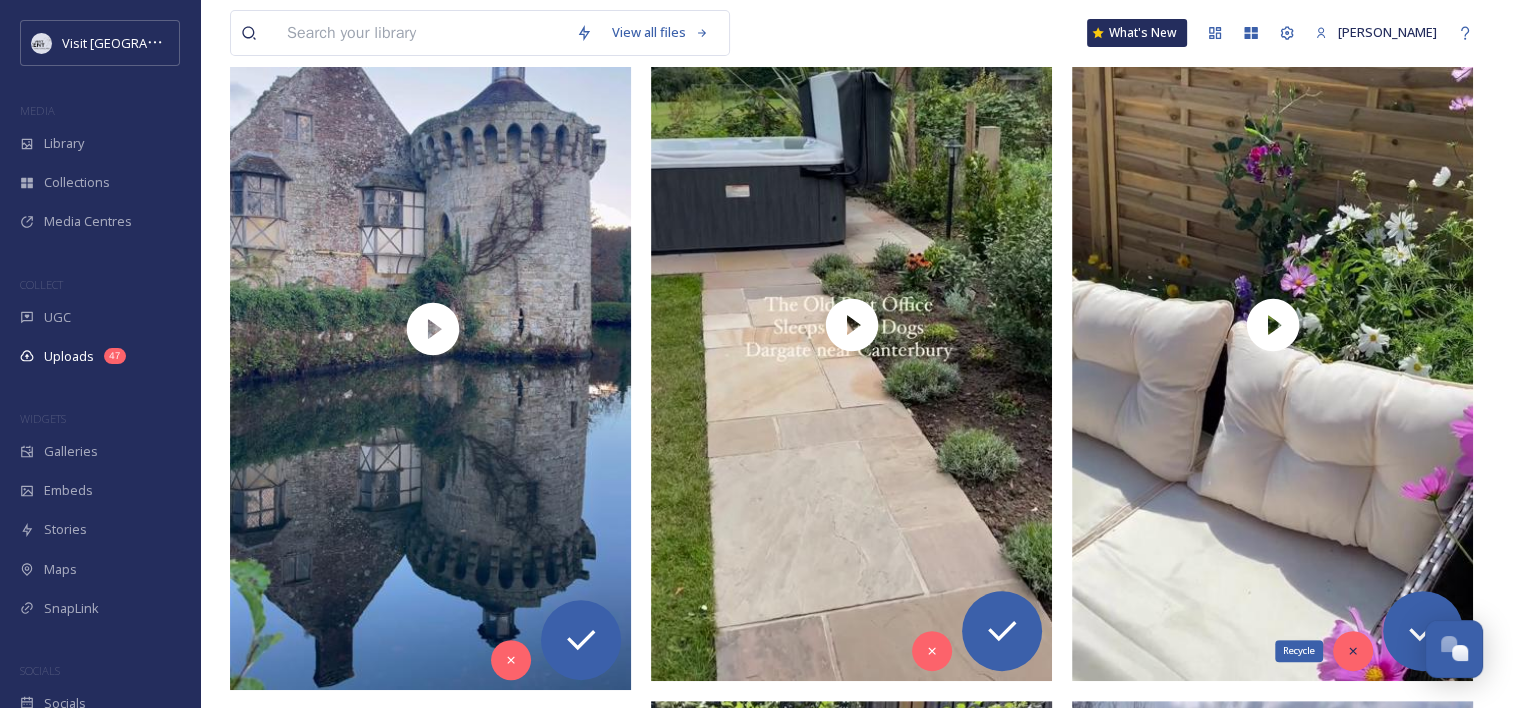 click 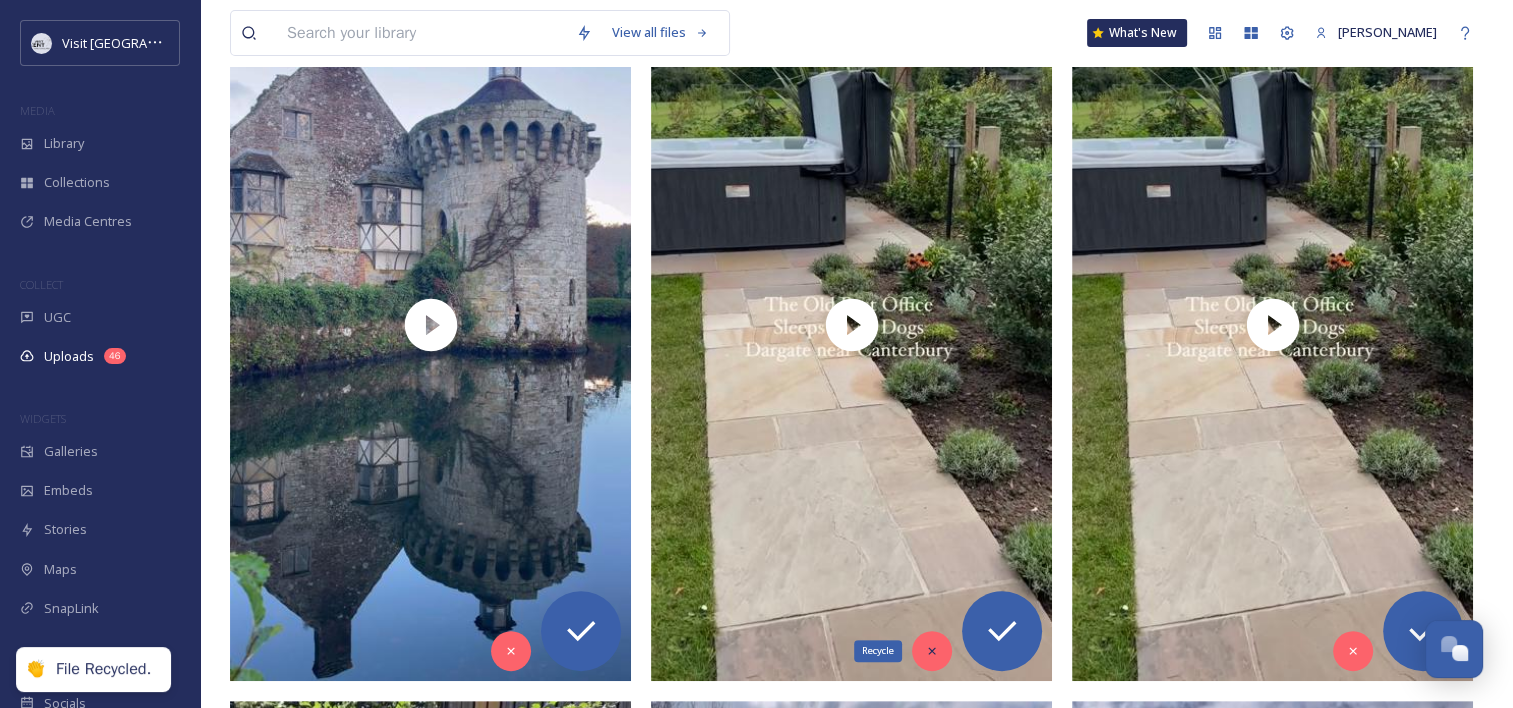 click 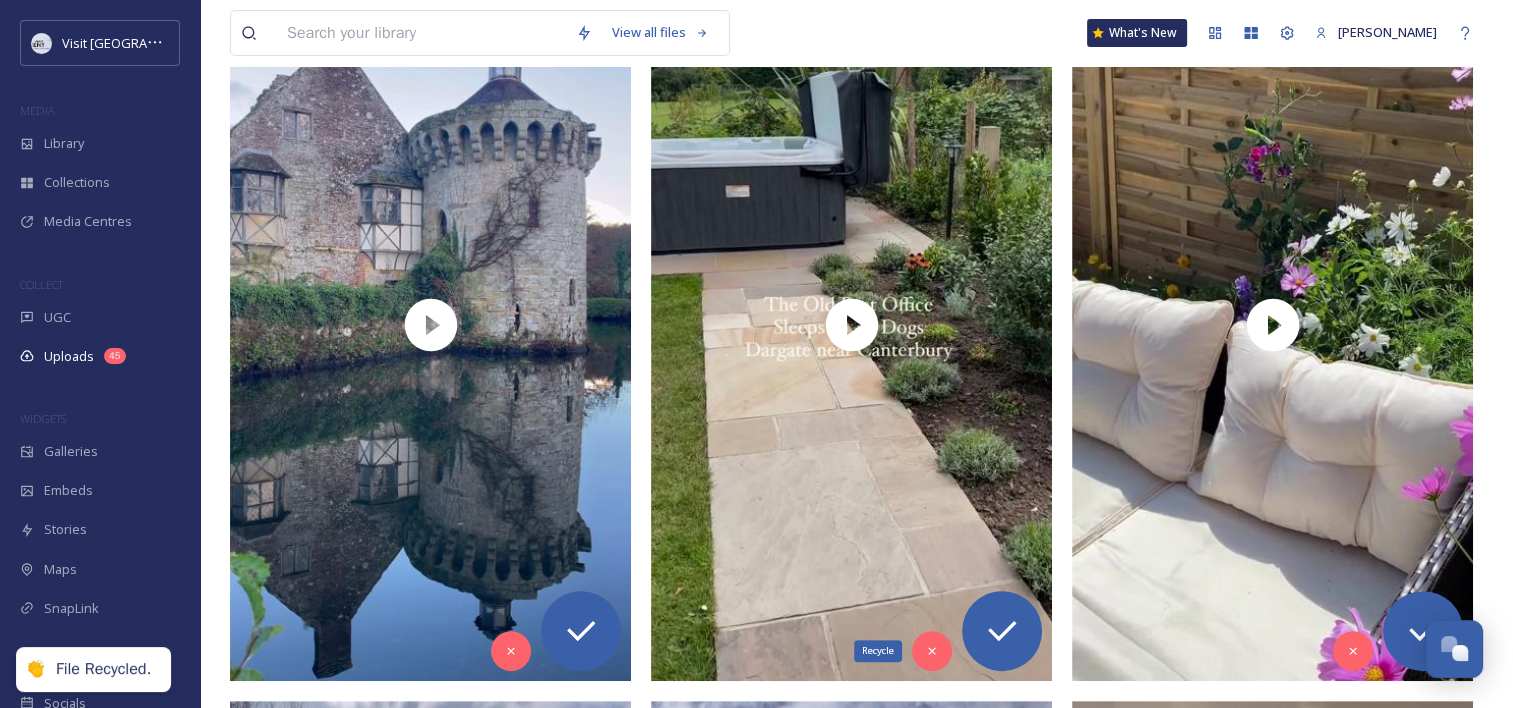 click 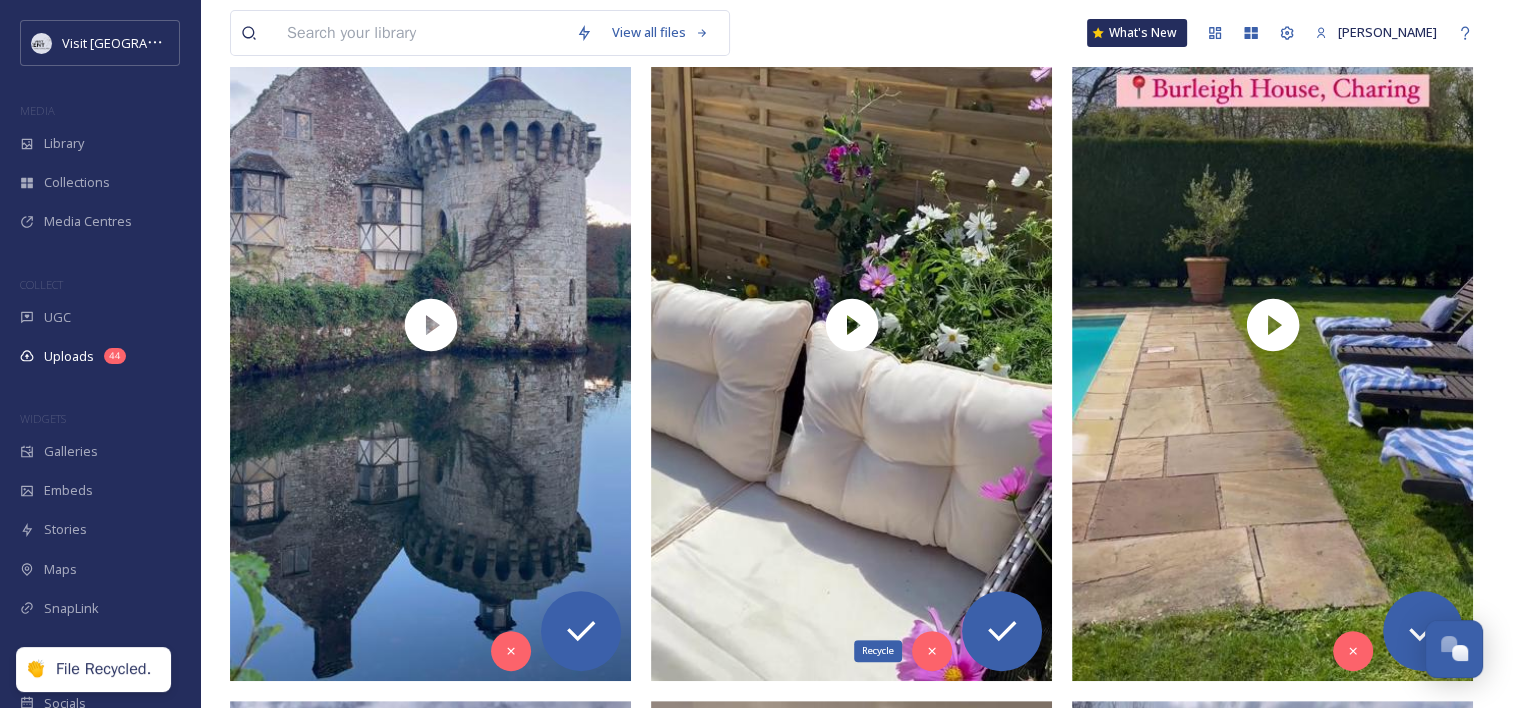 click 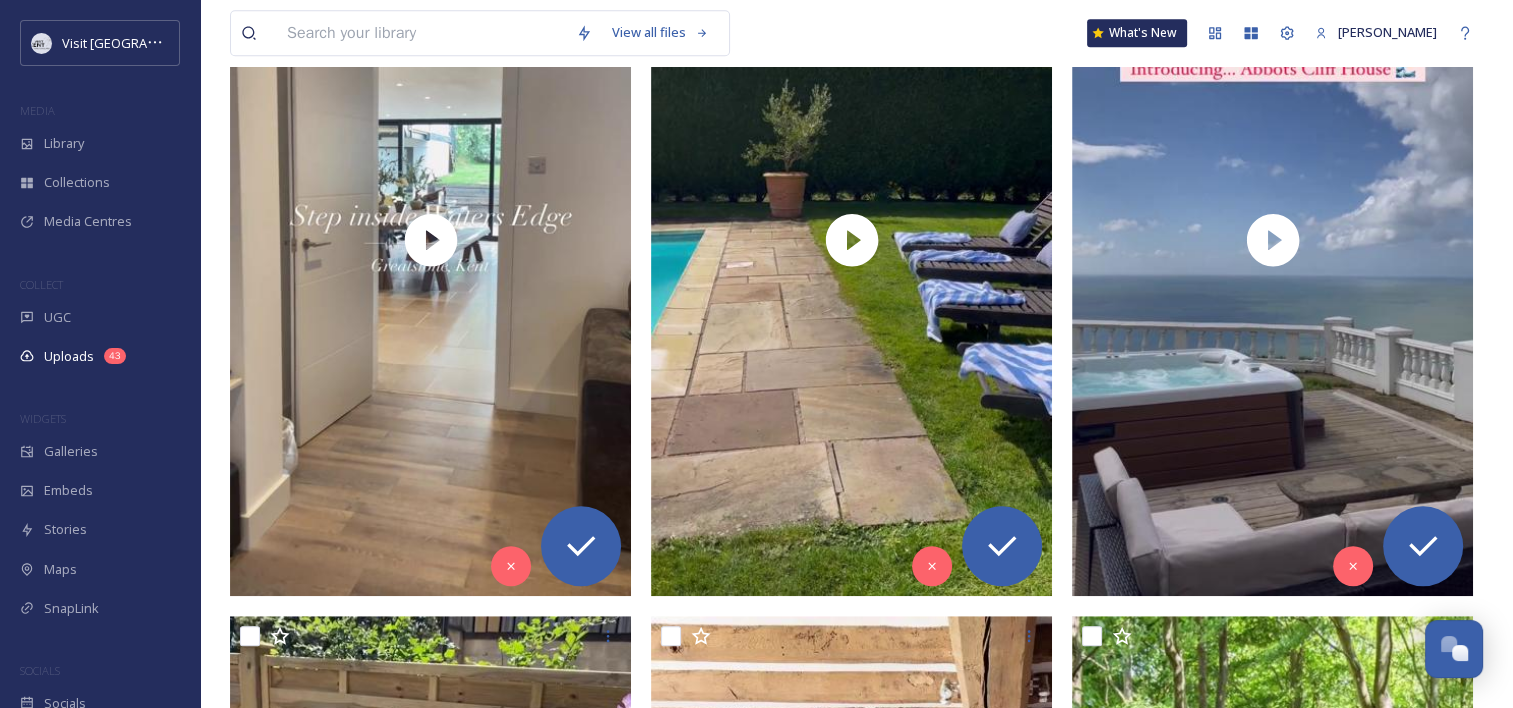 scroll, scrollTop: 1270, scrollLeft: 0, axis: vertical 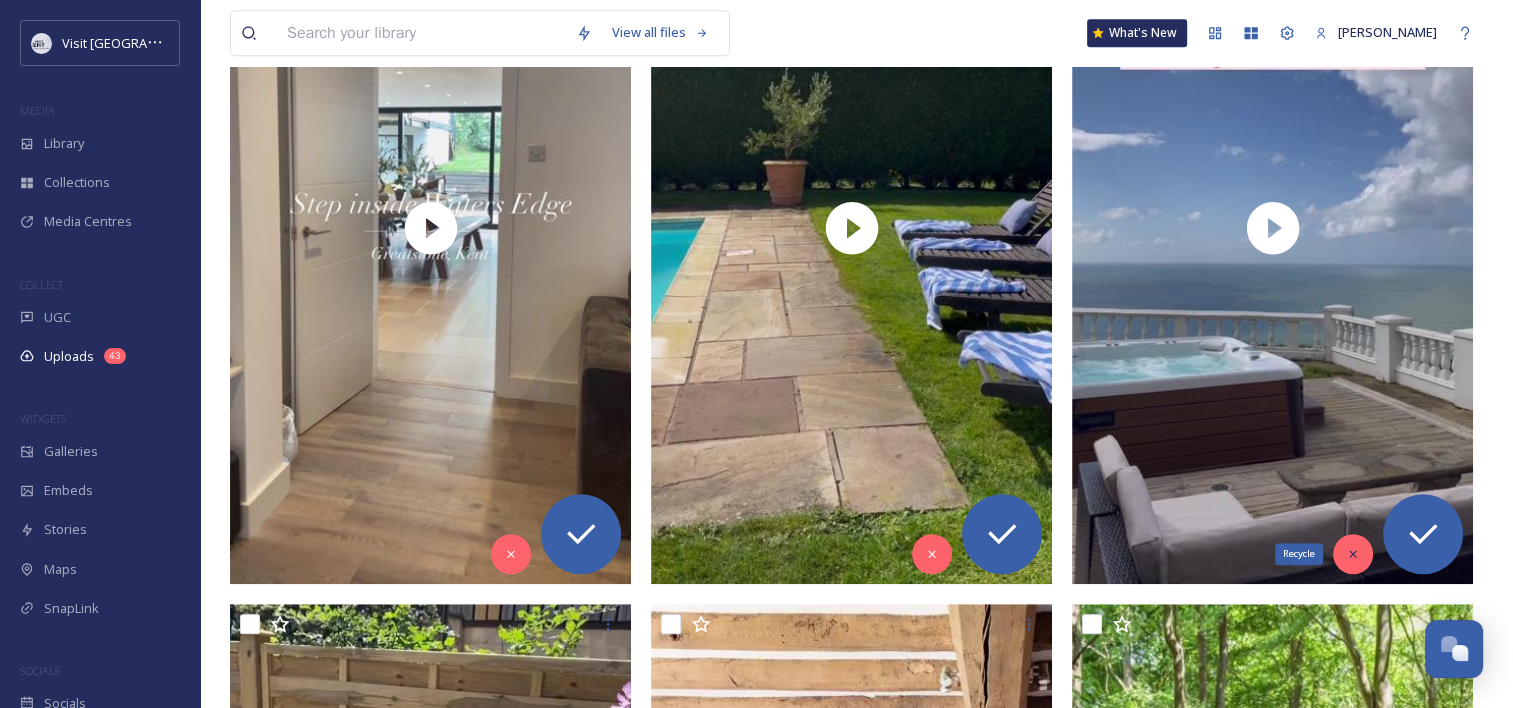 click 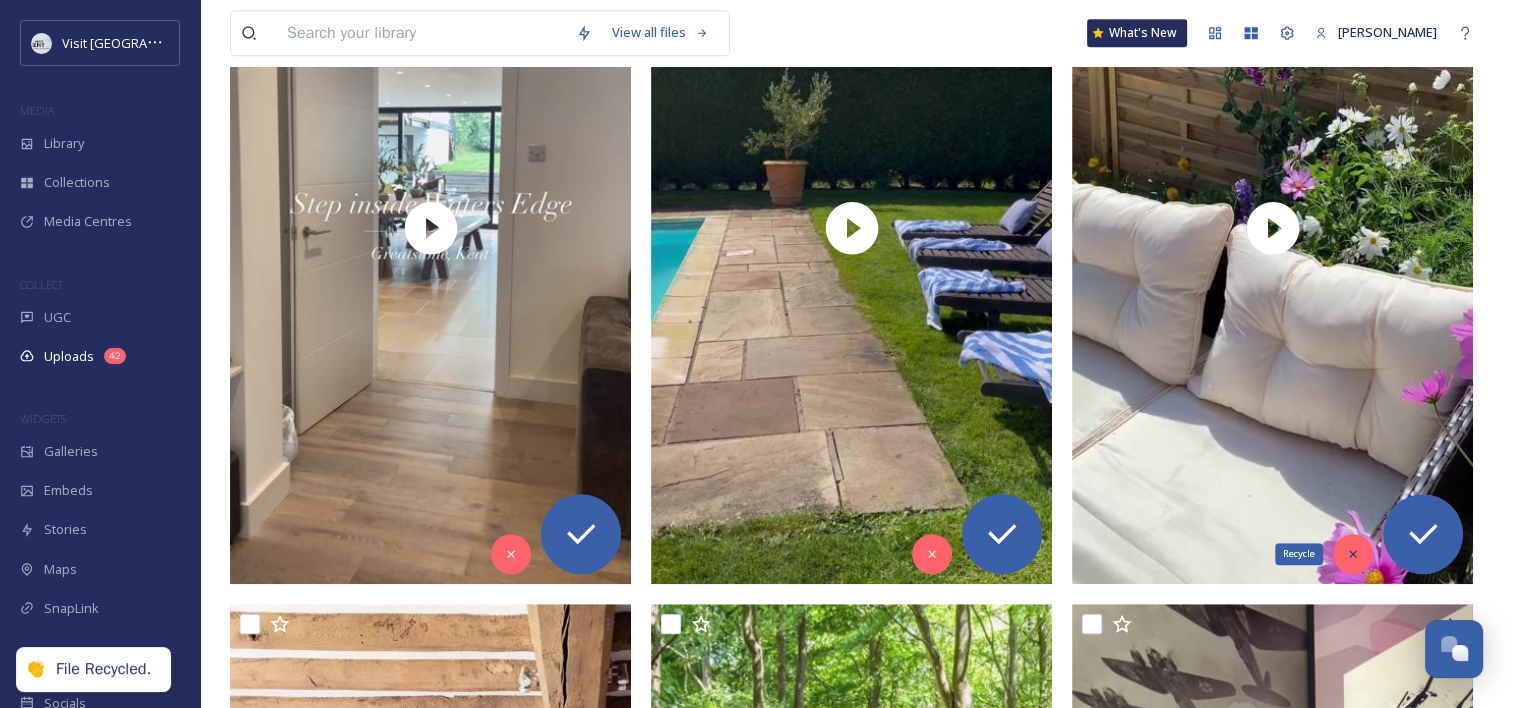 click on "Recycle" at bounding box center [1353, 554] 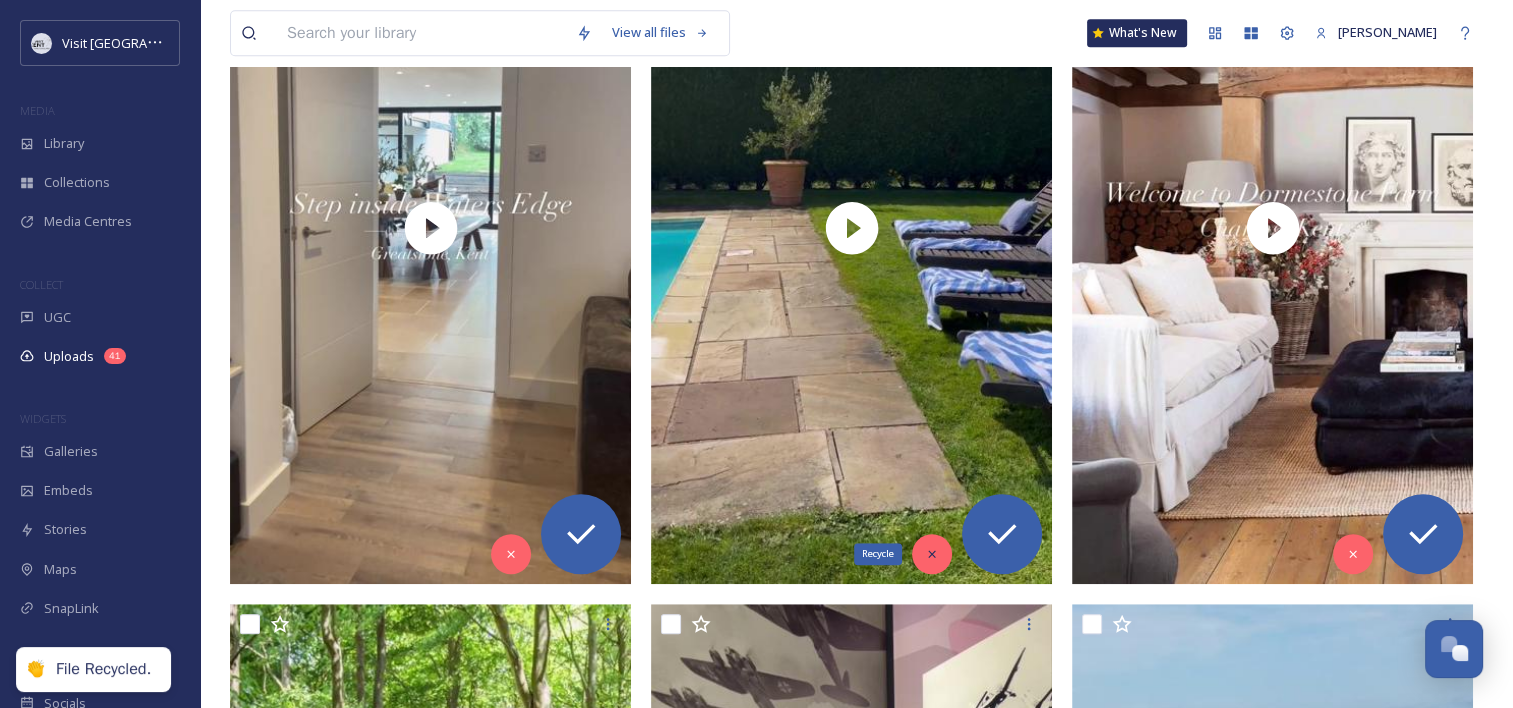 click on "Recycle" at bounding box center (932, 554) 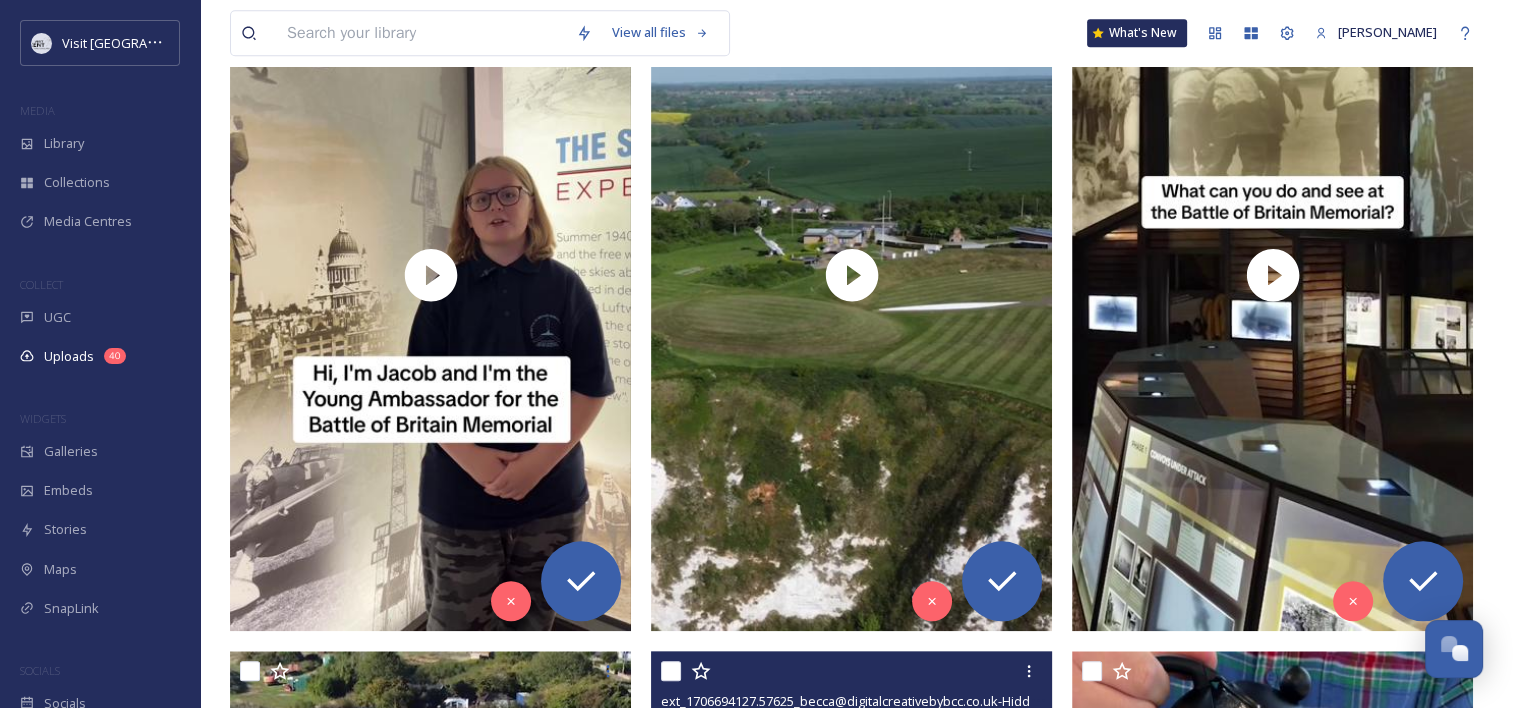 scroll, scrollTop: 1900, scrollLeft: 0, axis: vertical 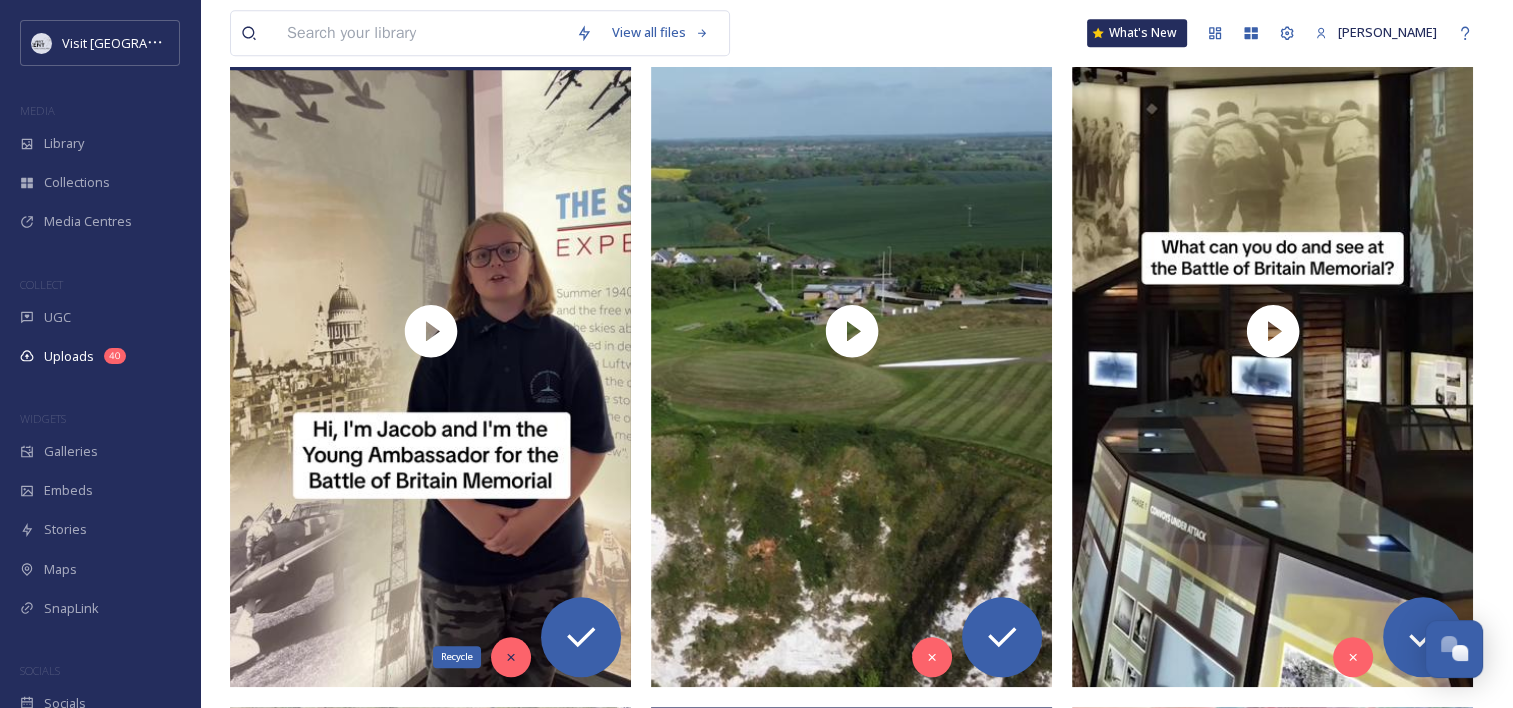 click 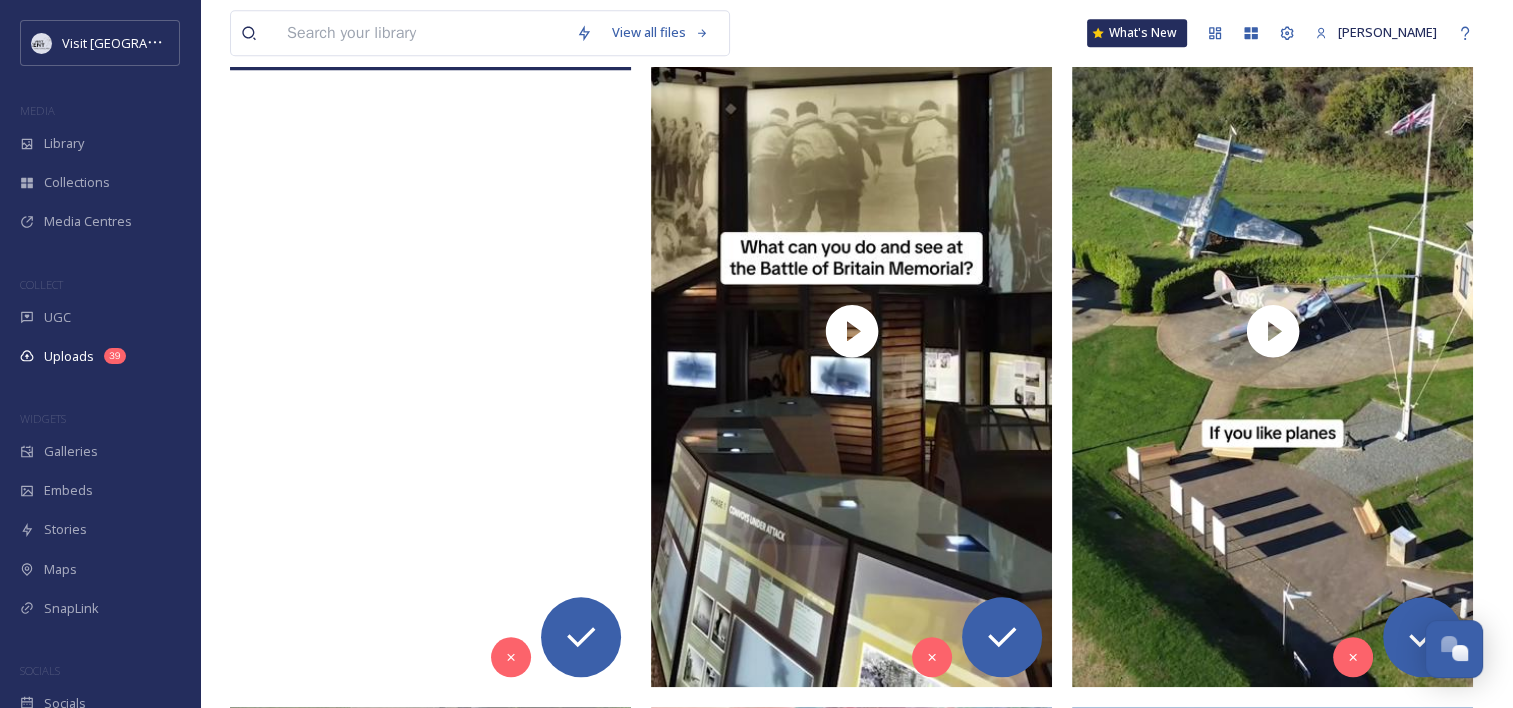 click at bounding box center (430, 330) 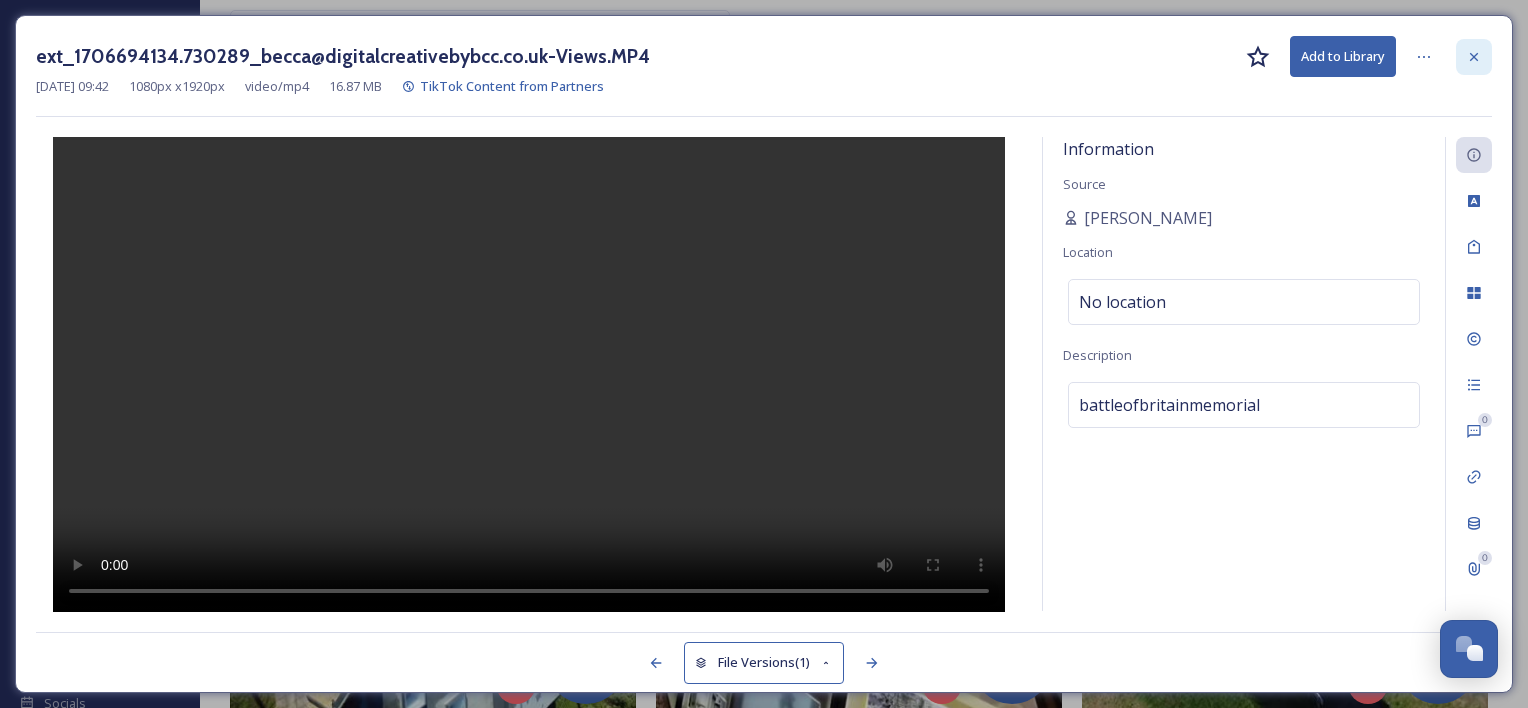 click 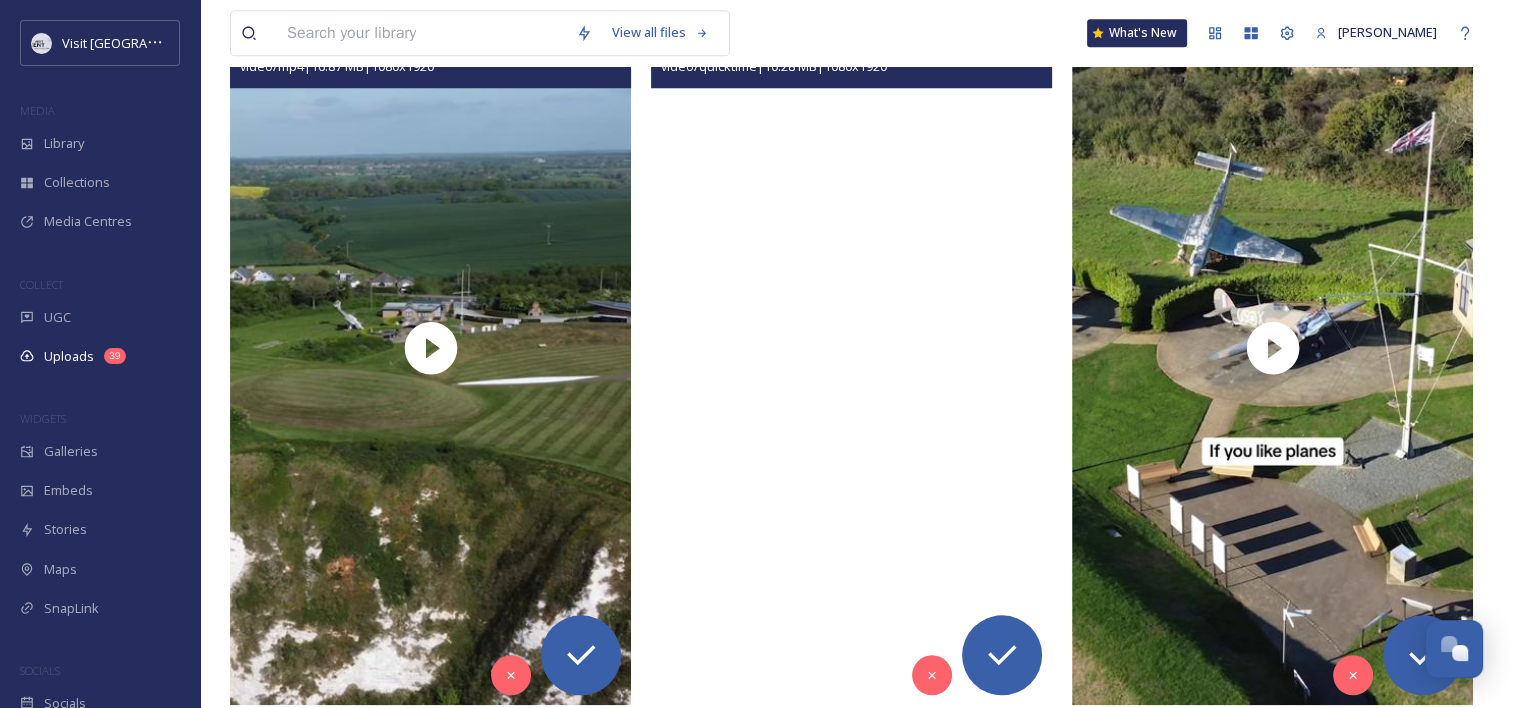 click at bounding box center (851, 348) 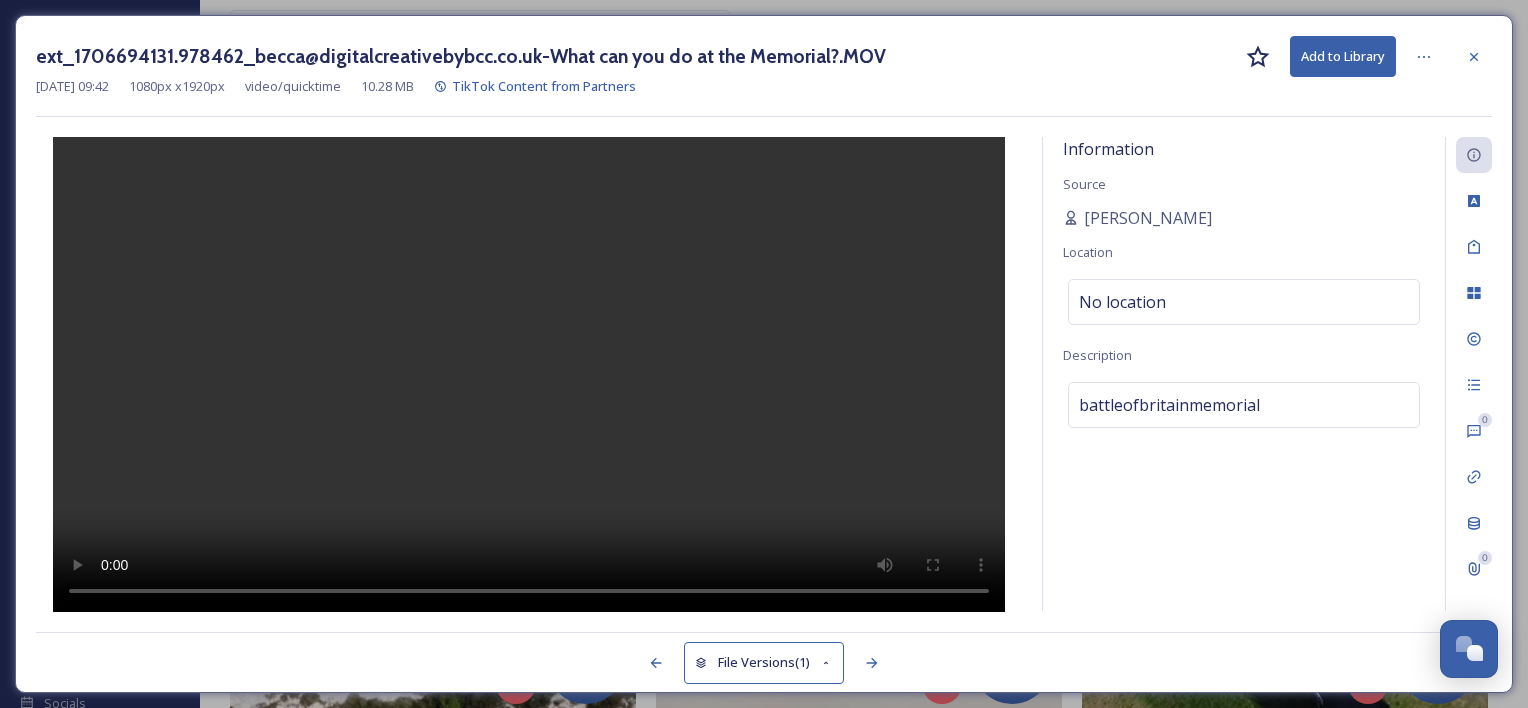 click at bounding box center (529, 375) 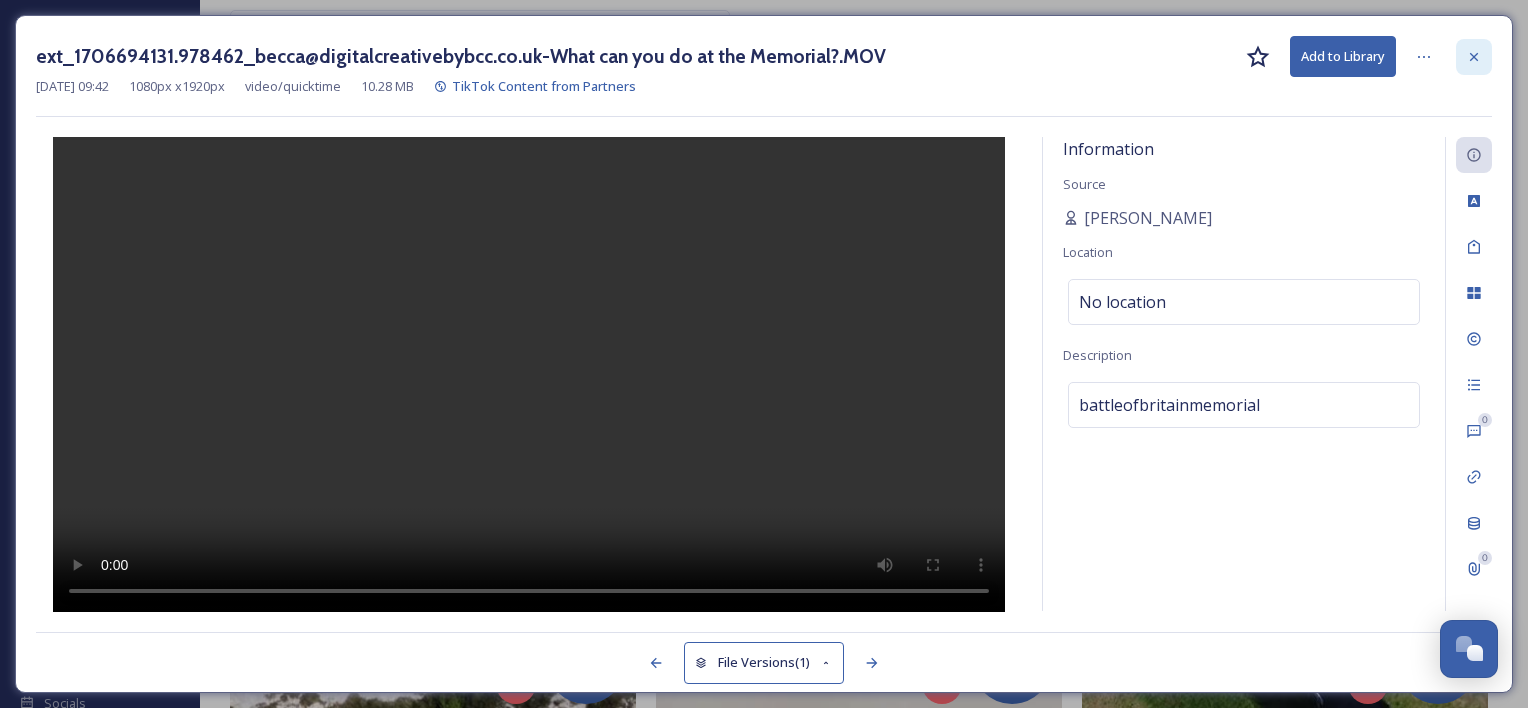 click 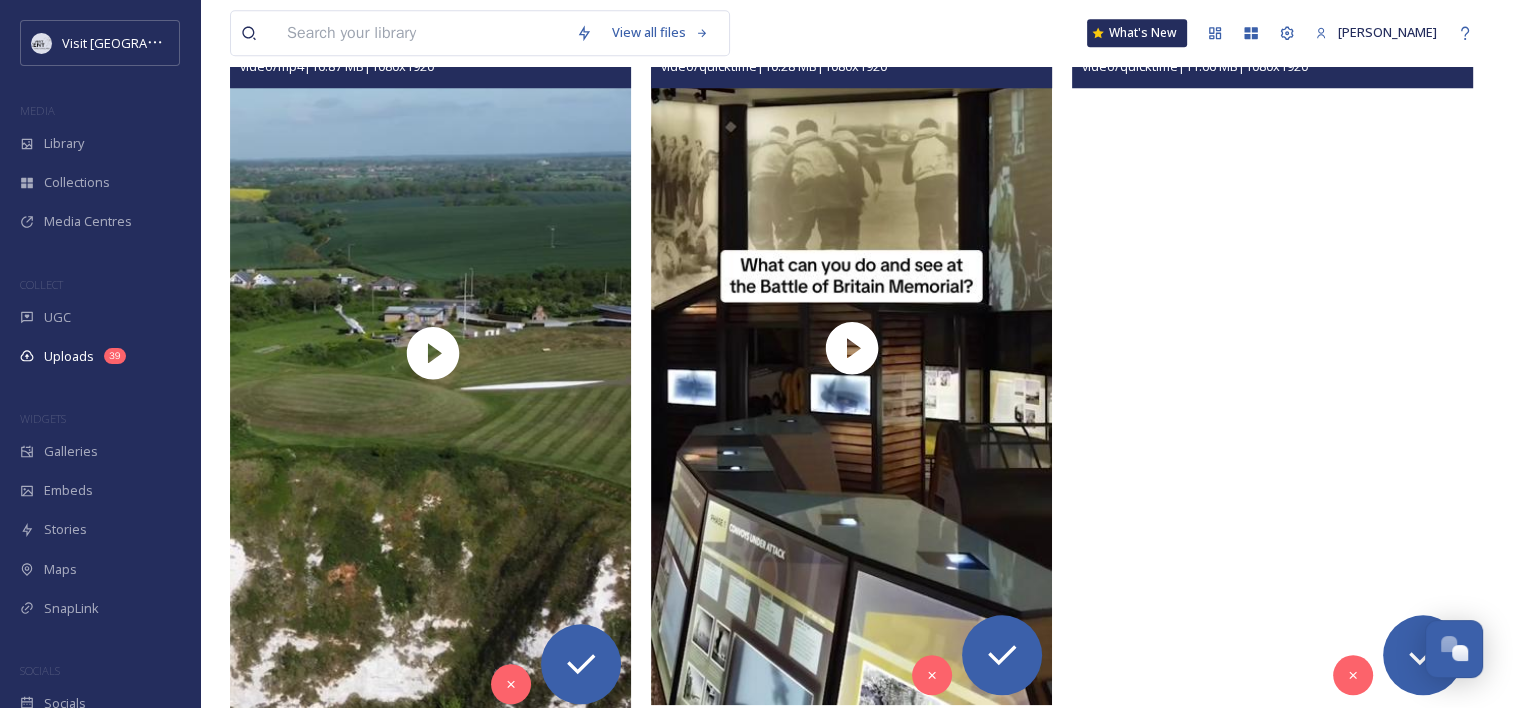 click at bounding box center [1272, 348] 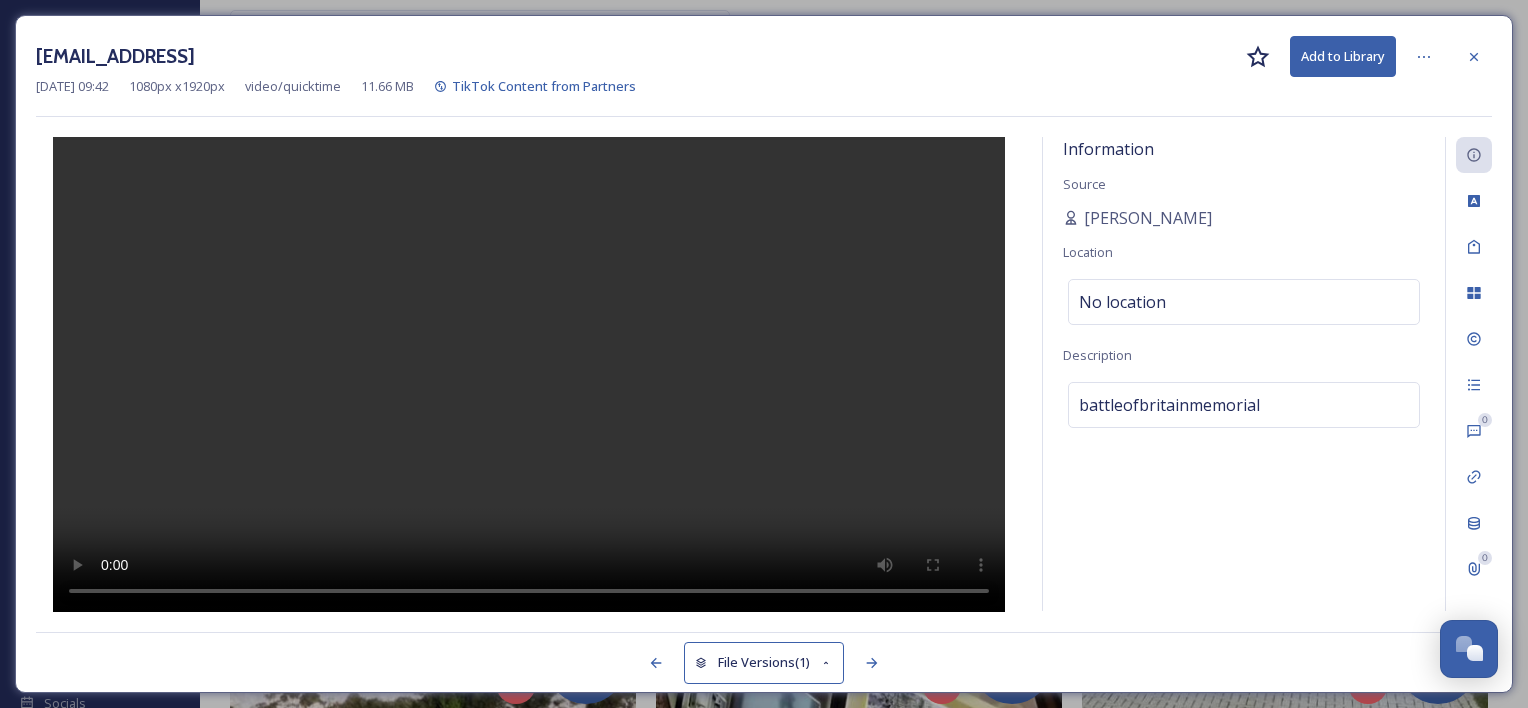 click on "File Versions  (1)" at bounding box center (764, 662) 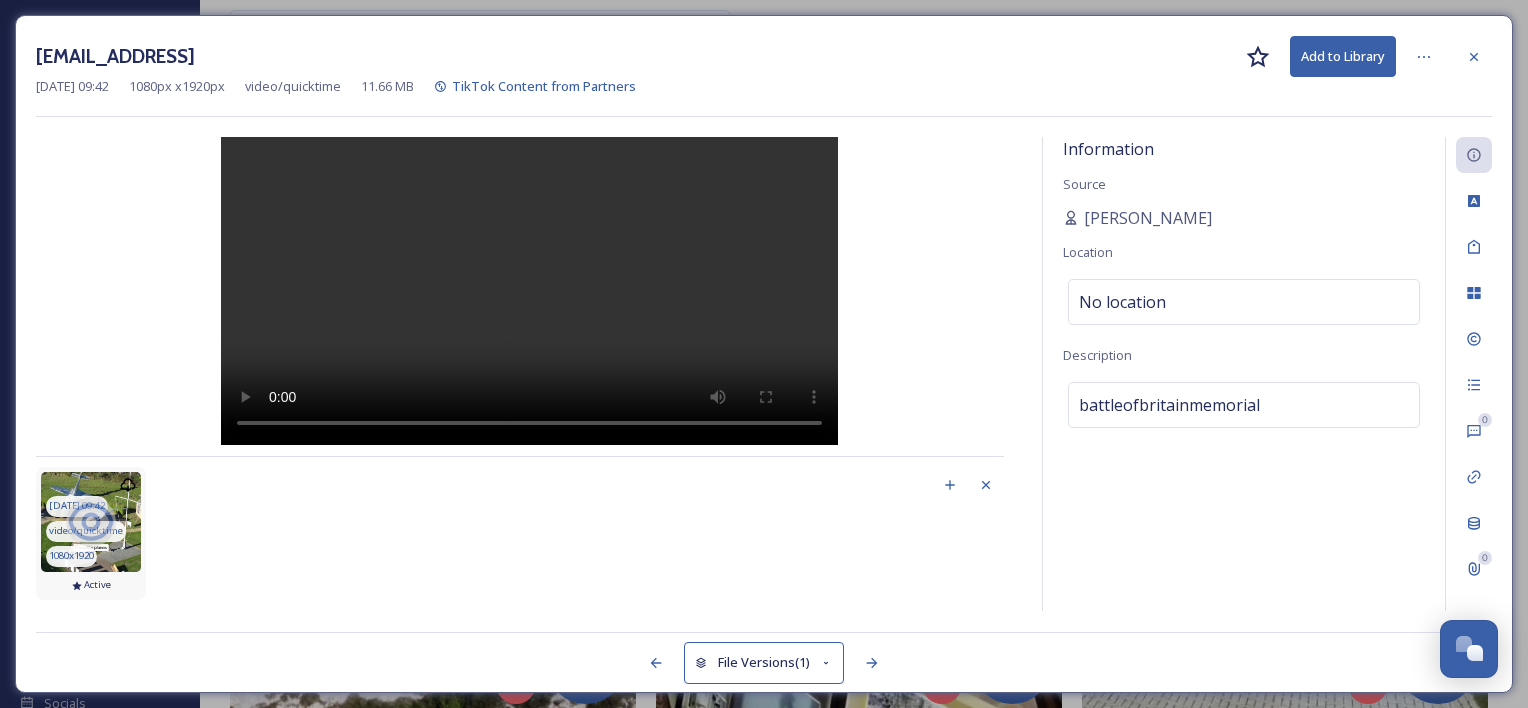 click 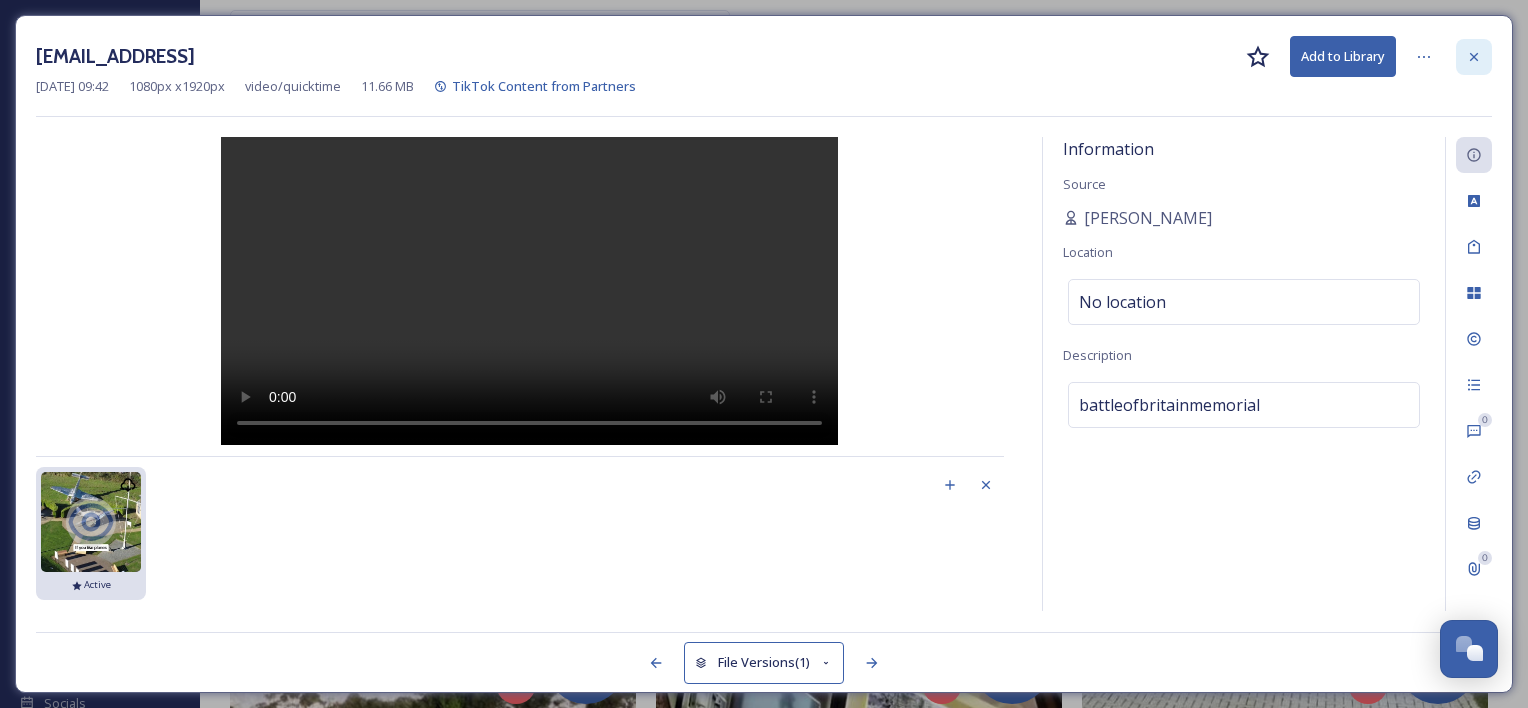 click 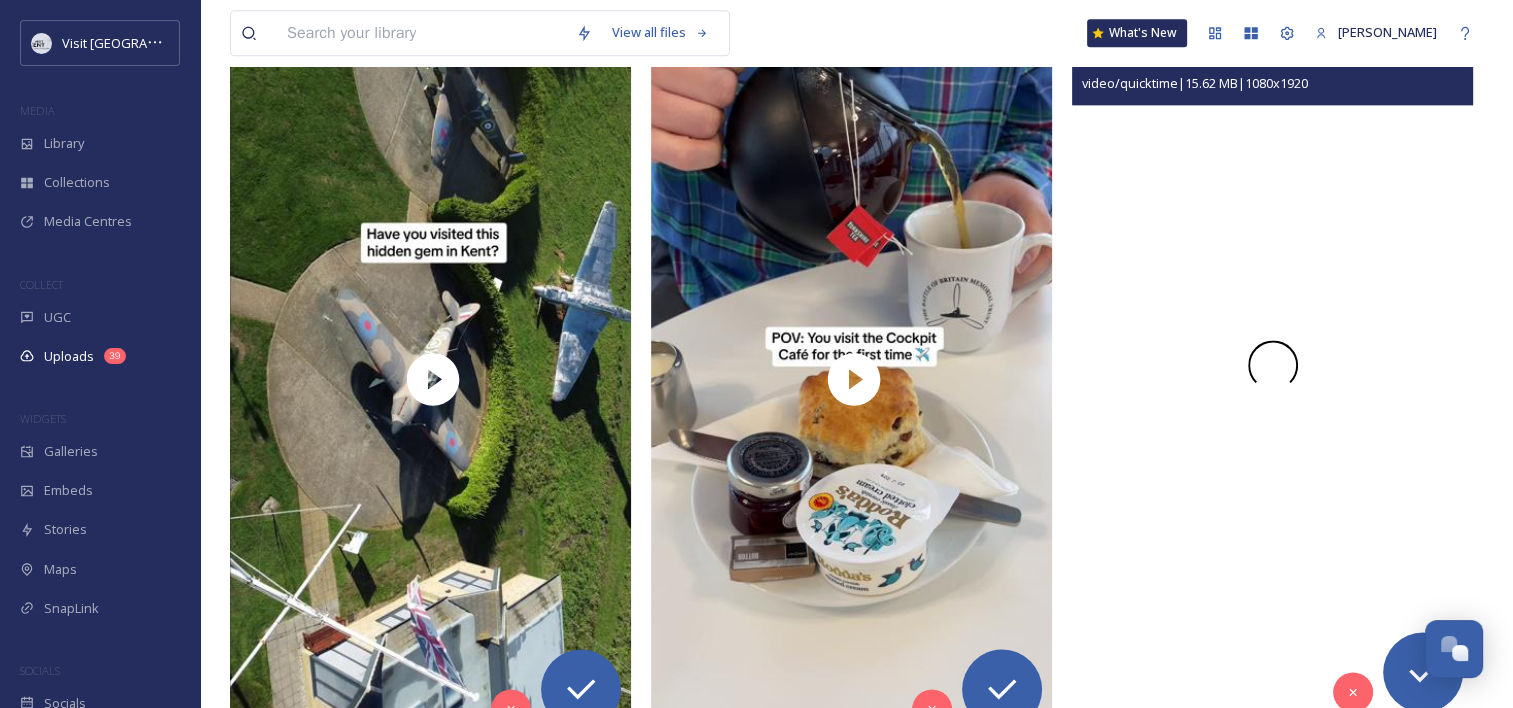 scroll, scrollTop: 2648, scrollLeft: 0, axis: vertical 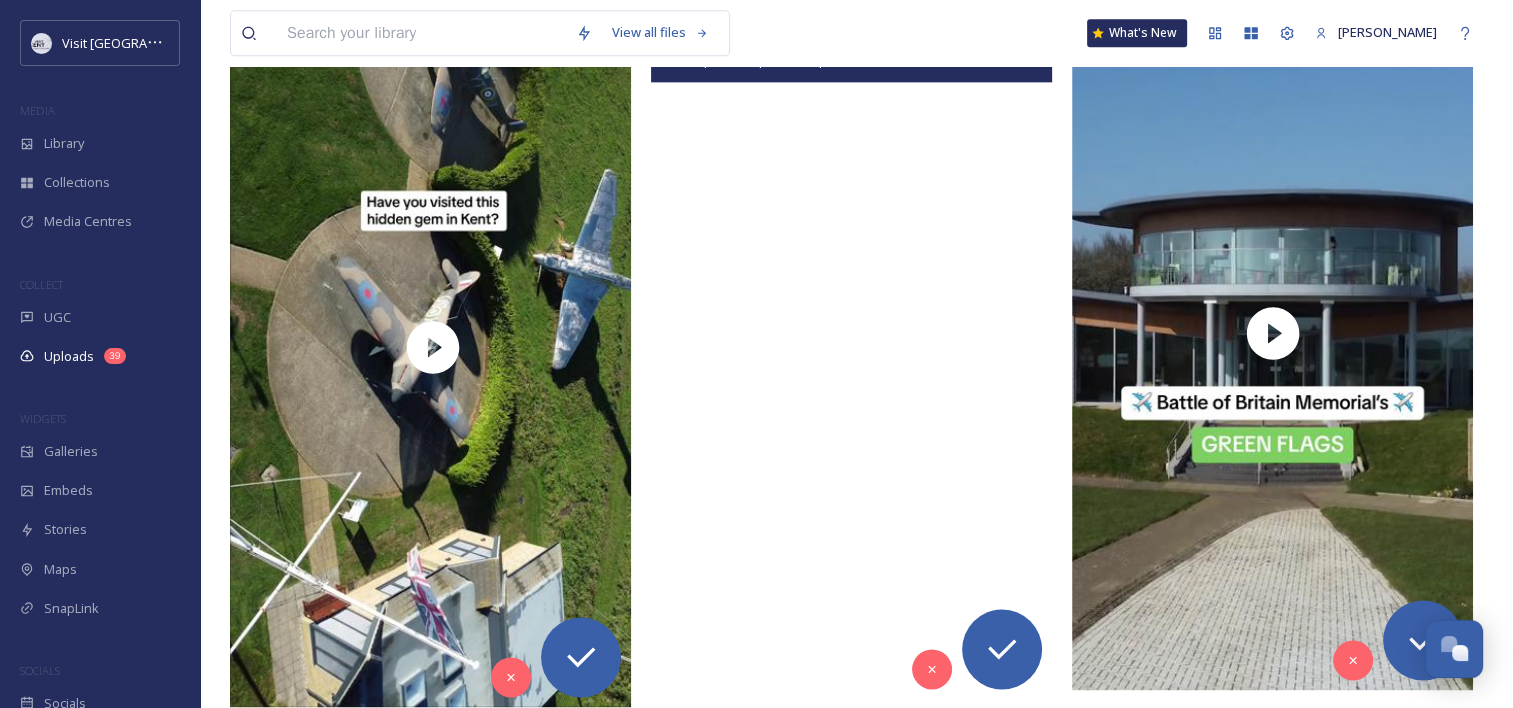 click at bounding box center (851, 342) 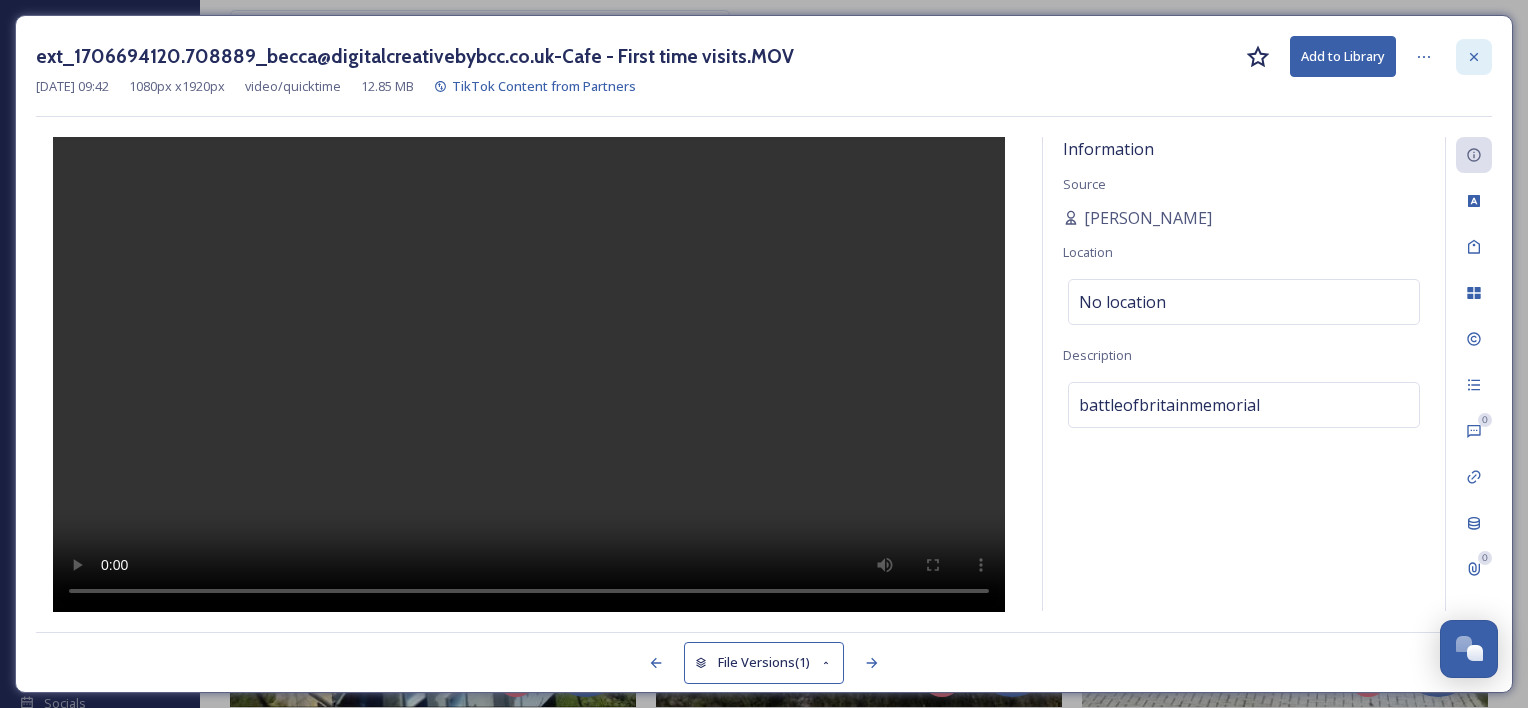 click 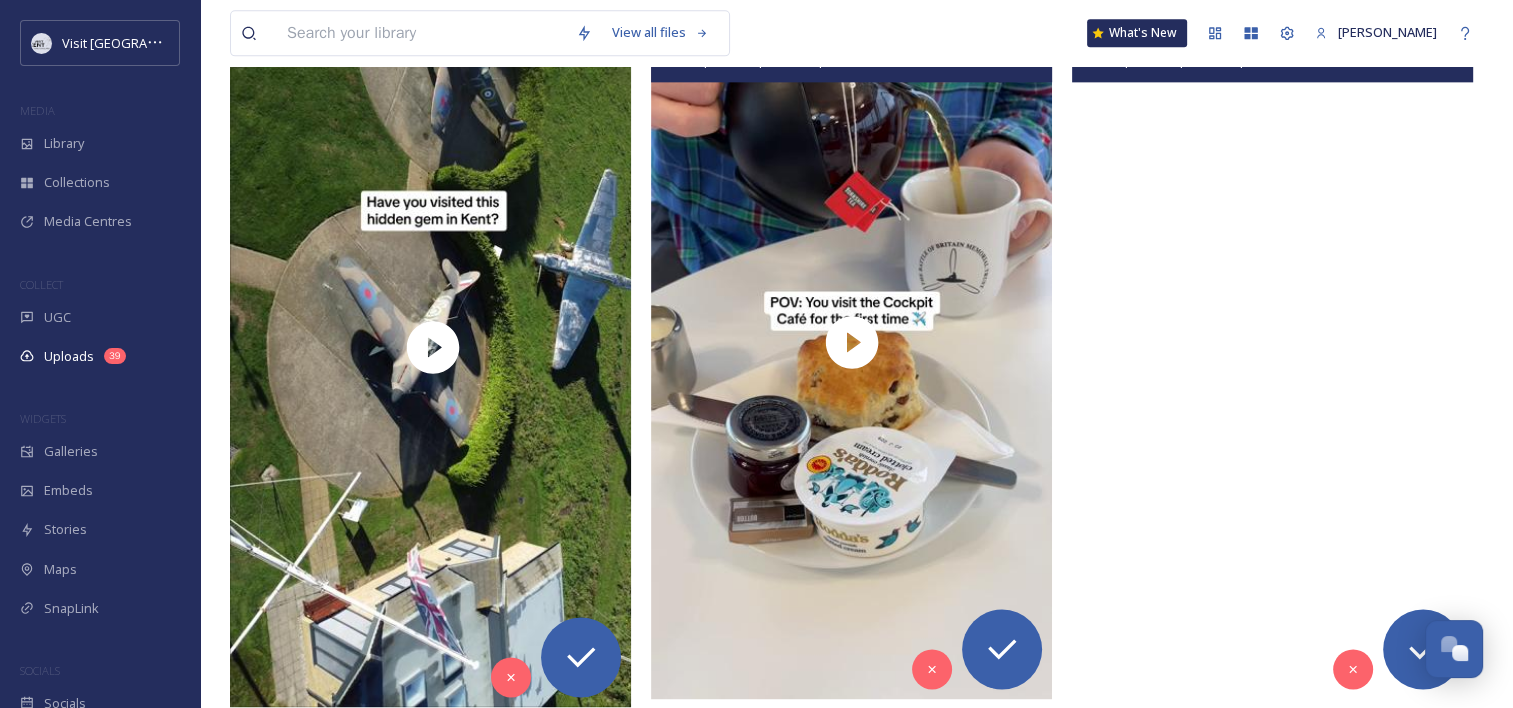 click at bounding box center (1272, 342) 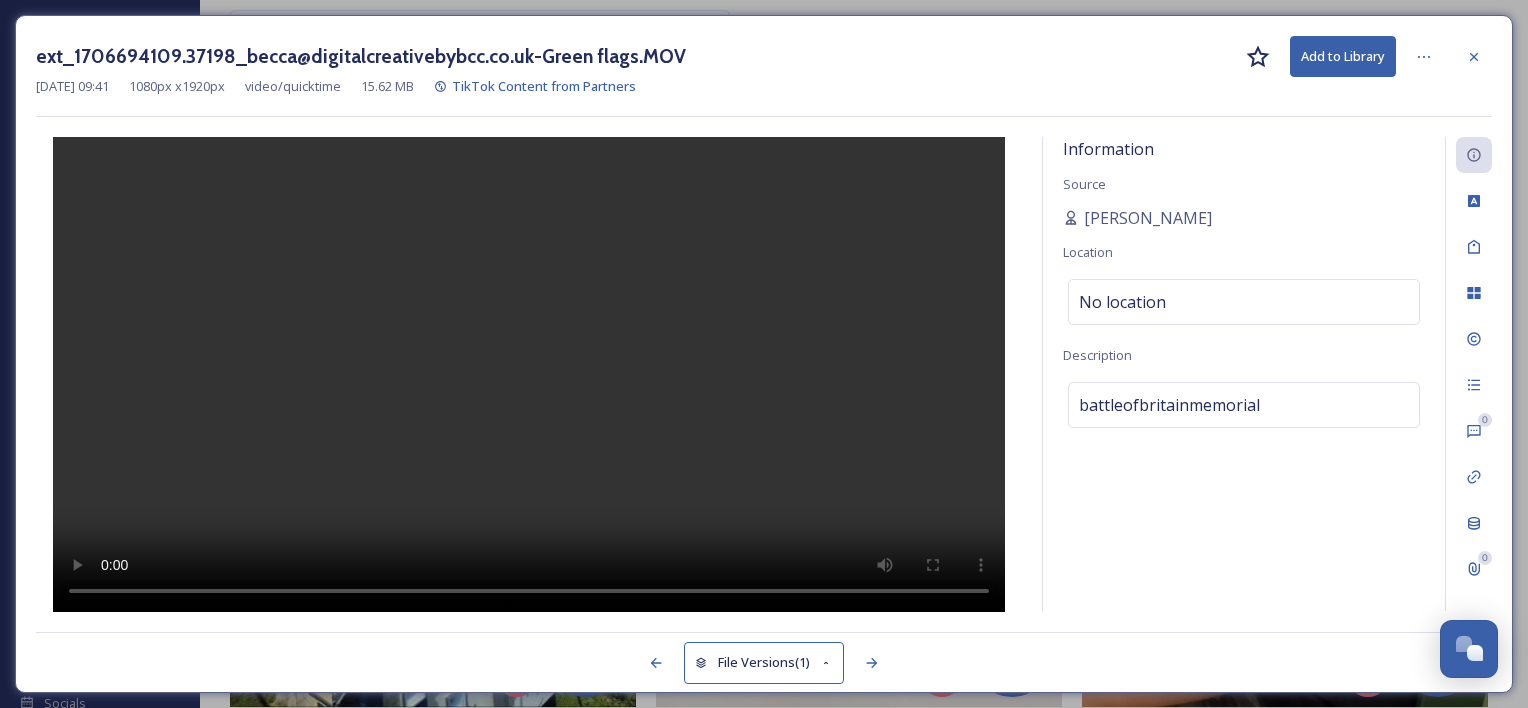 click at bounding box center (529, 375) 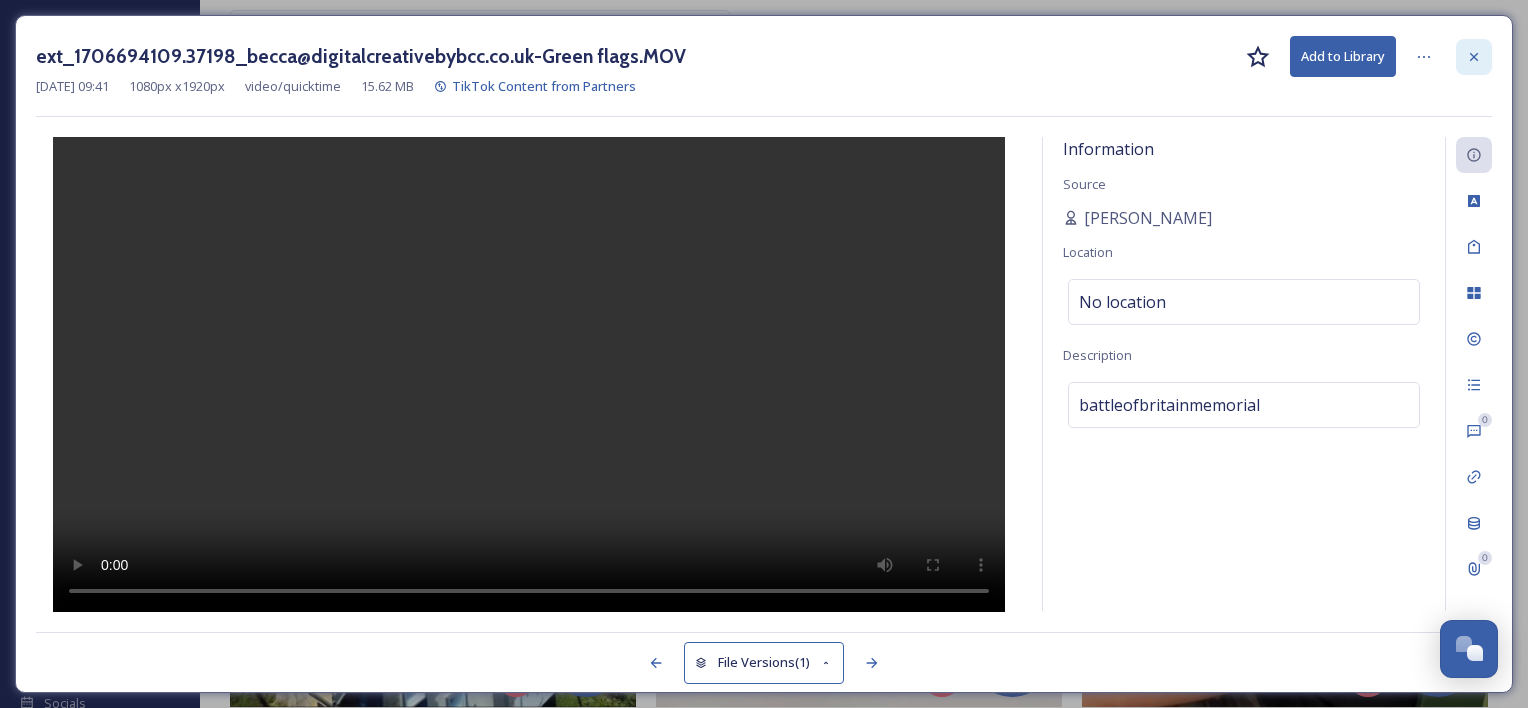 click 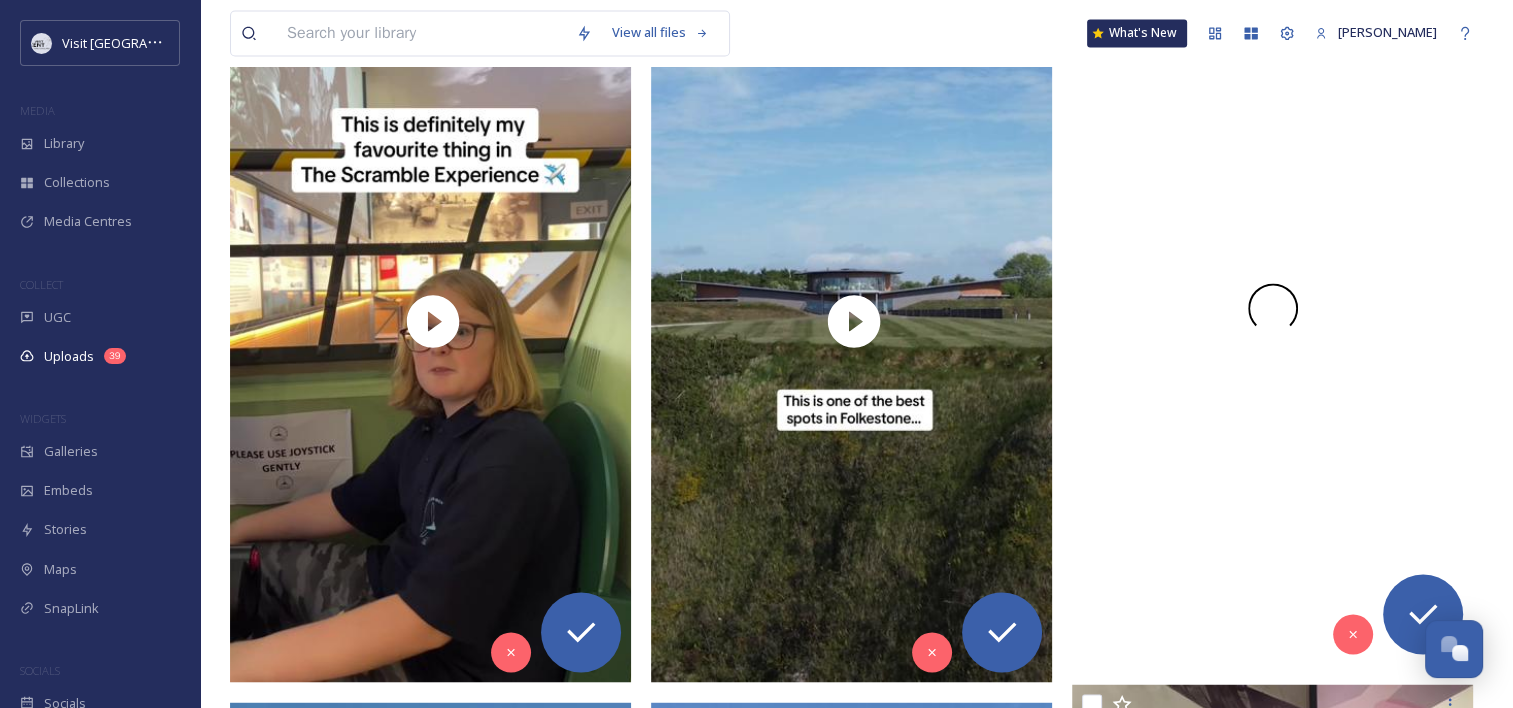 scroll, scrollTop: 3414, scrollLeft: 0, axis: vertical 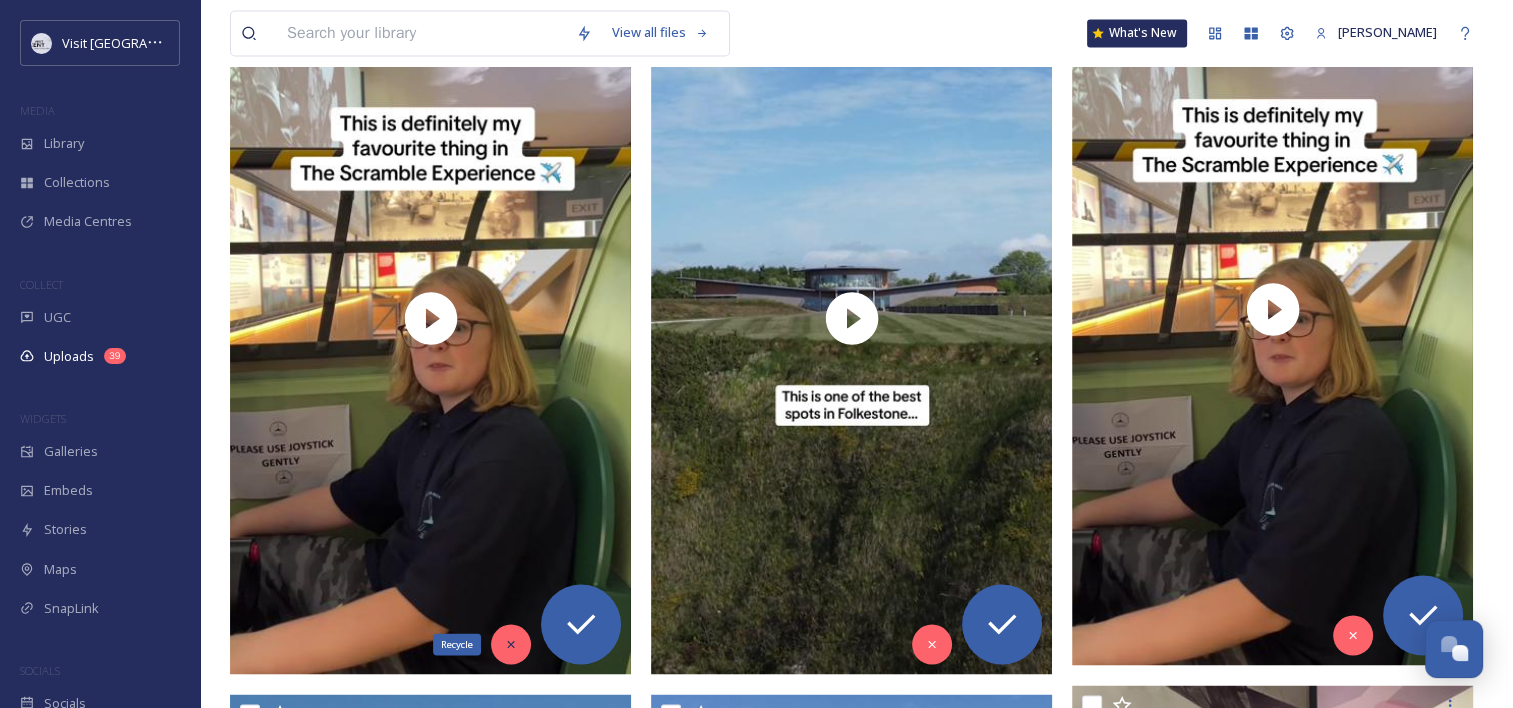 click on "Recycle" at bounding box center [511, 644] 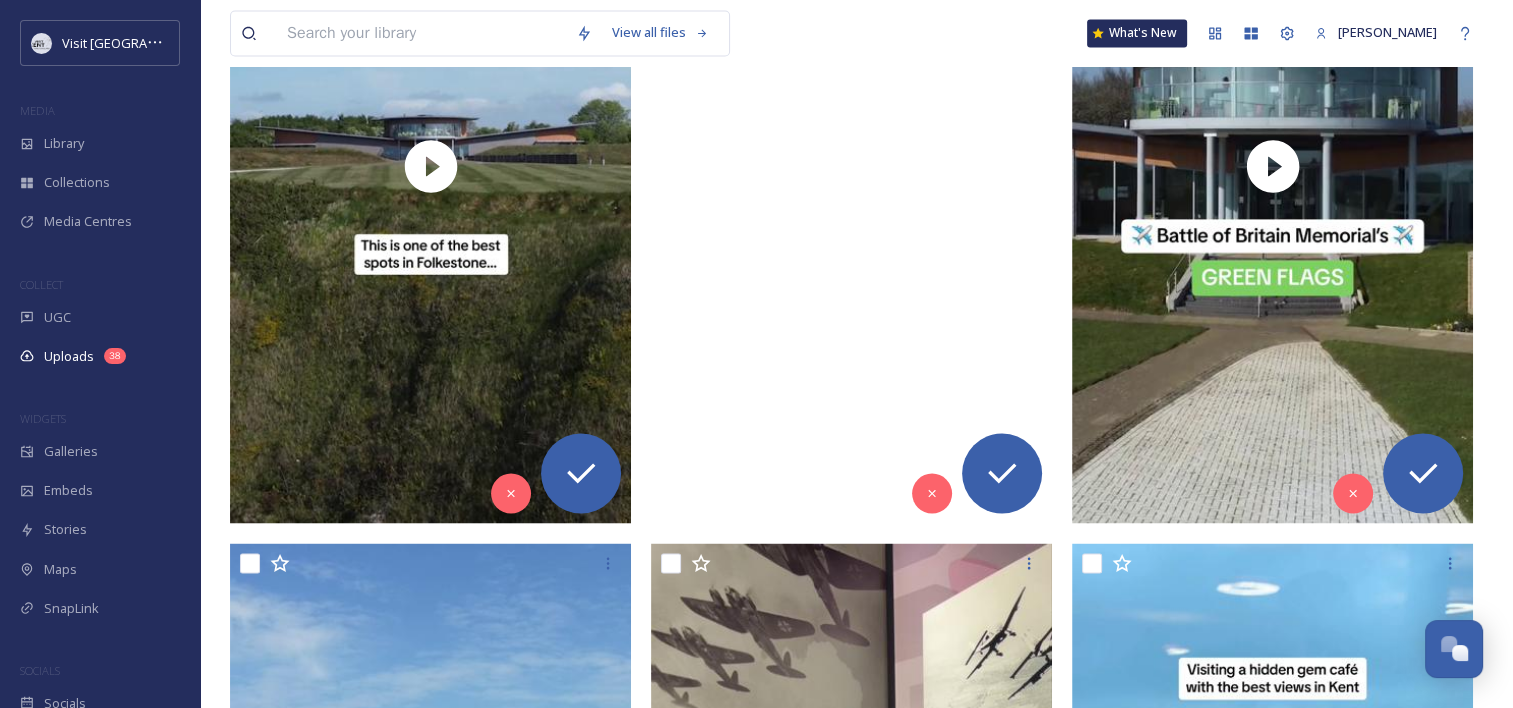 scroll, scrollTop: 3528, scrollLeft: 0, axis: vertical 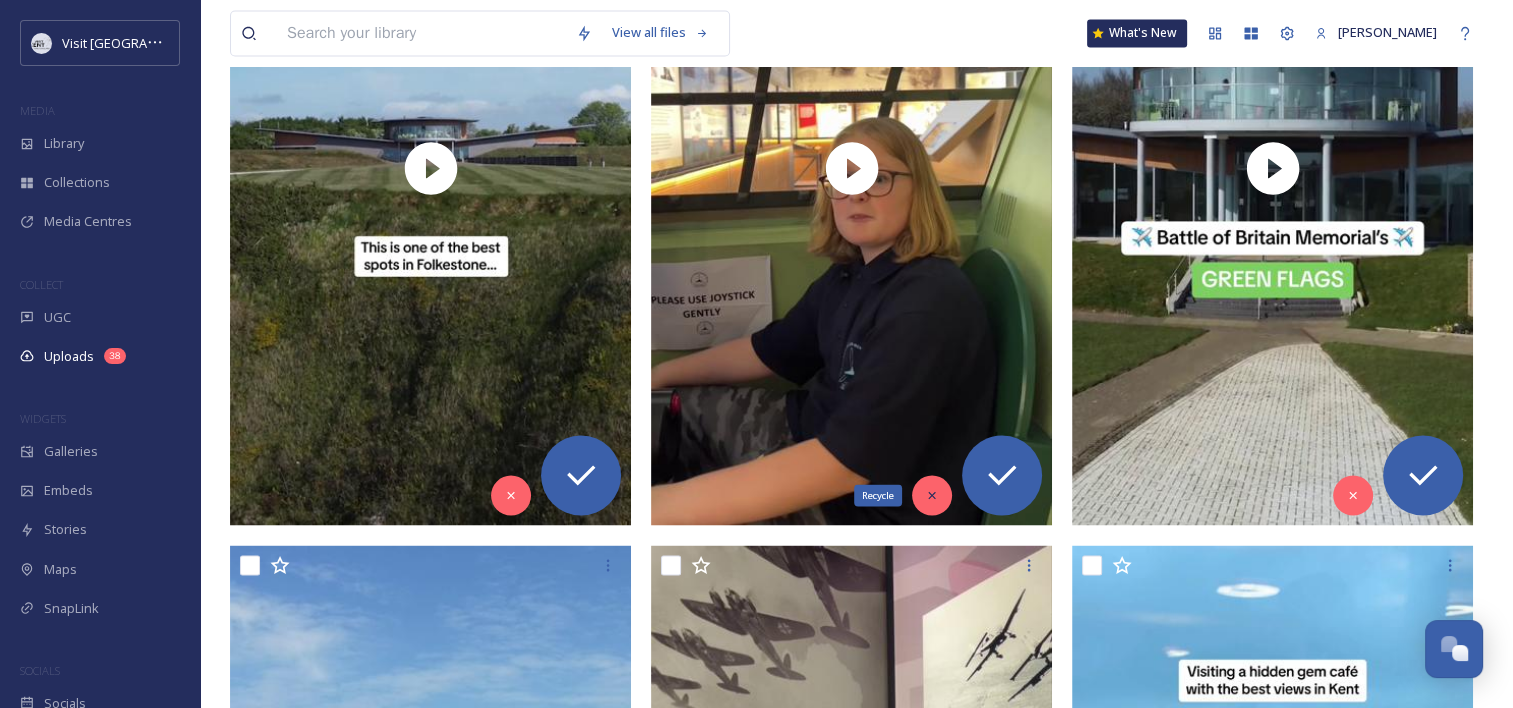 click 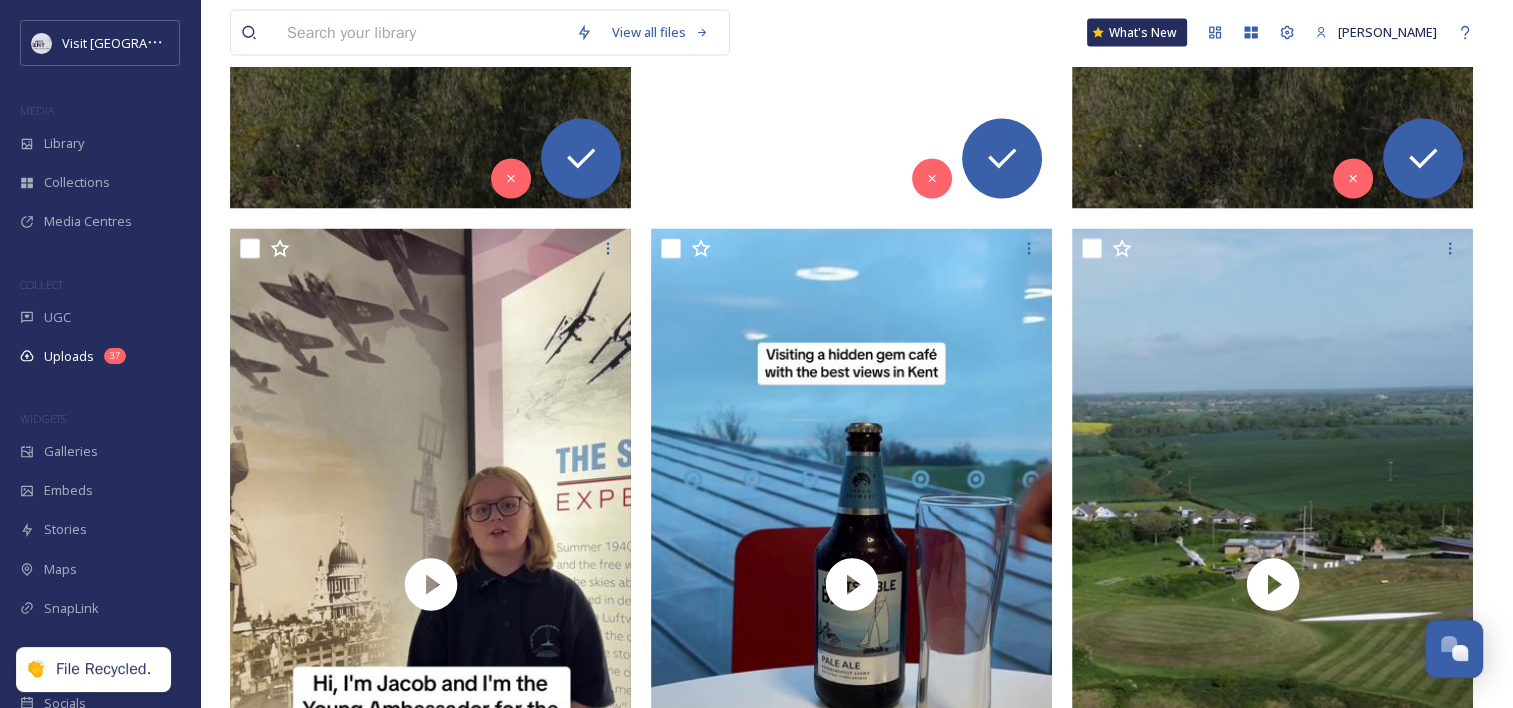 scroll, scrollTop: 3860, scrollLeft: 0, axis: vertical 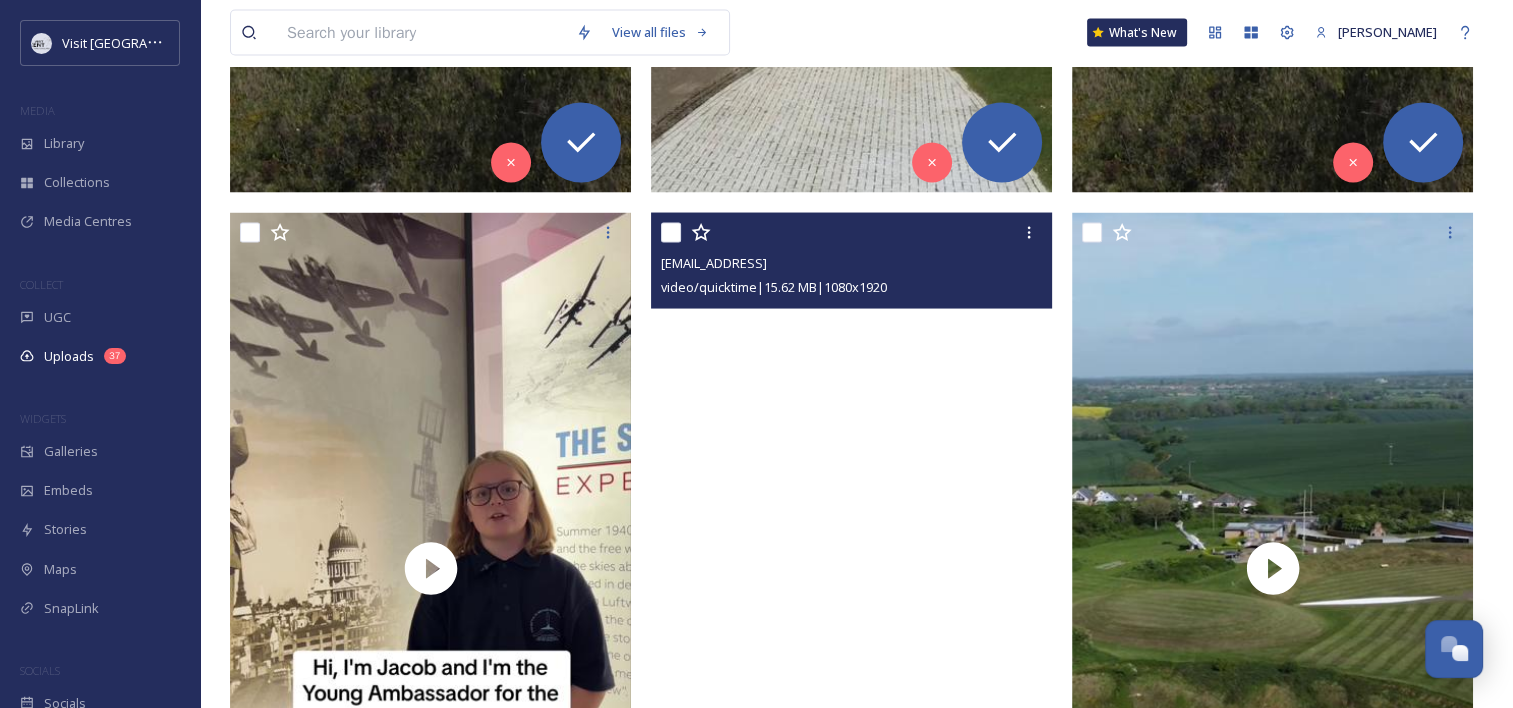 click at bounding box center (851, 569) 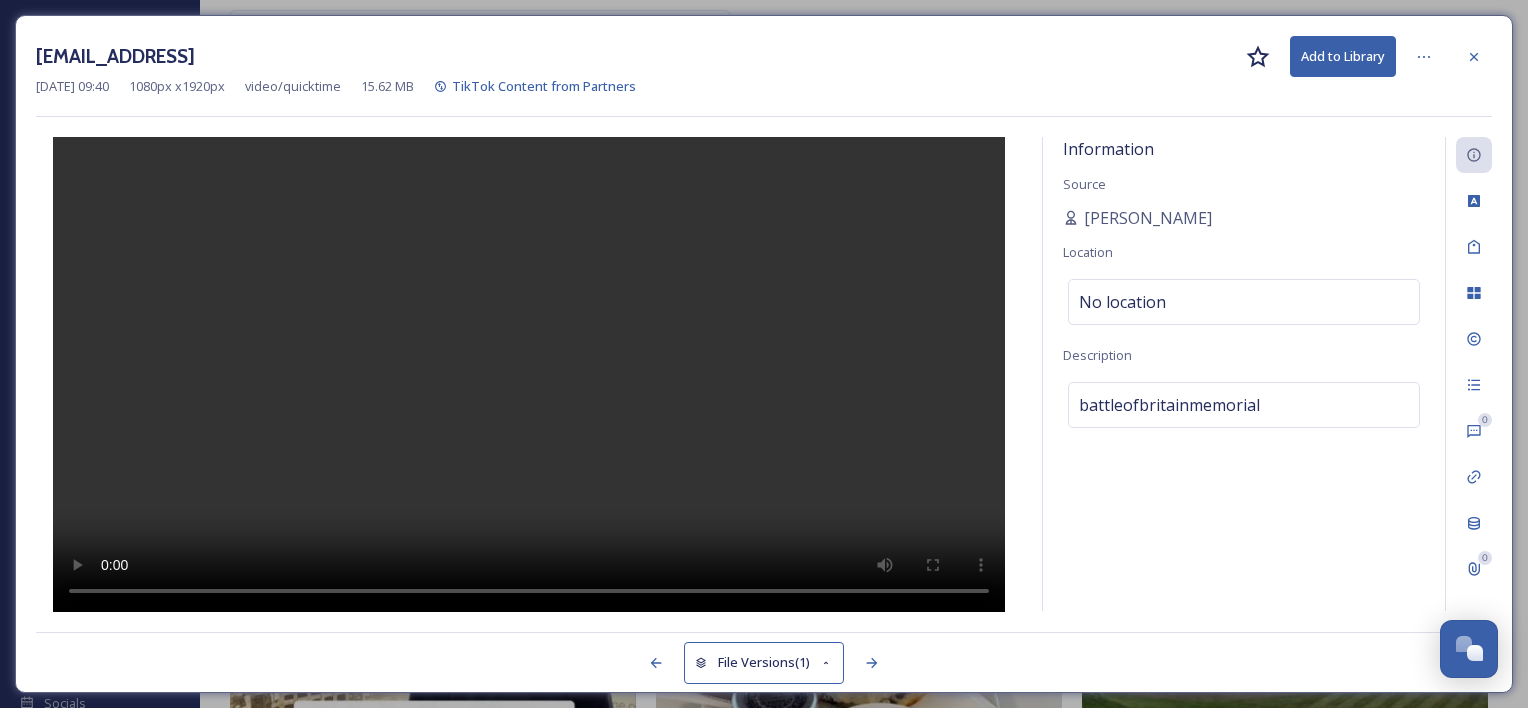 click at bounding box center (529, 375) 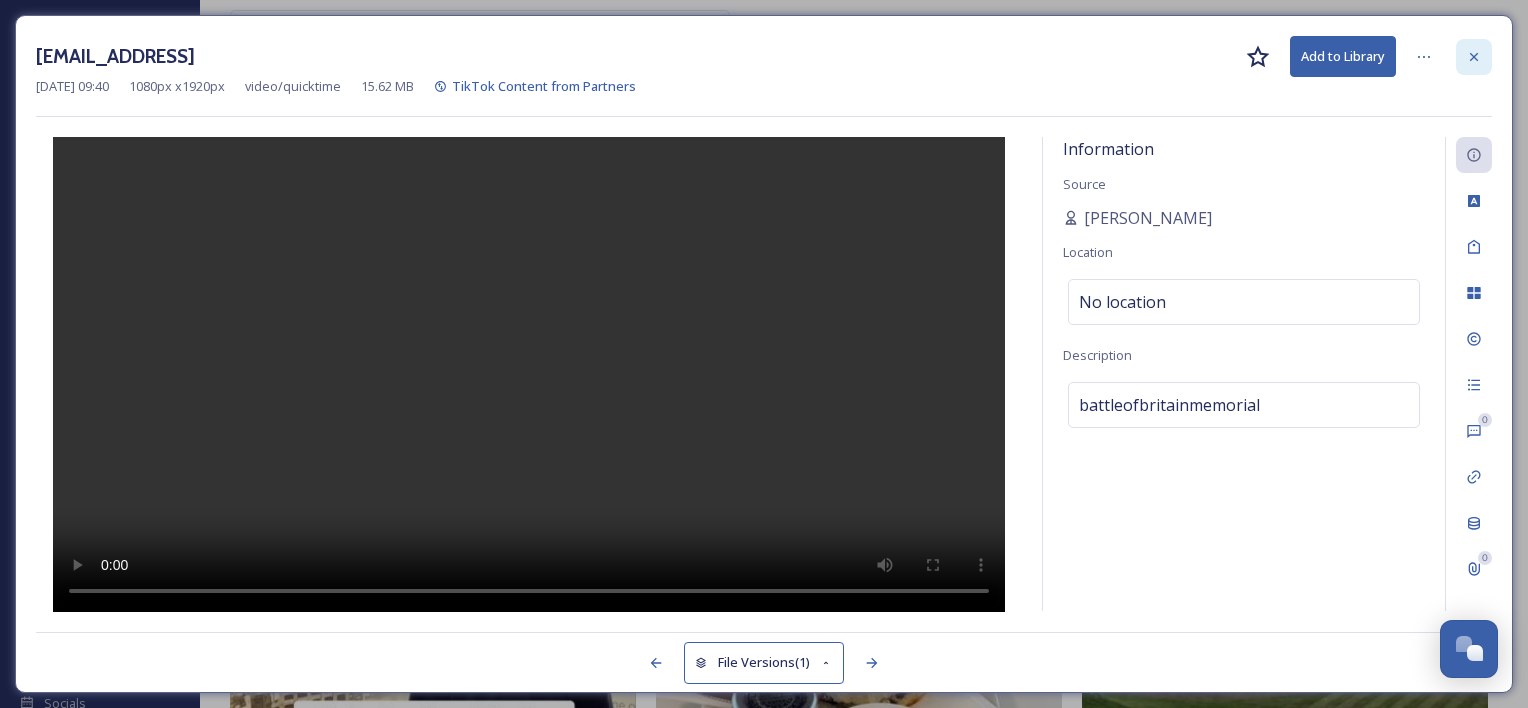 click 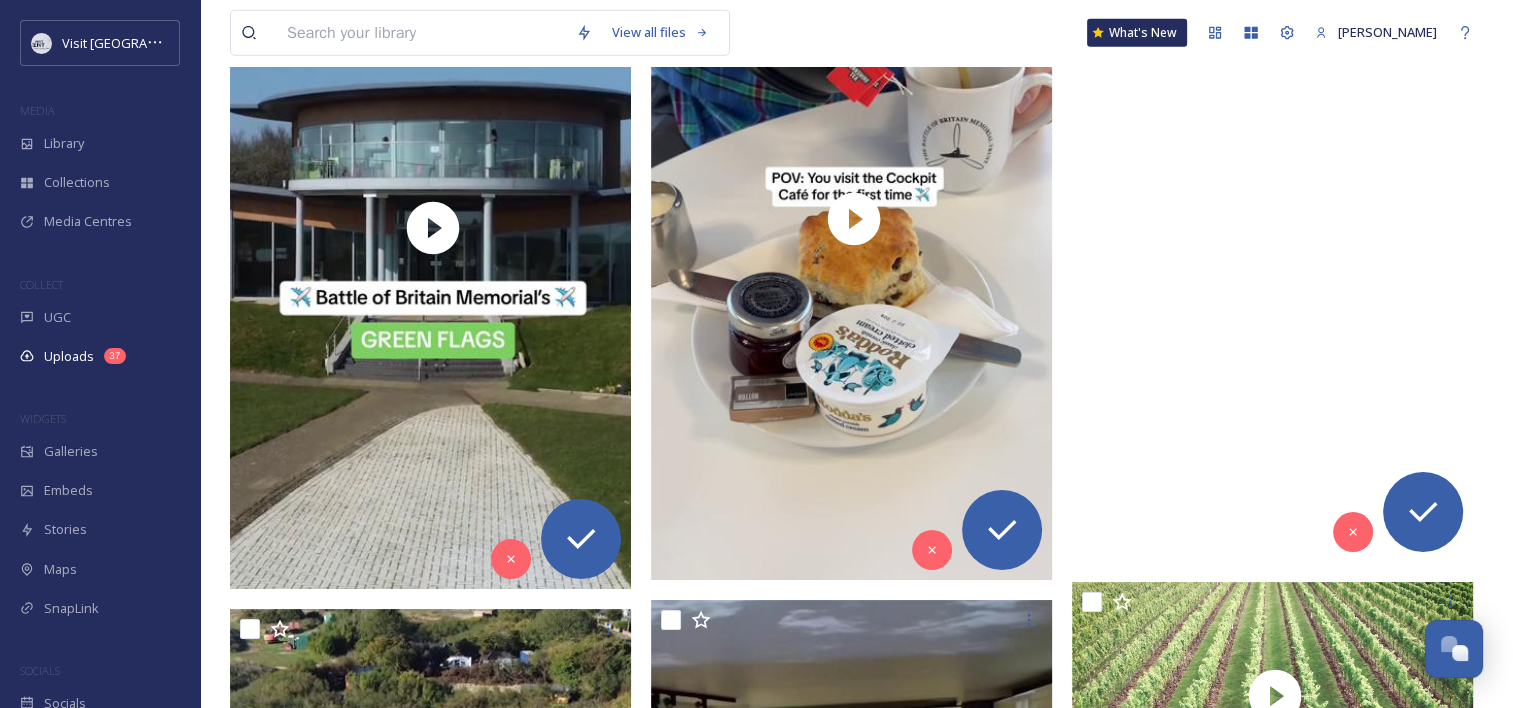 scroll, scrollTop: 5008, scrollLeft: 0, axis: vertical 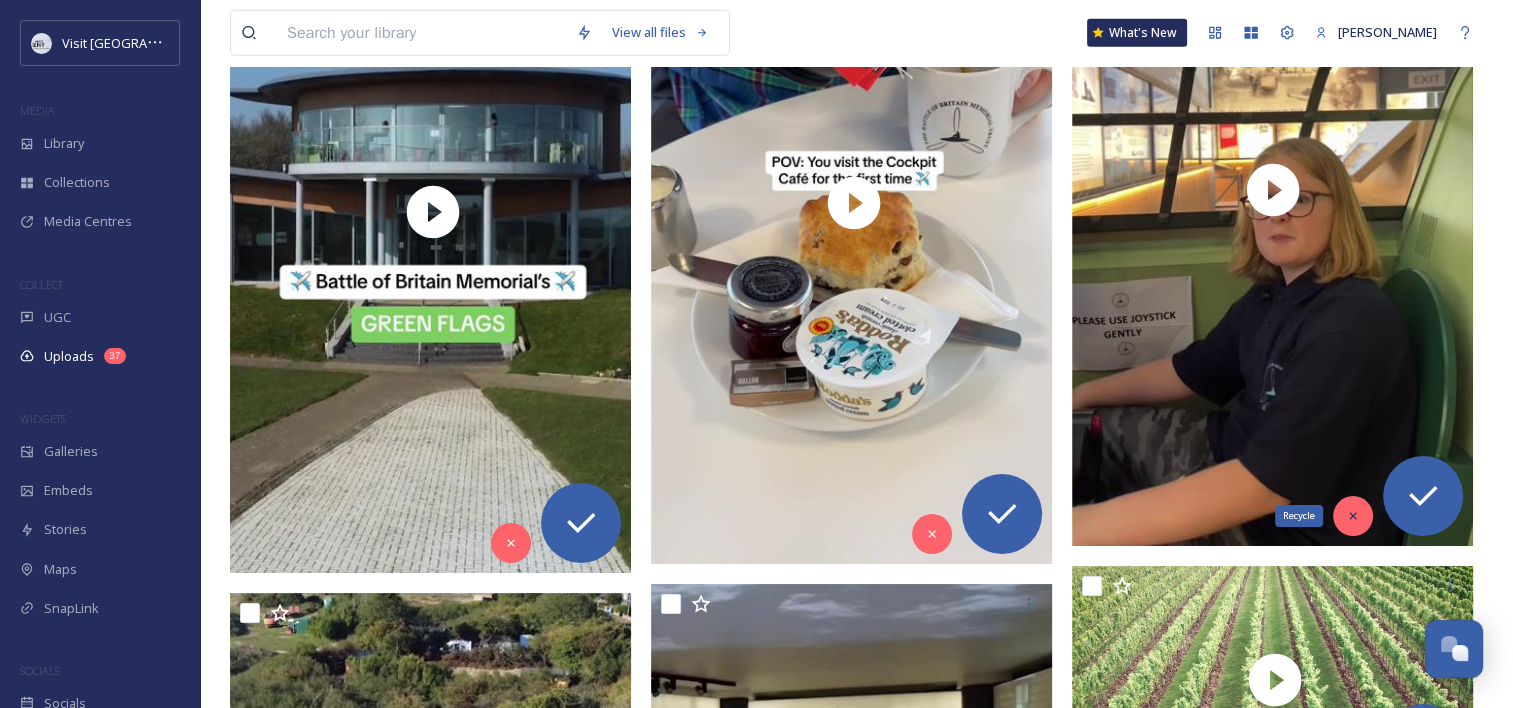 click 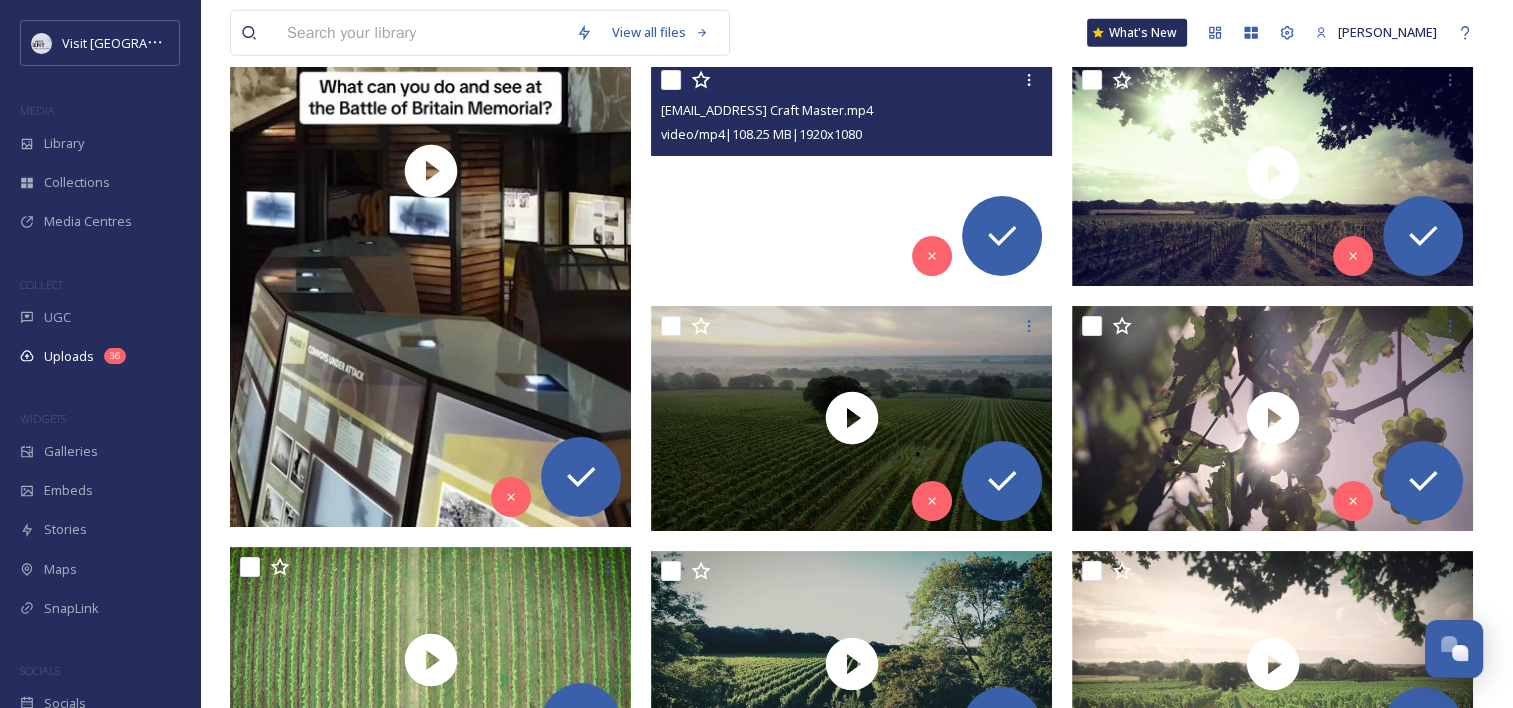 scroll, scrollTop: 5732, scrollLeft: 0, axis: vertical 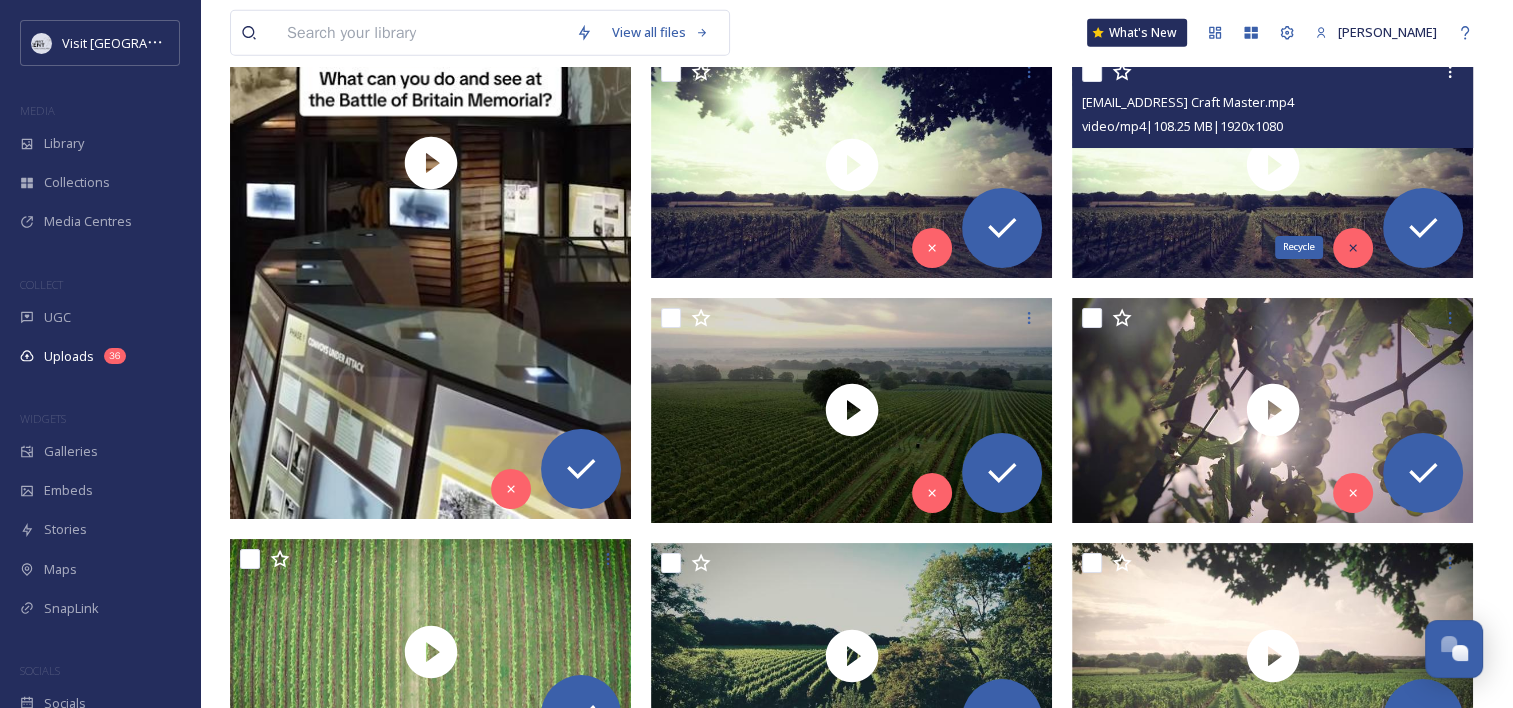click 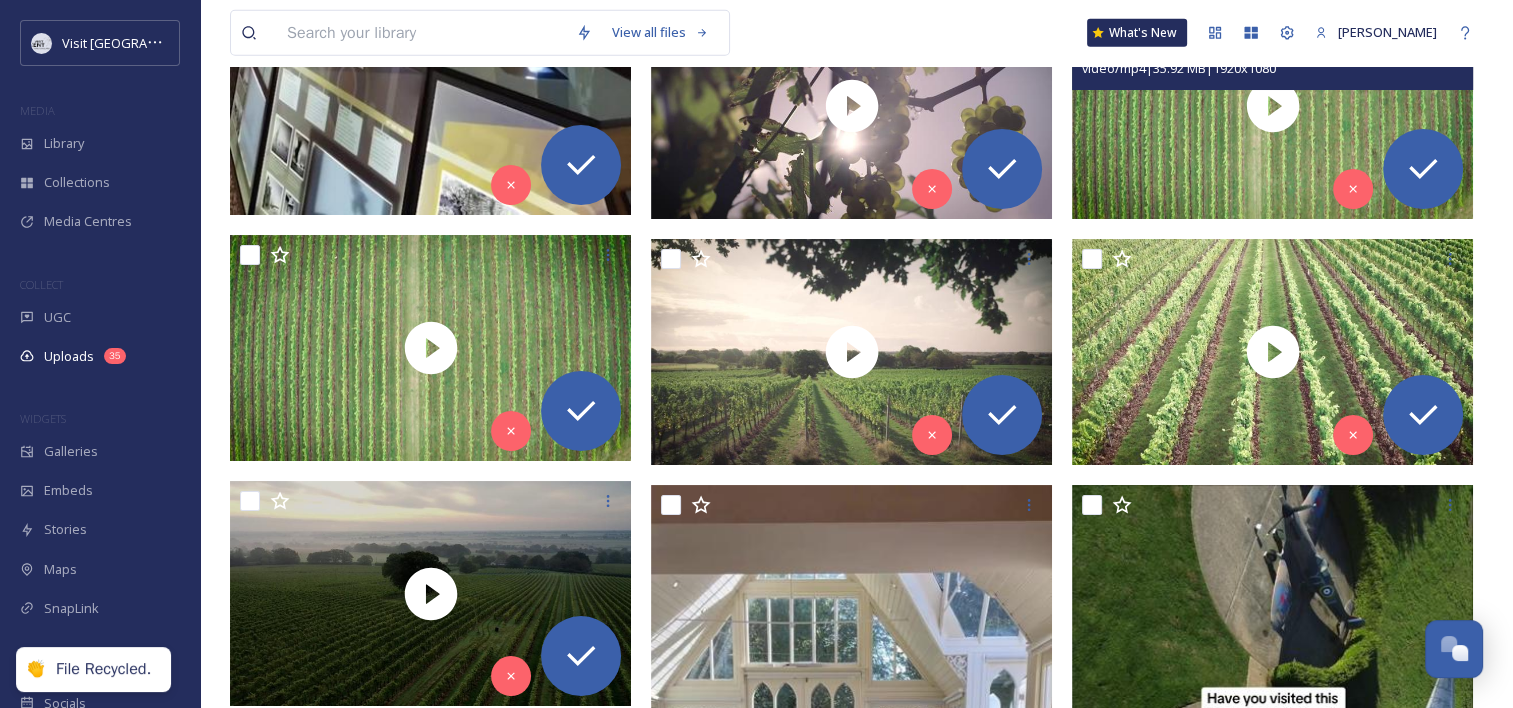 scroll, scrollTop: 6050, scrollLeft: 0, axis: vertical 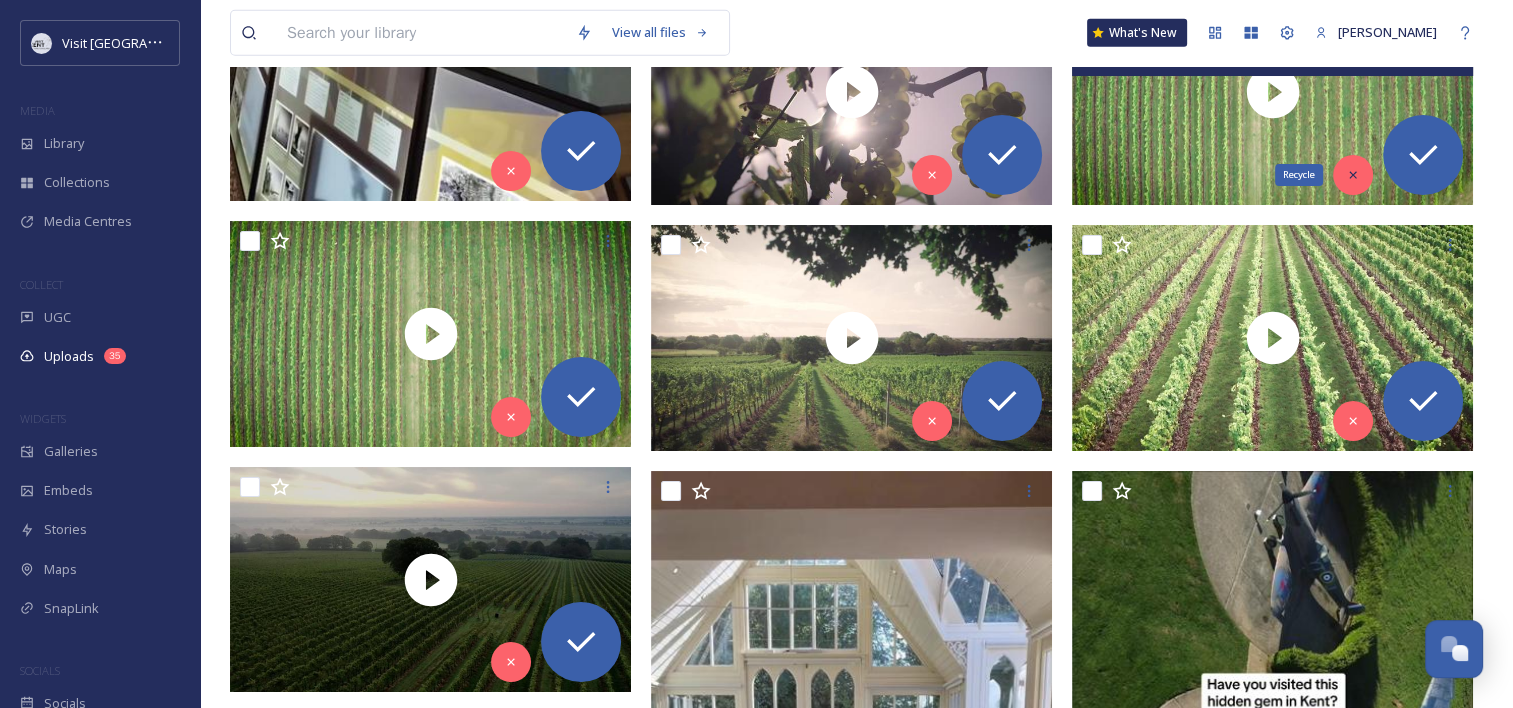 click 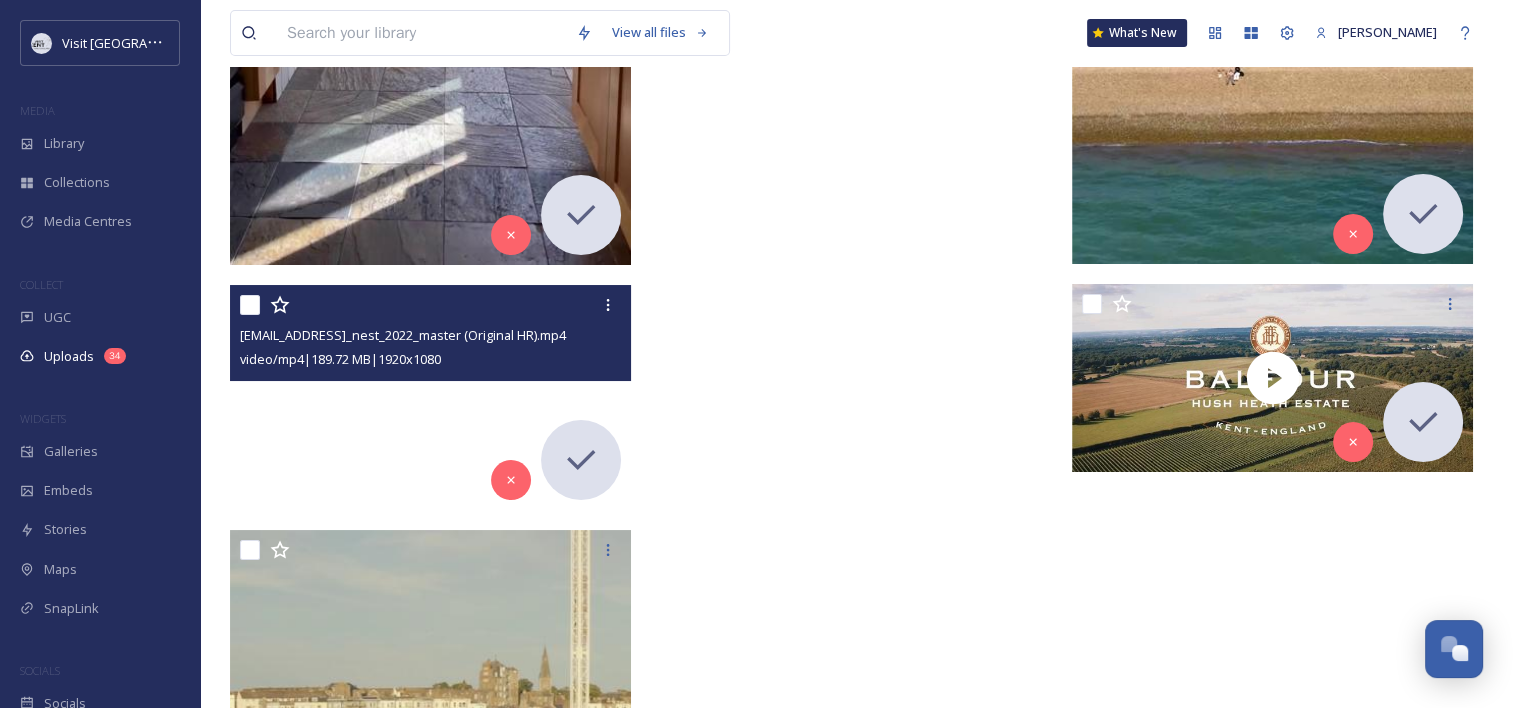 scroll, scrollTop: 7455, scrollLeft: 0, axis: vertical 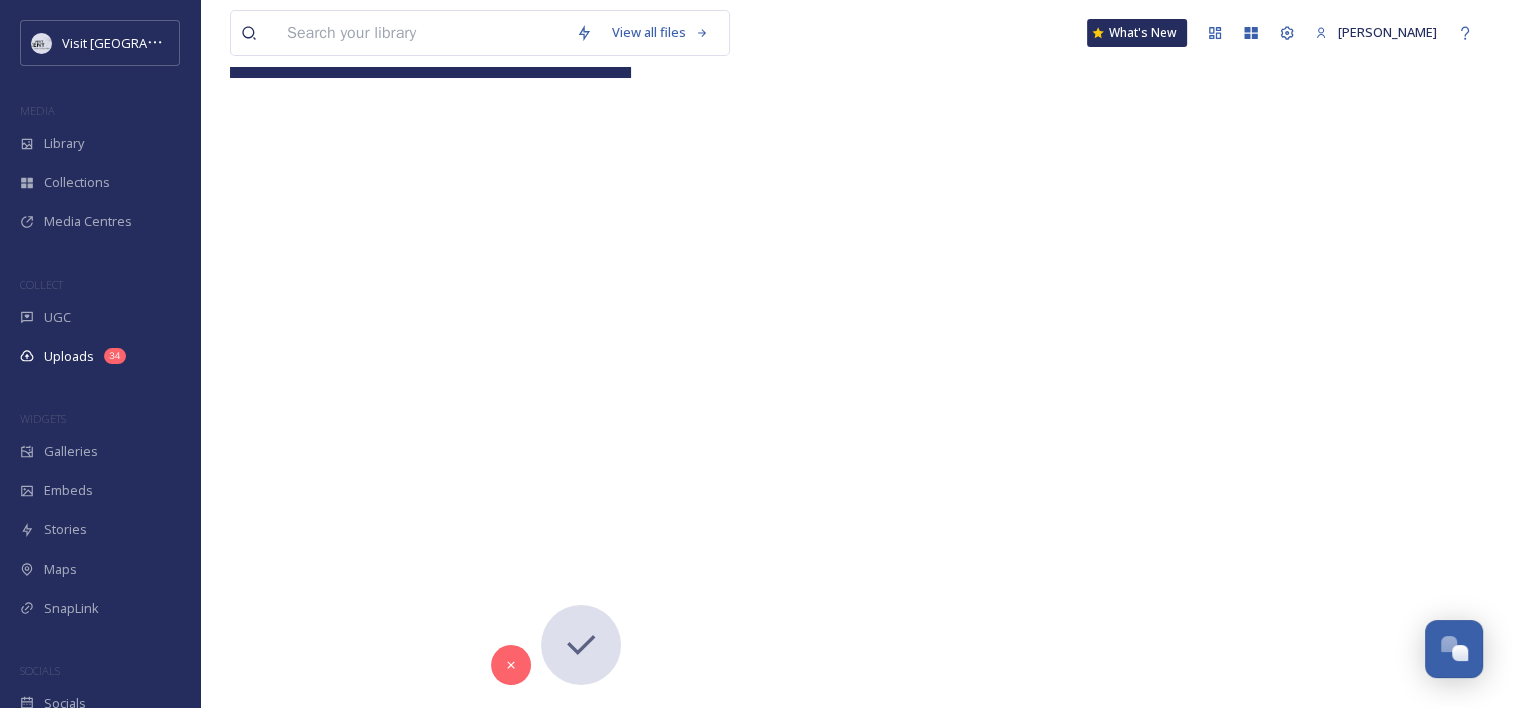 click at bounding box center [430, 338] 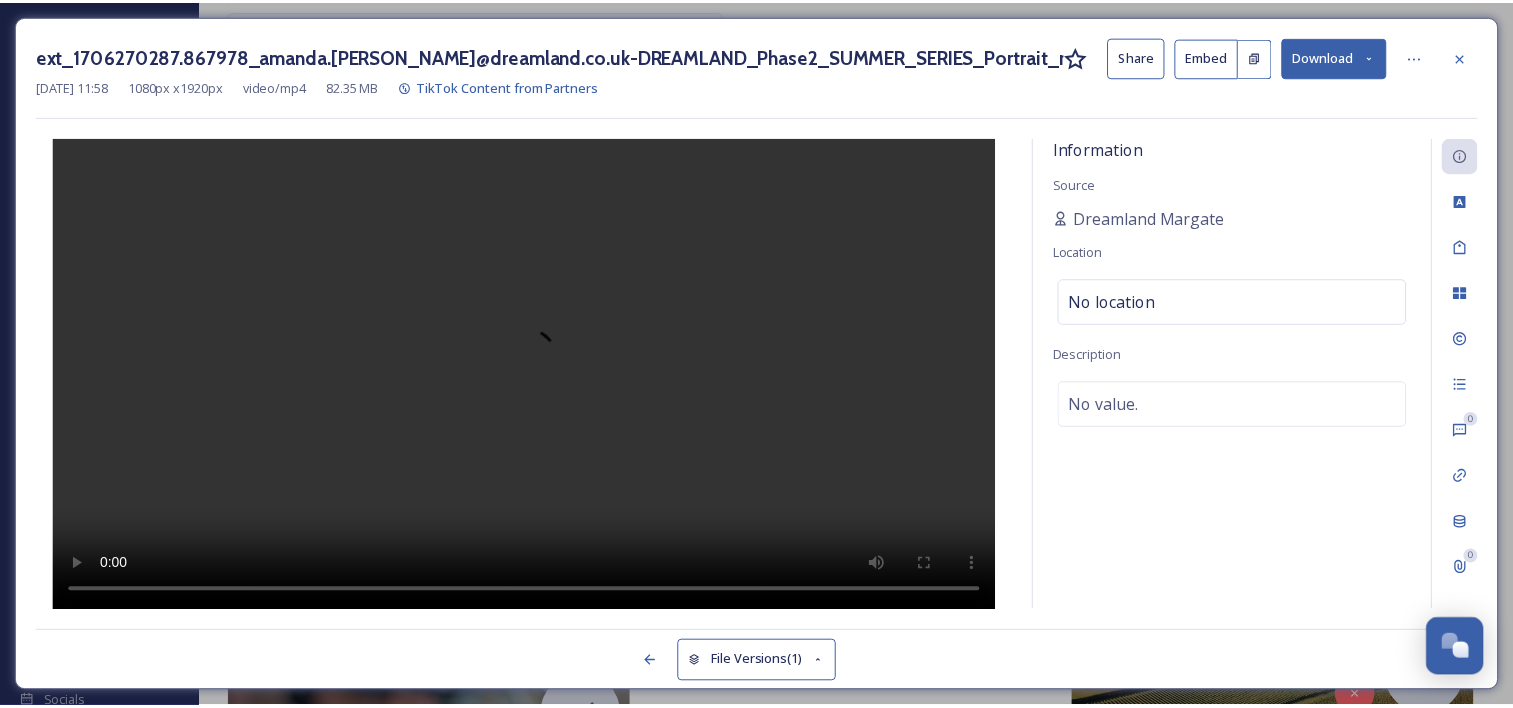 scroll, scrollTop: 7383, scrollLeft: 0, axis: vertical 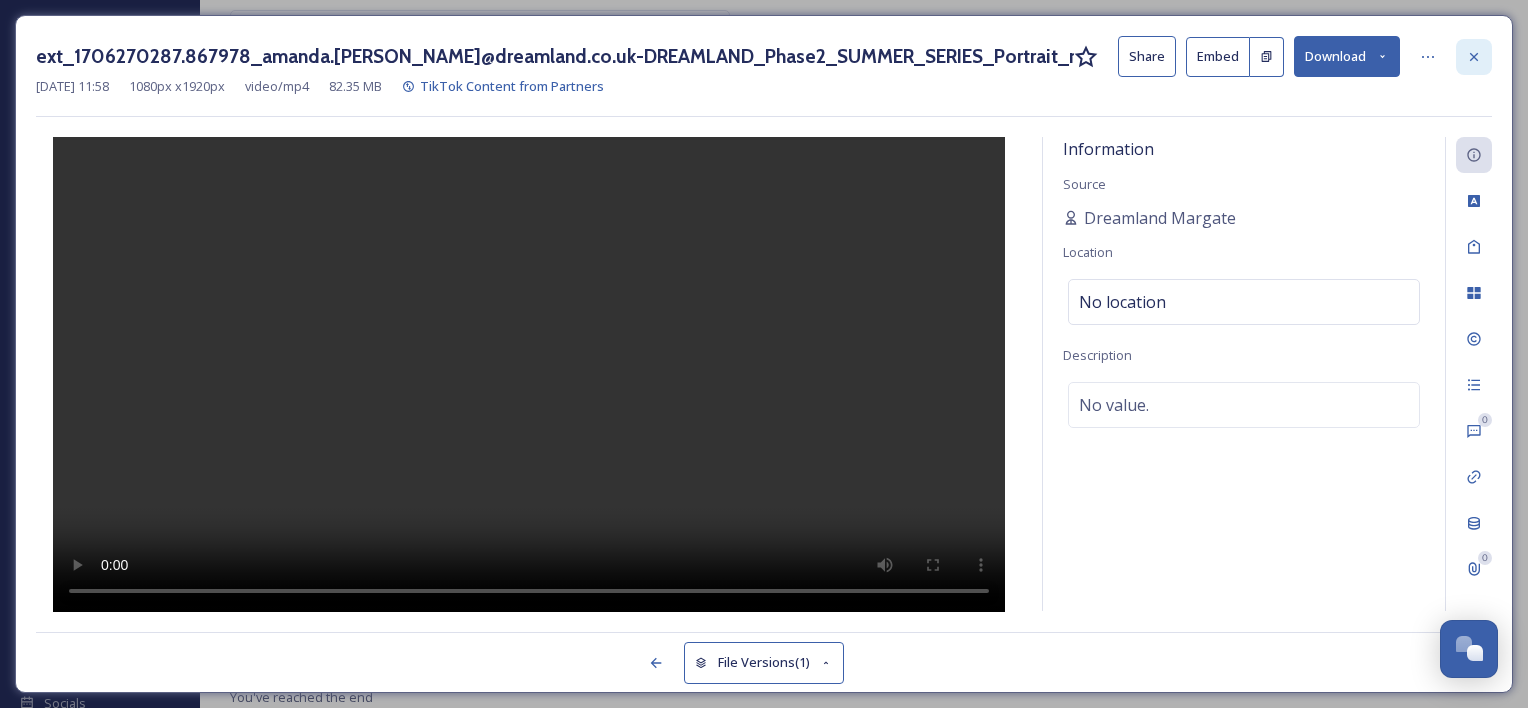click at bounding box center [1474, 57] 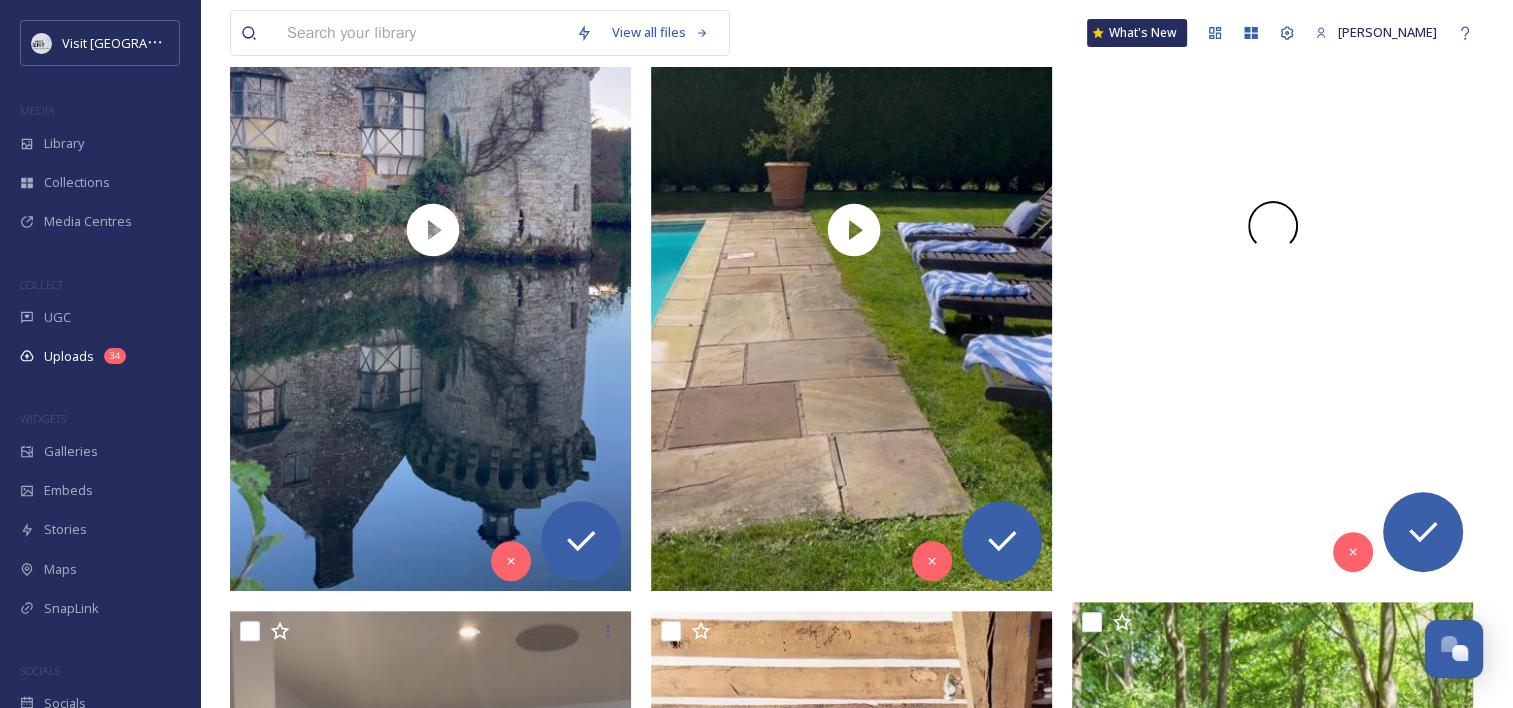 scroll, scrollTop: 0, scrollLeft: 0, axis: both 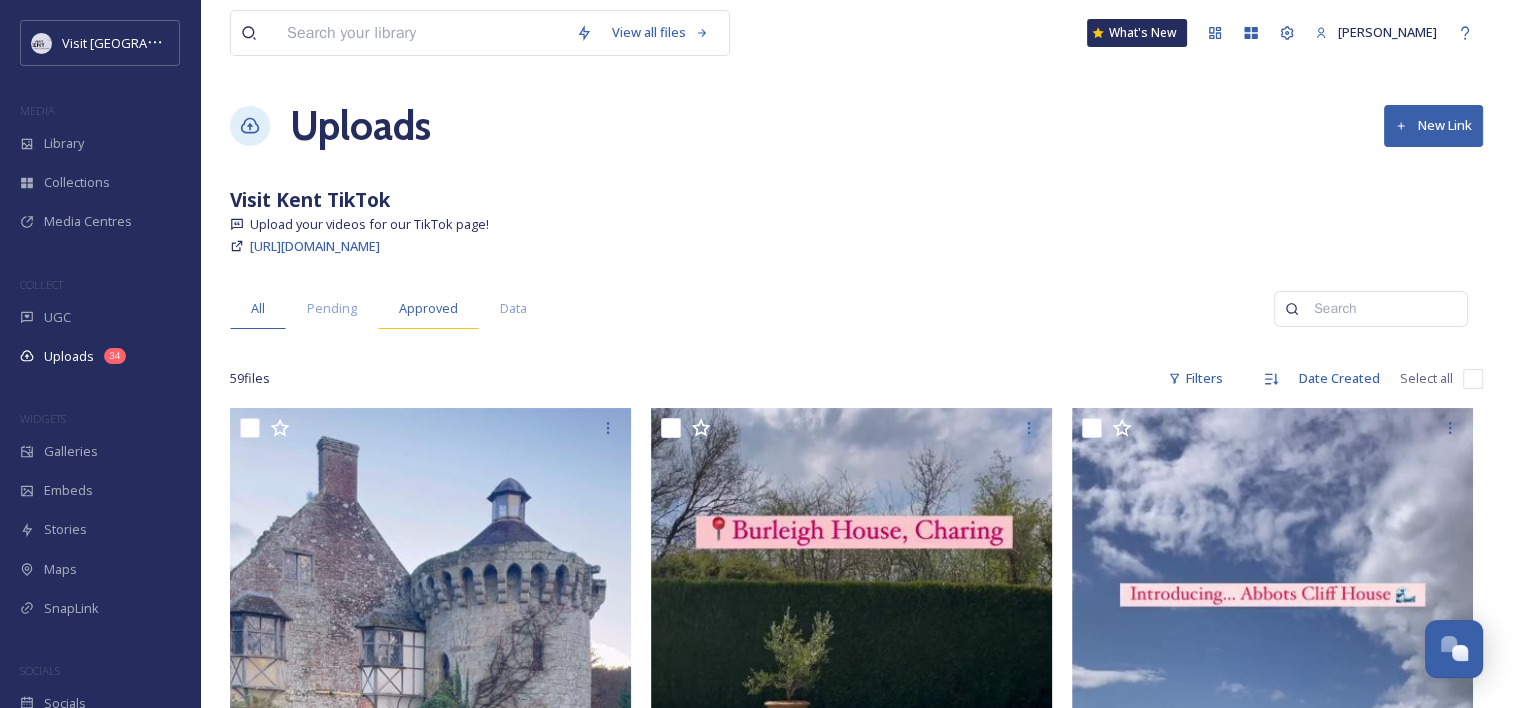 click on "Approved" at bounding box center (428, 308) 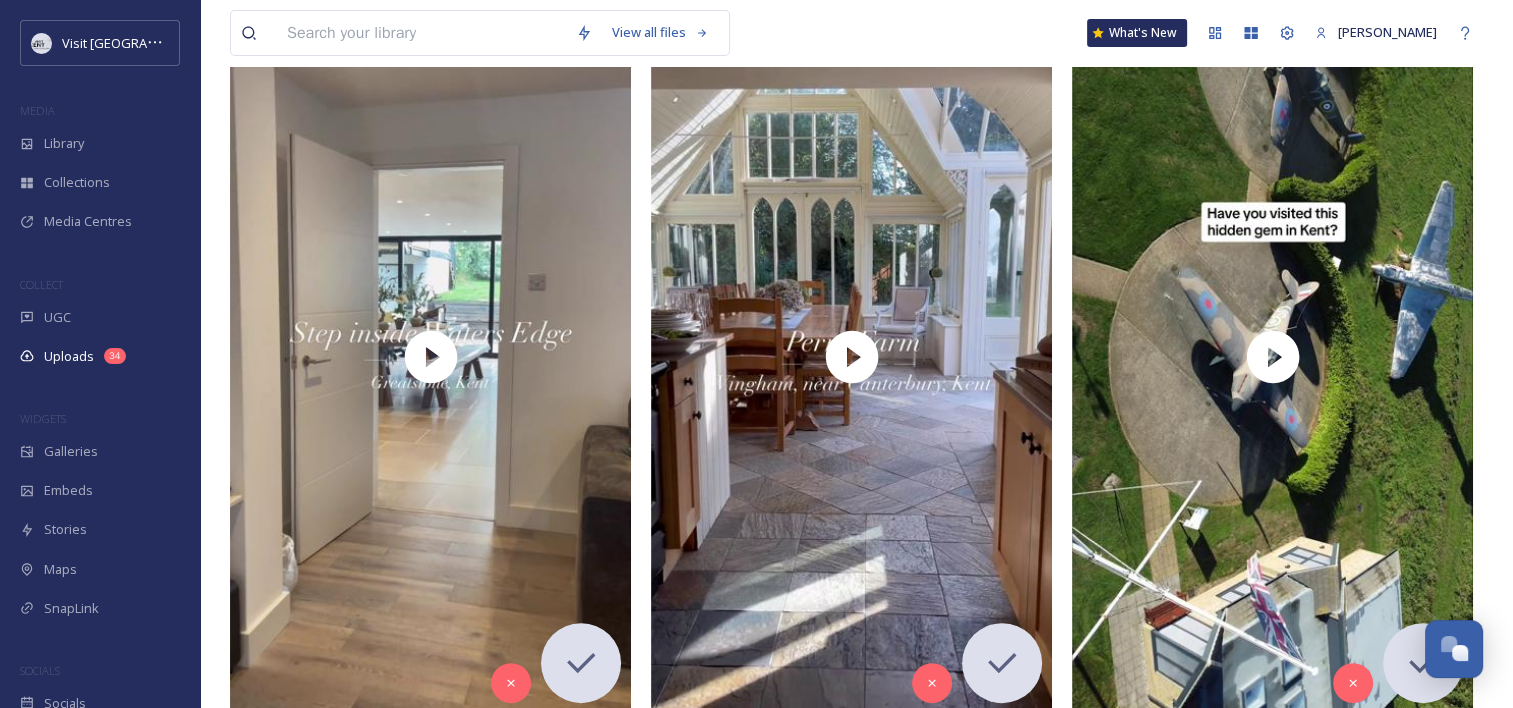 scroll, scrollTop: 408, scrollLeft: 0, axis: vertical 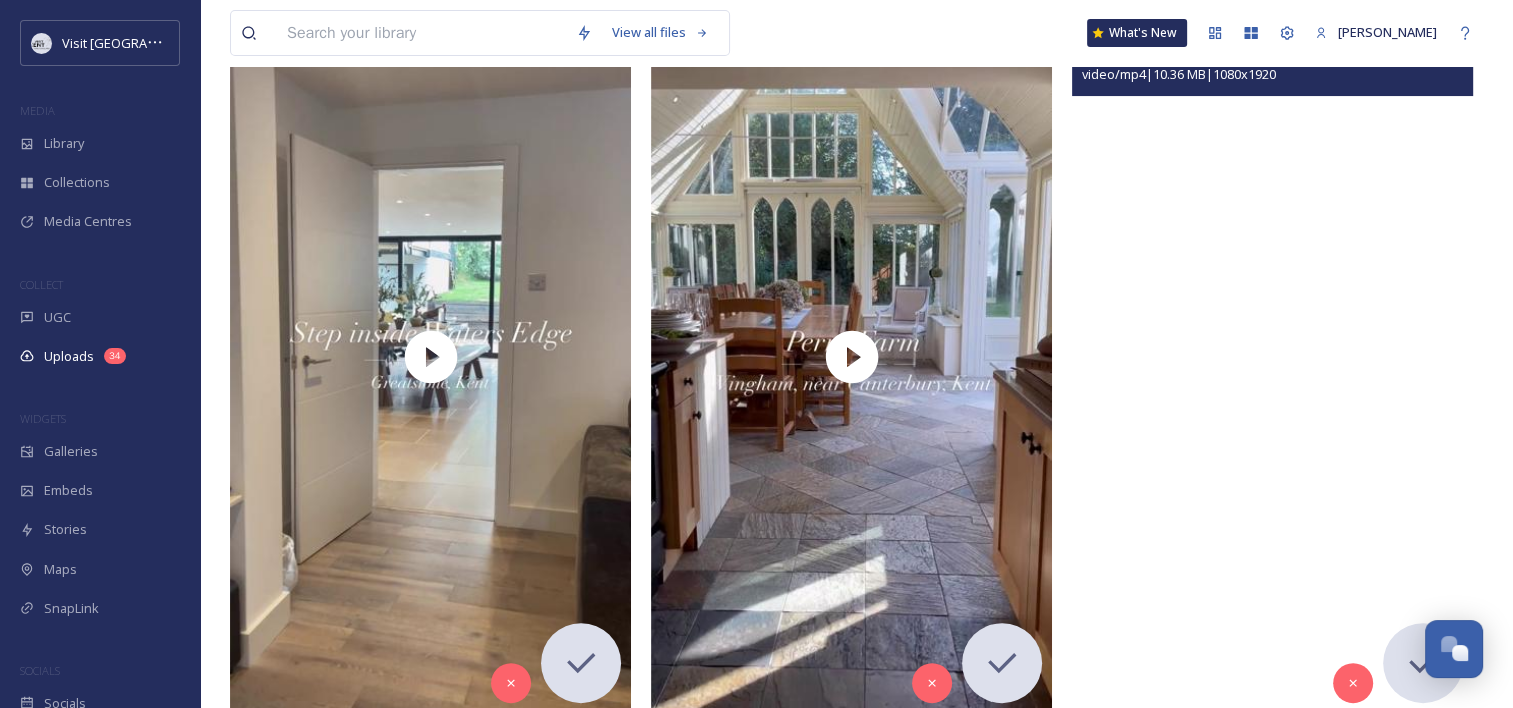 click at bounding box center [1272, 356] 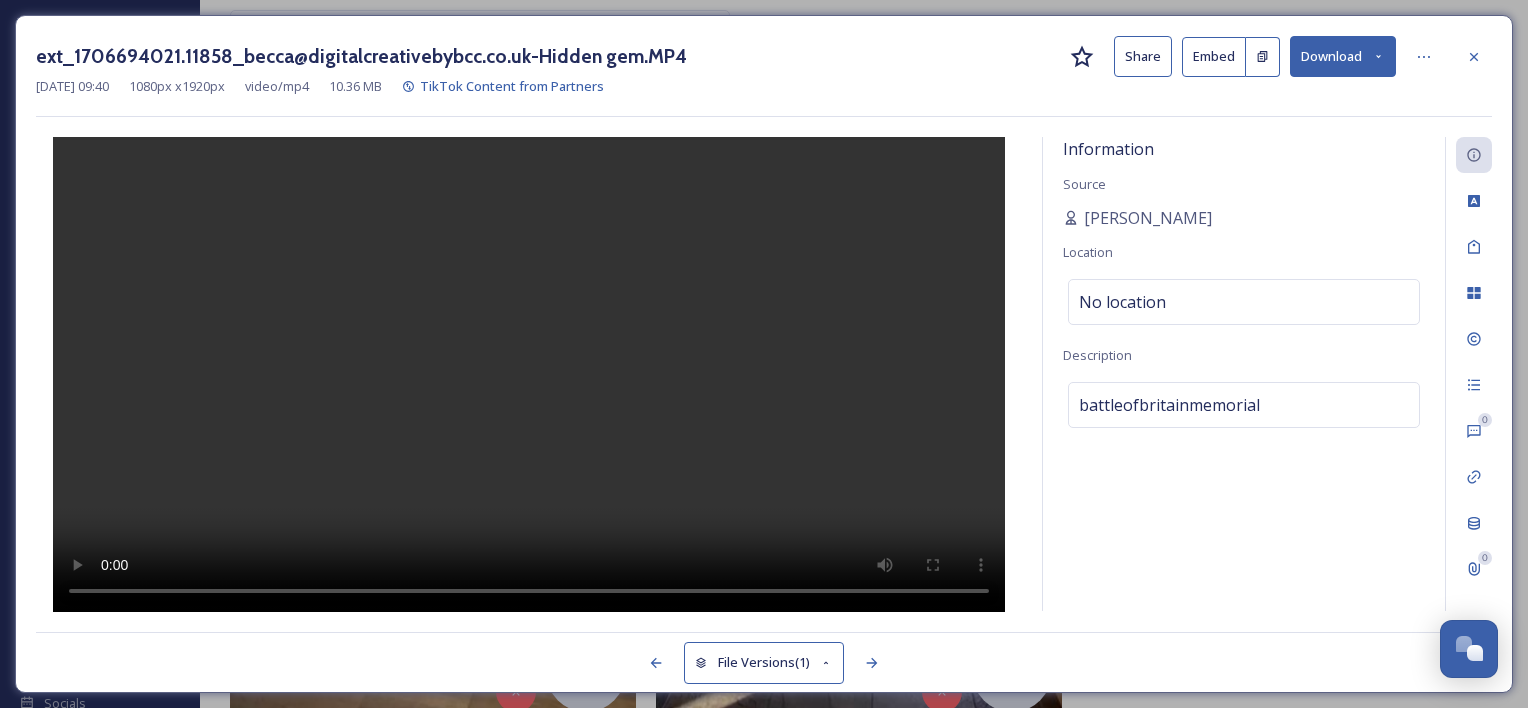 click at bounding box center (529, 375) 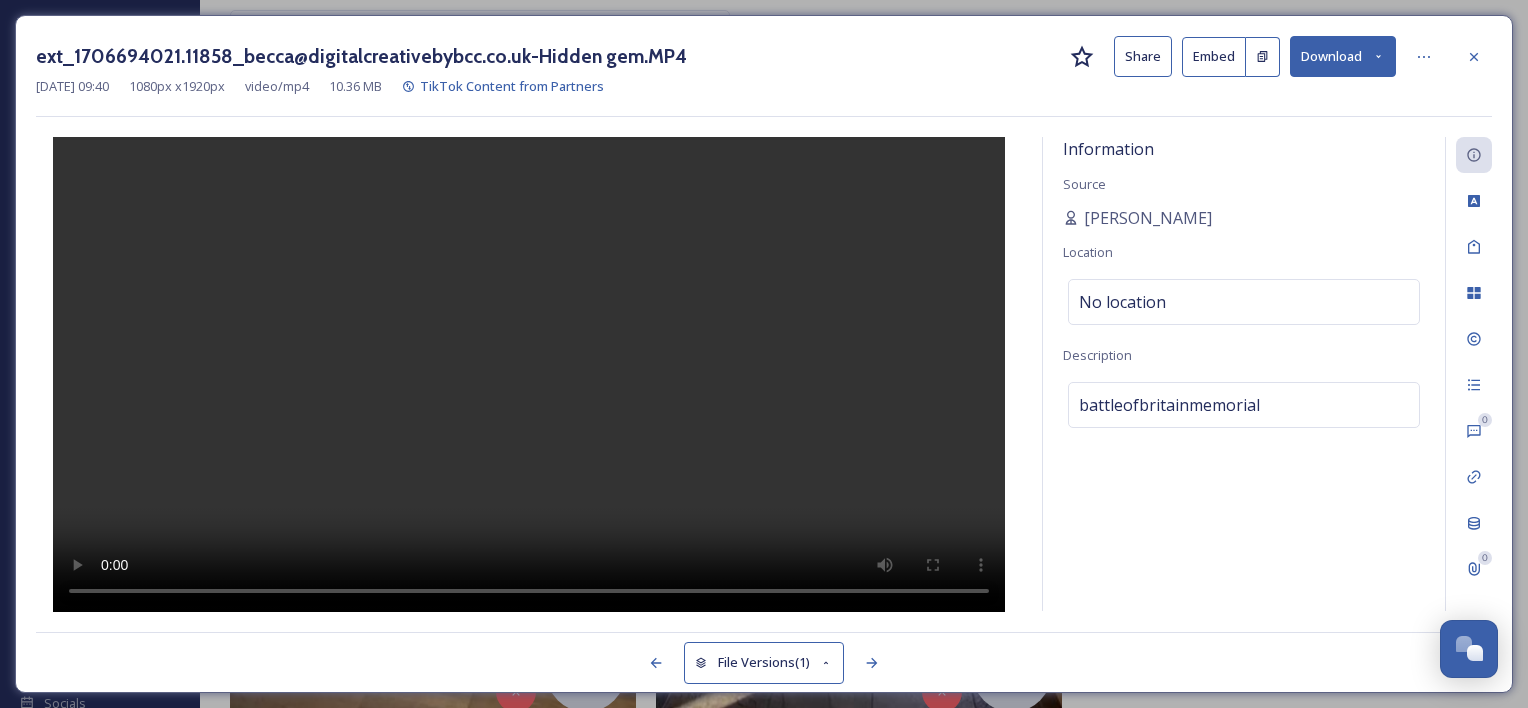click at bounding box center (529, 375) 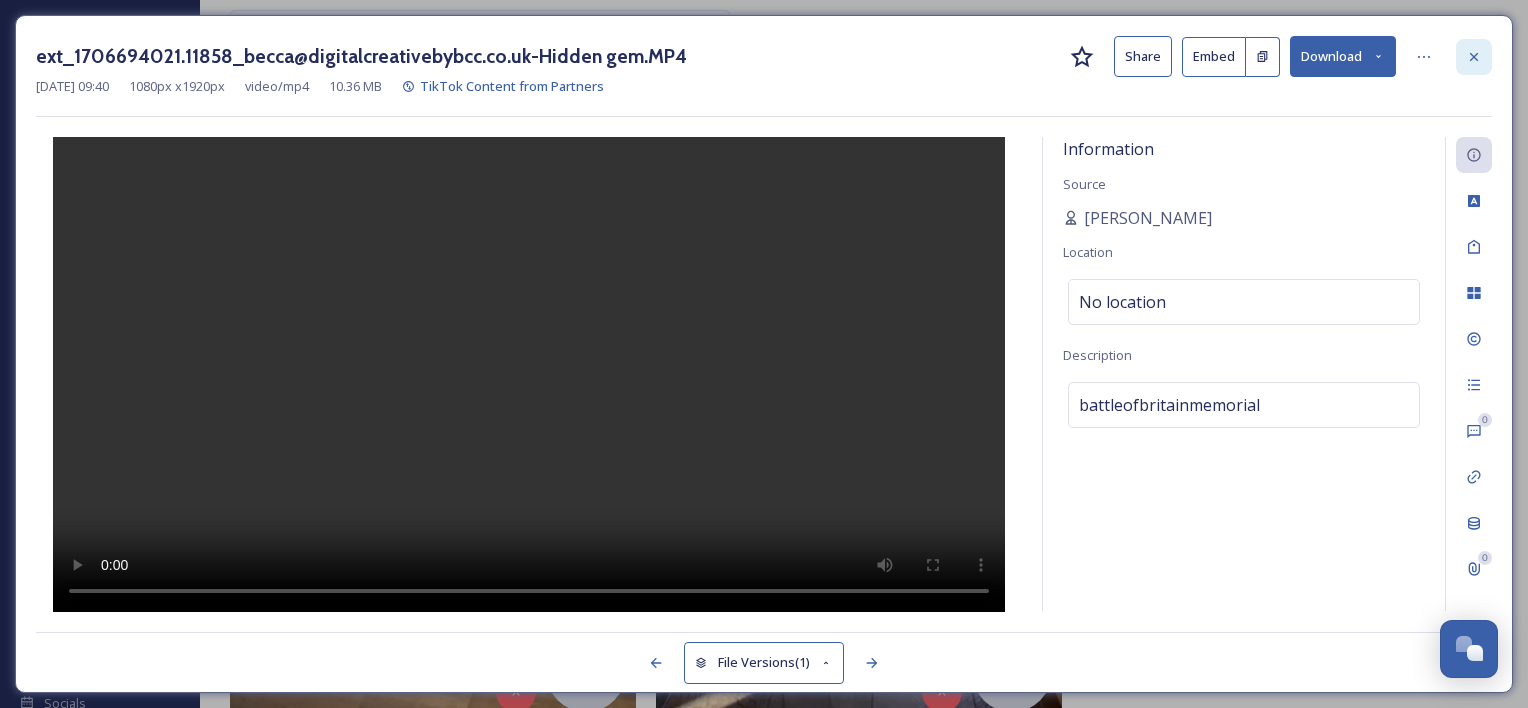 click 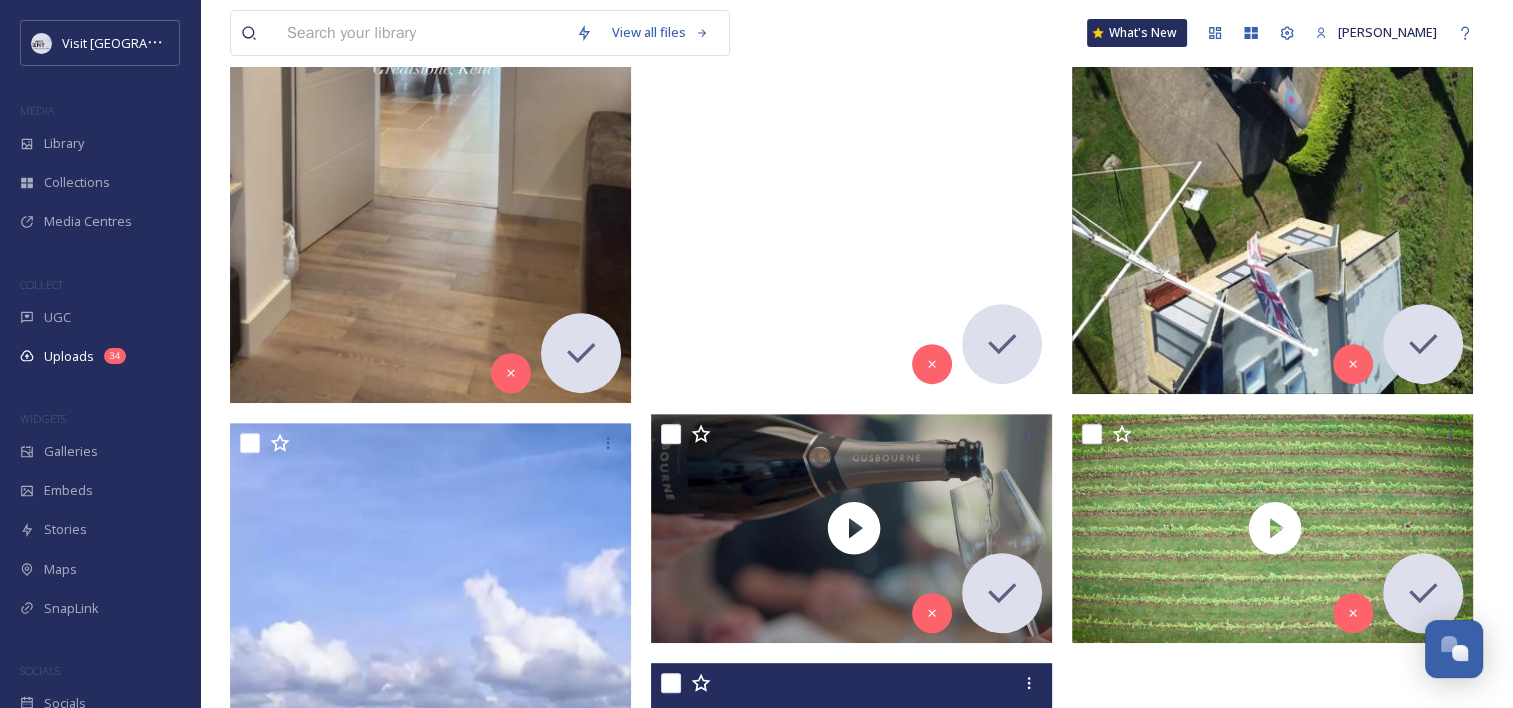 scroll, scrollTop: 728, scrollLeft: 0, axis: vertical 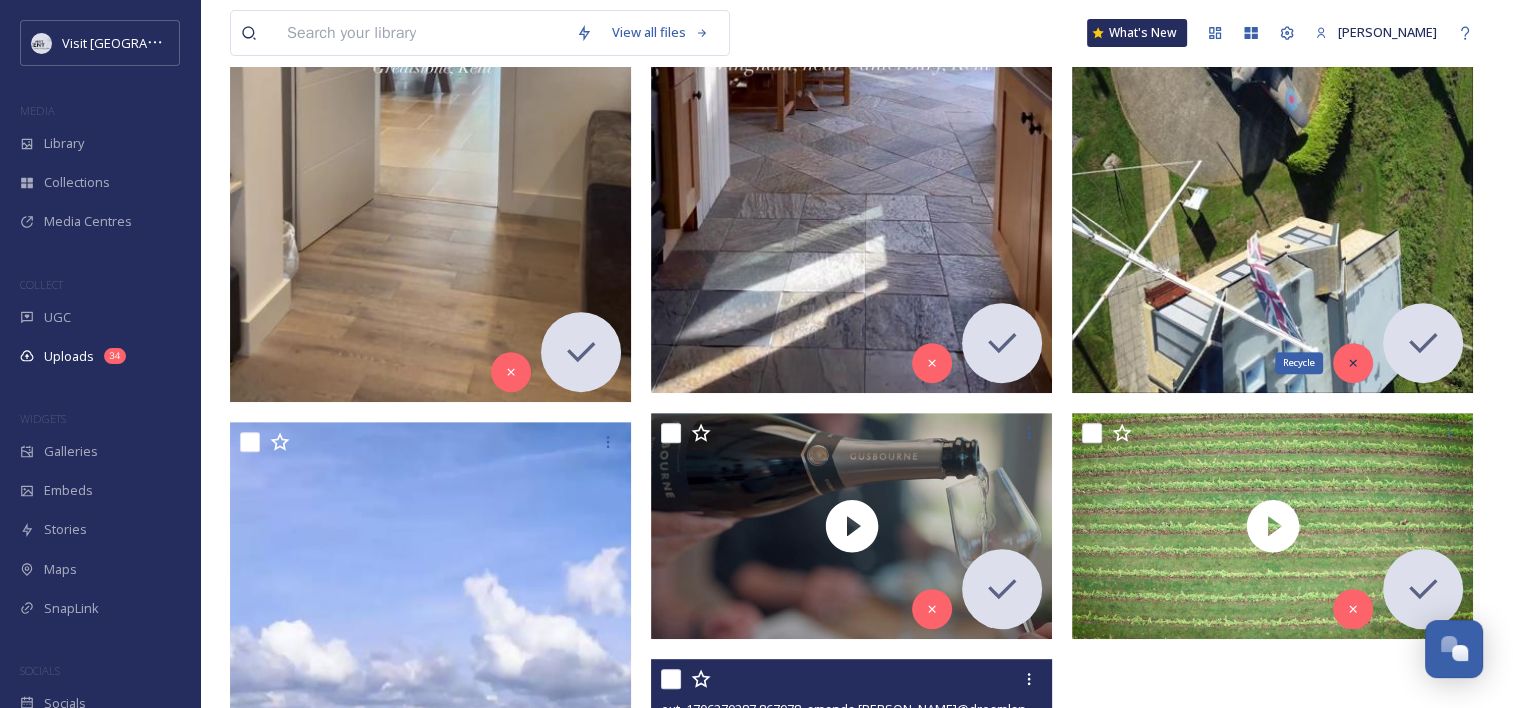 click on "Recycle" at bounding box center [1353, 363] 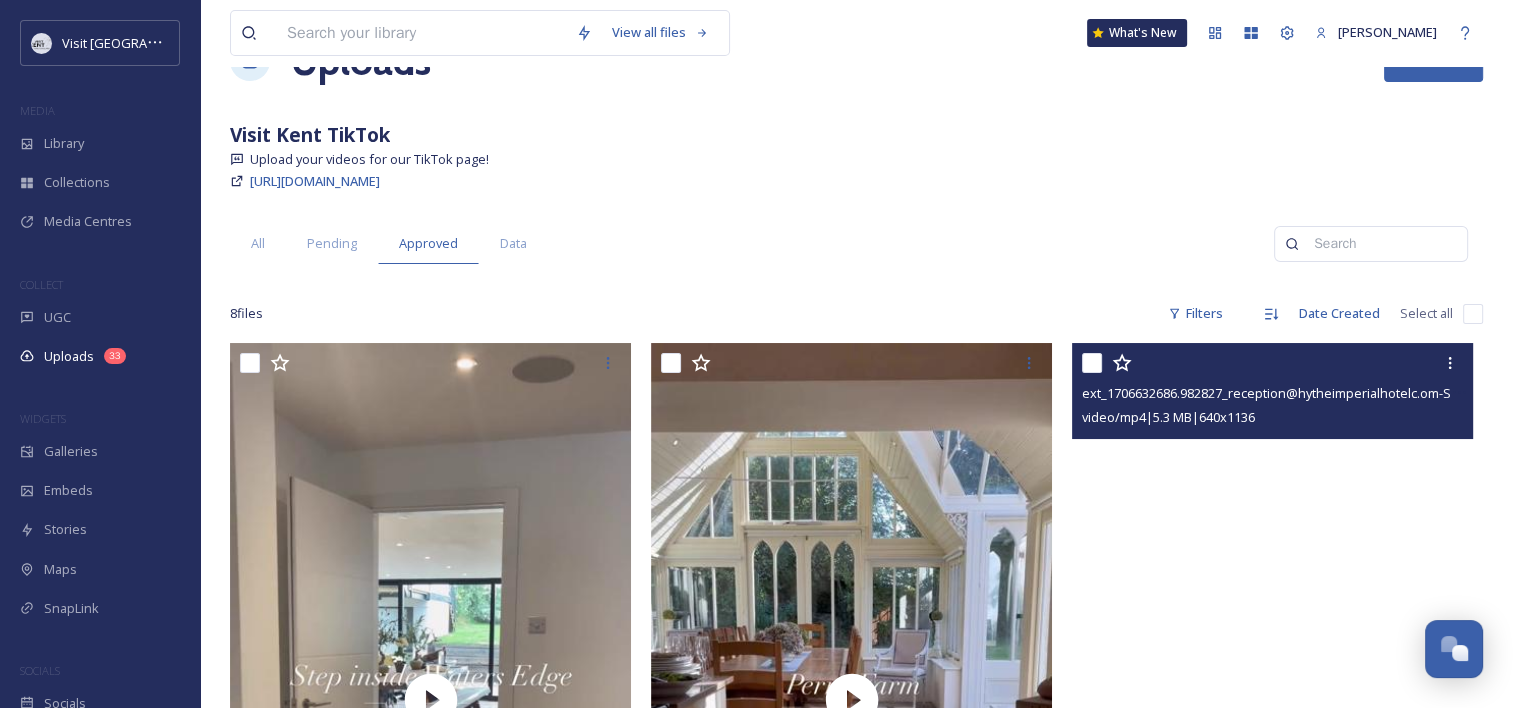 scroll, scrollTop: 0, scrollLeft: 0, axis: both 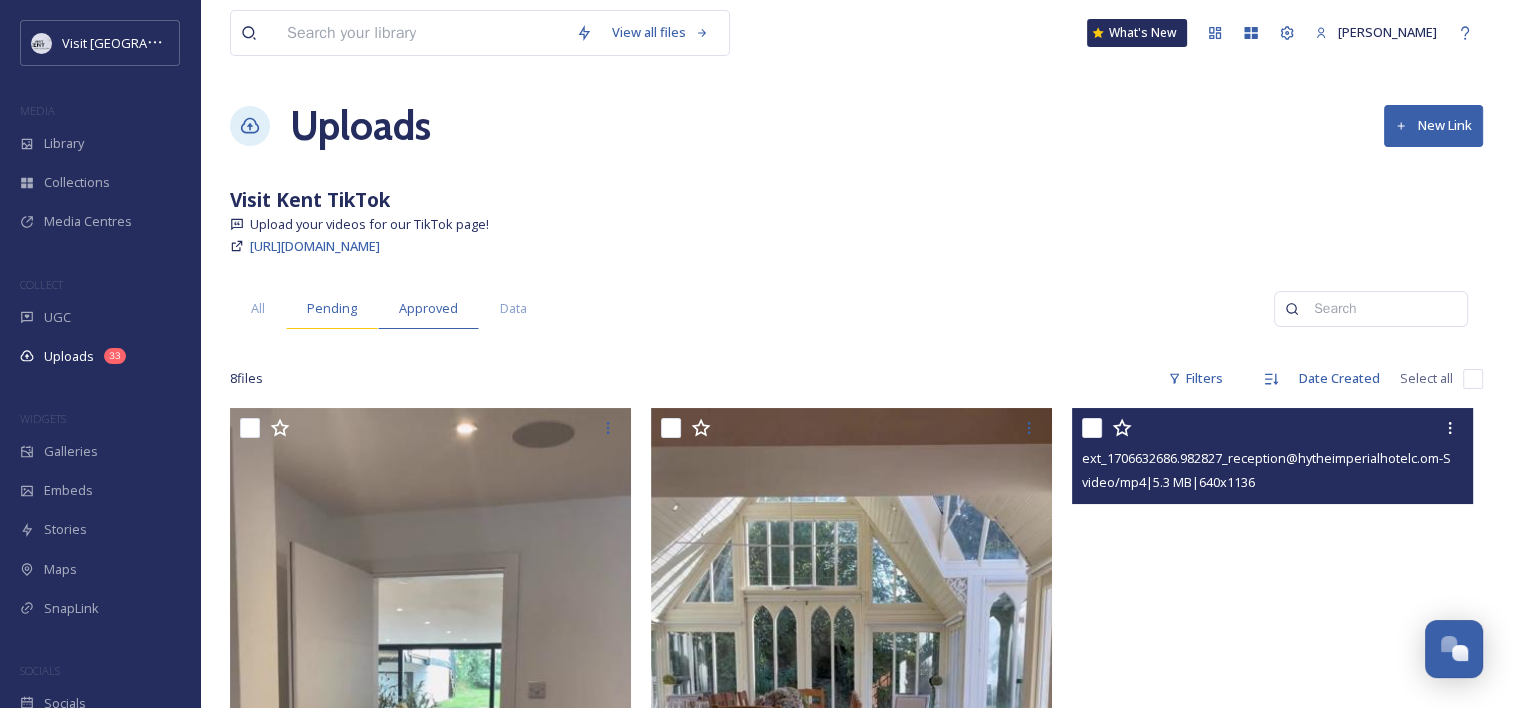 click on "Pending" at bounding box center [332, 308] 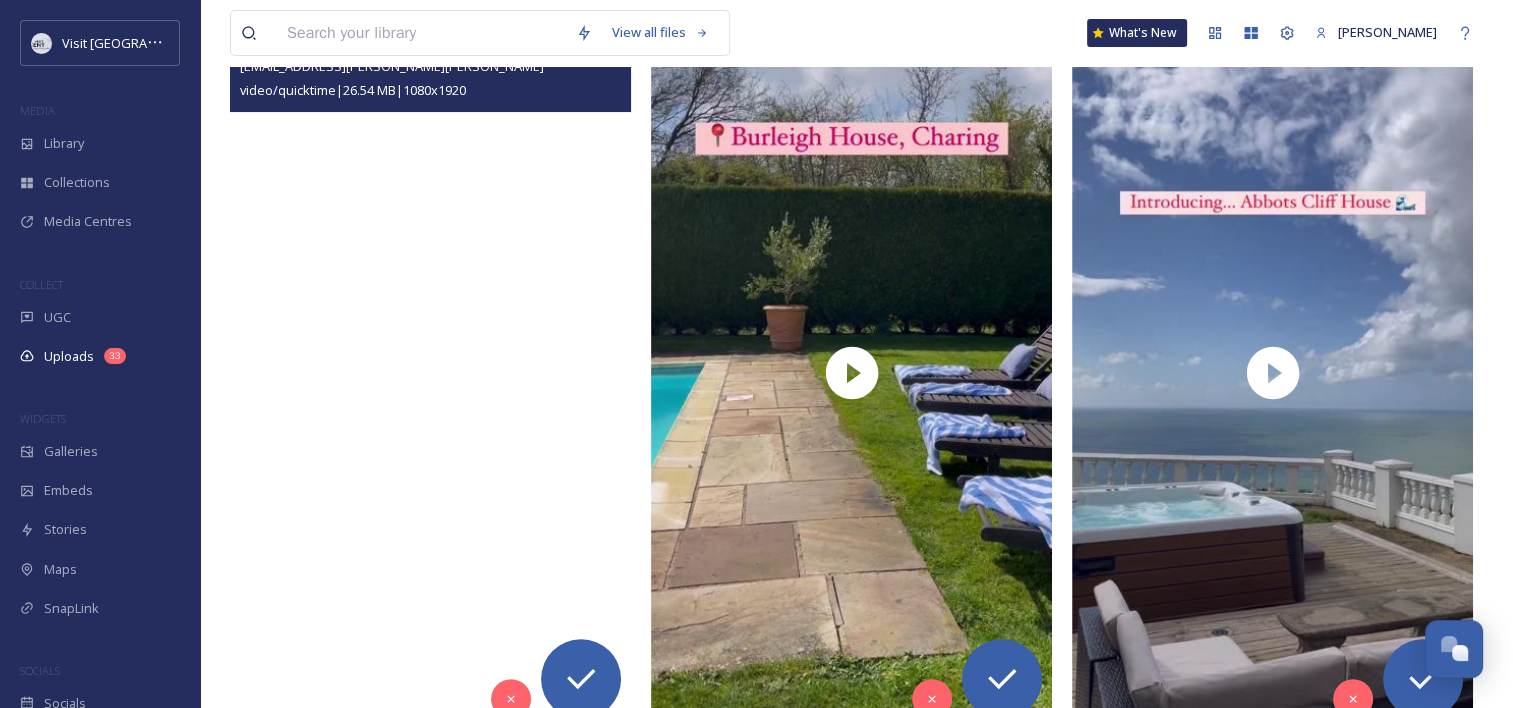 scroll, scrollTop: 0, scrollLeft: 0, axis: both 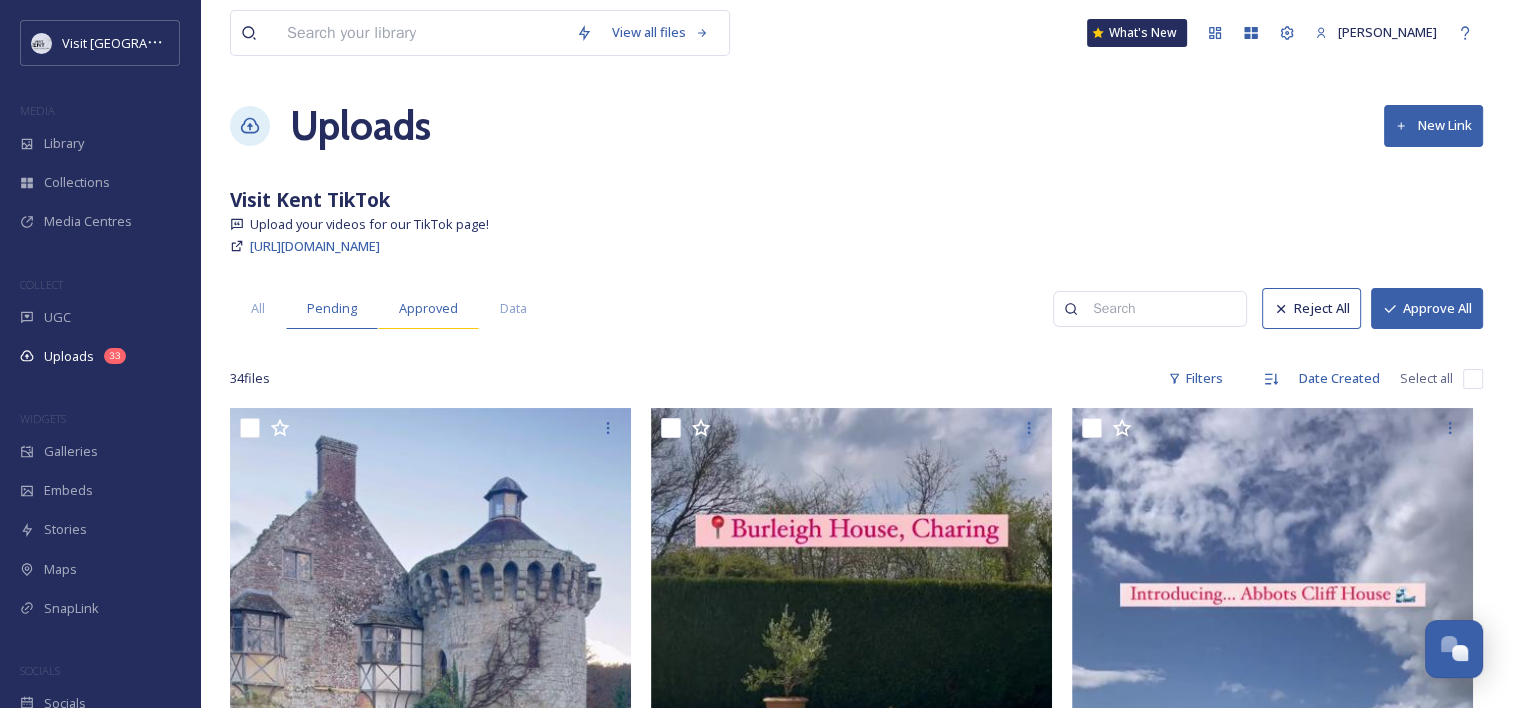 click on "Approved" at bounding box center (428, 308) 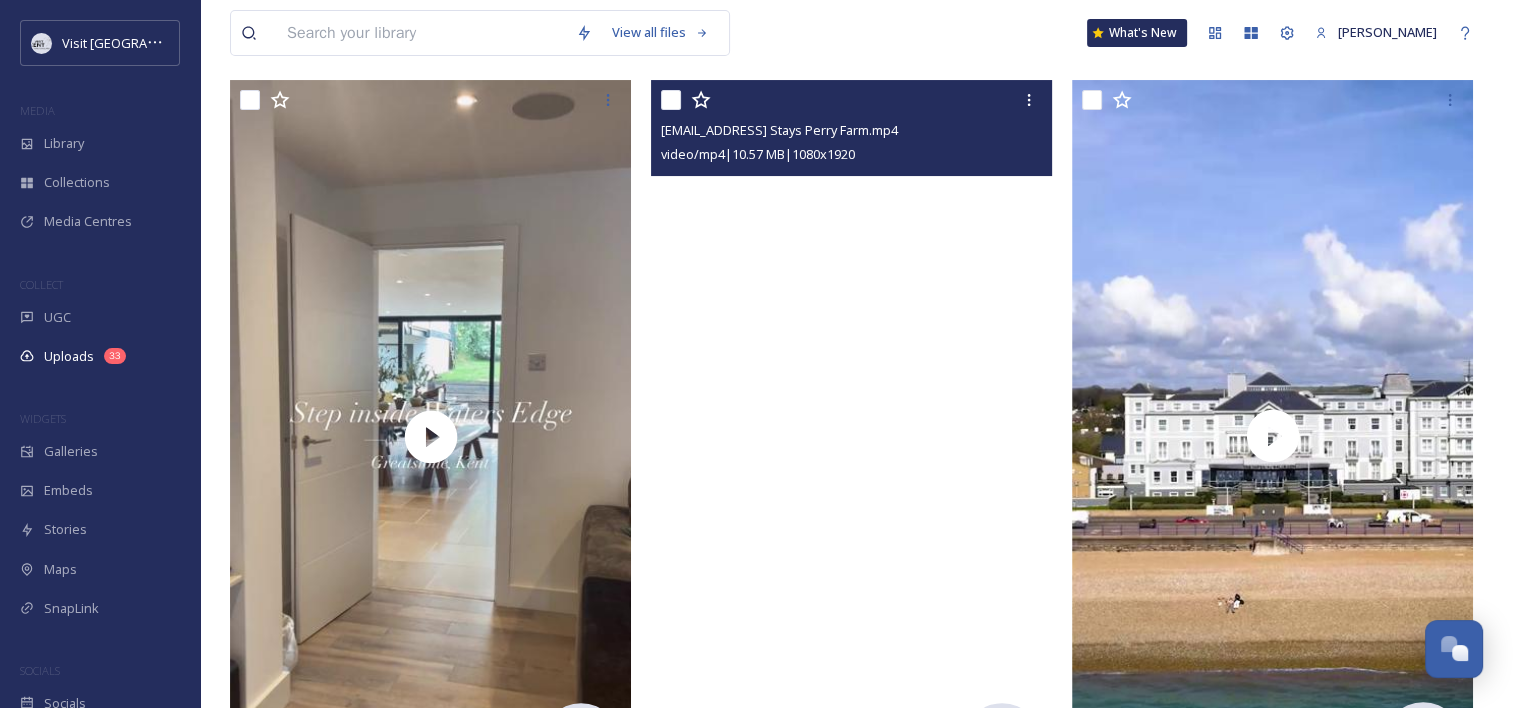 scroll, scrollTop: 636, scrollLeft: 0, axis: vertical 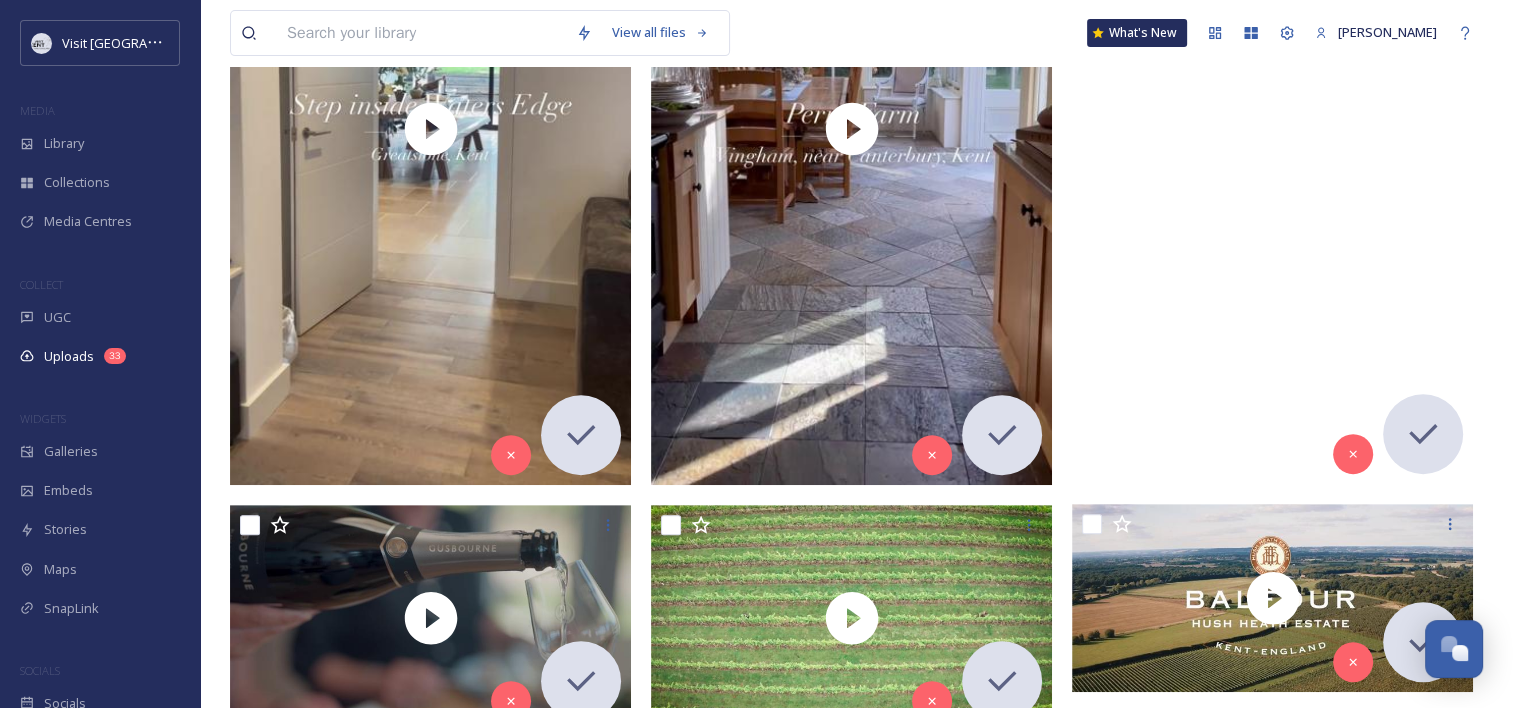 click at bounding box center [1272, 128] 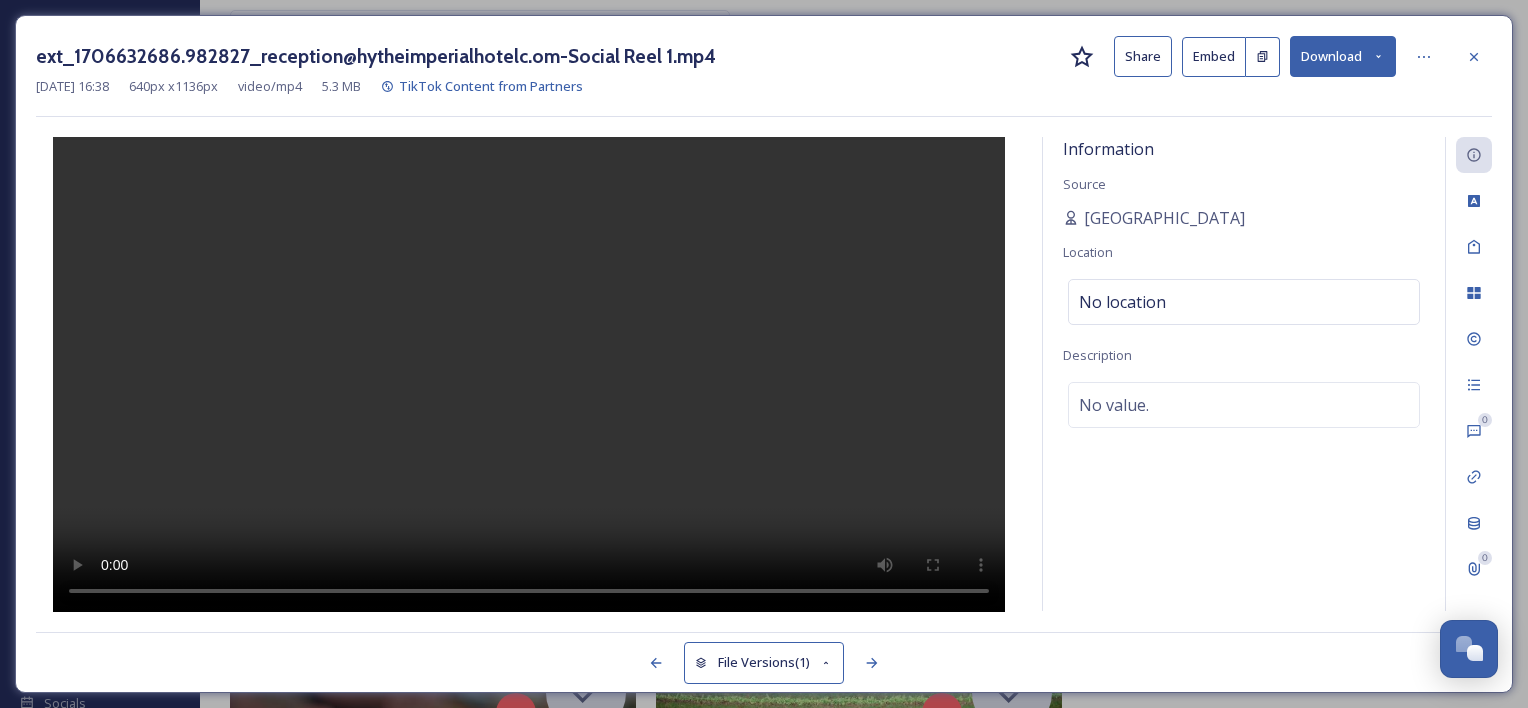 click on "Share" at bounding box center [1143, 56] 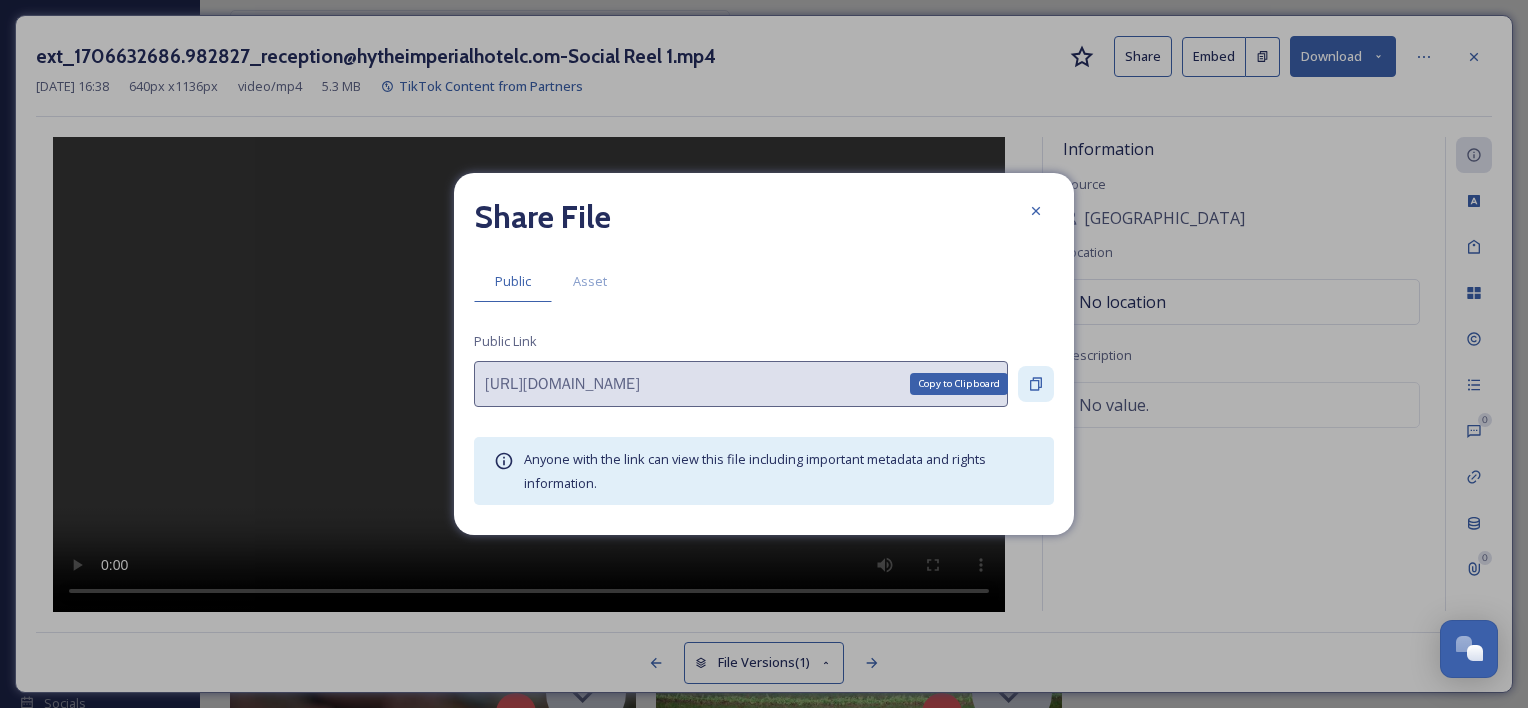 click 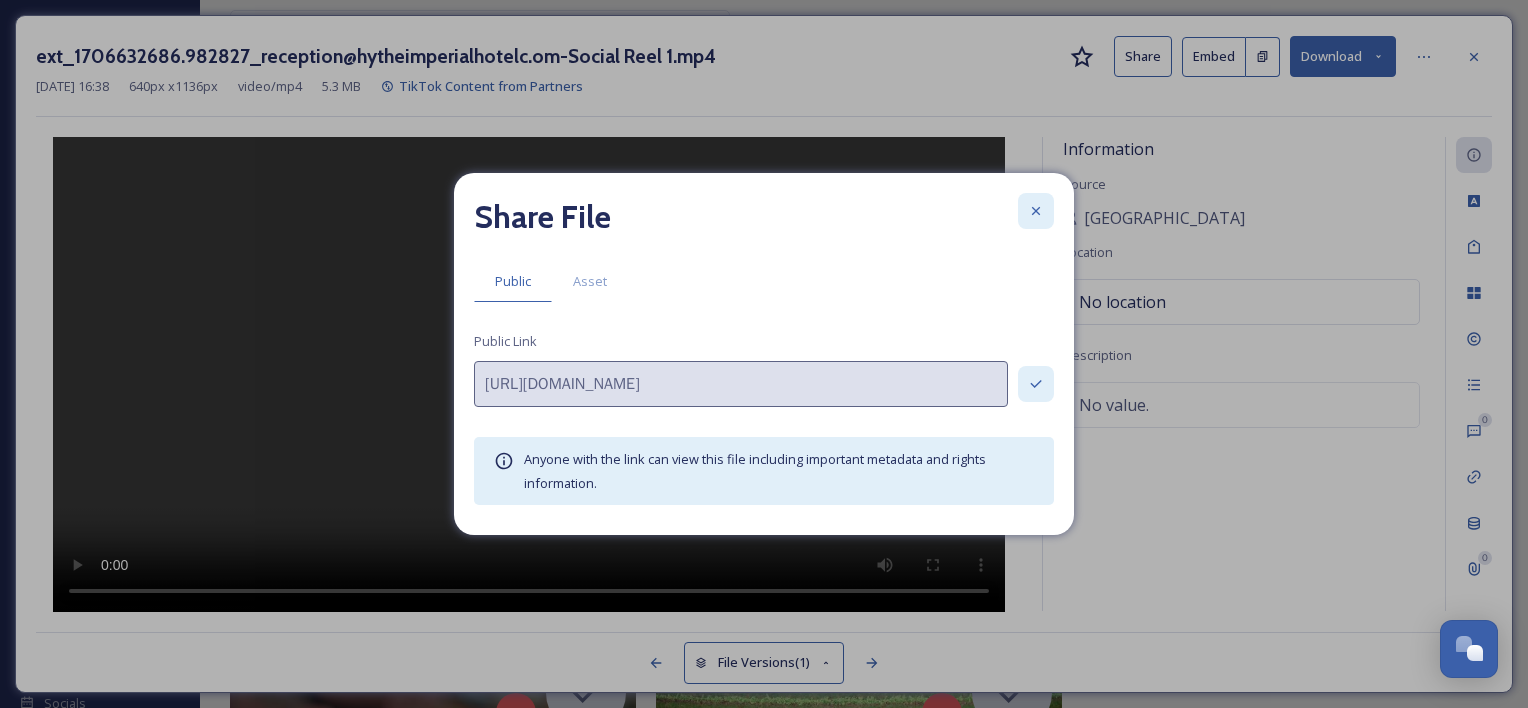 click 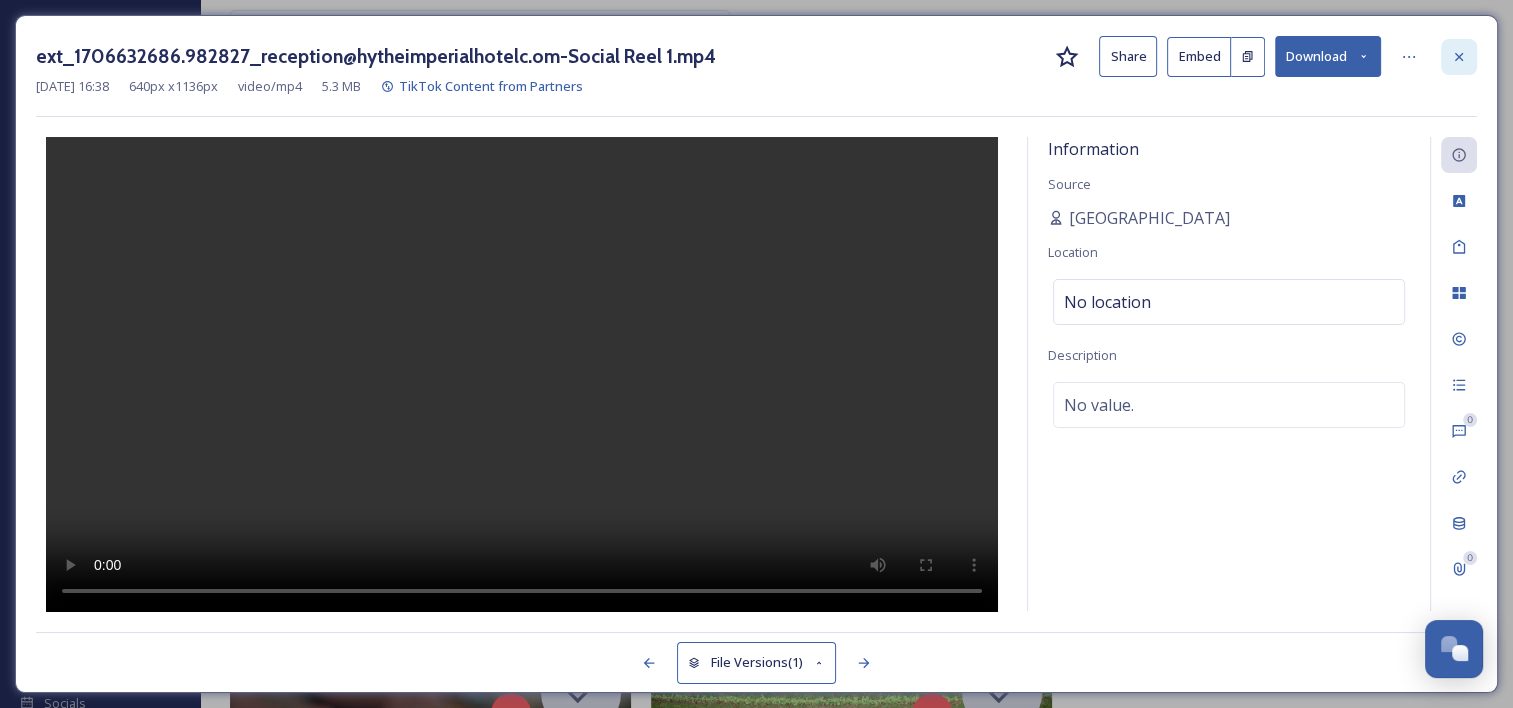 click 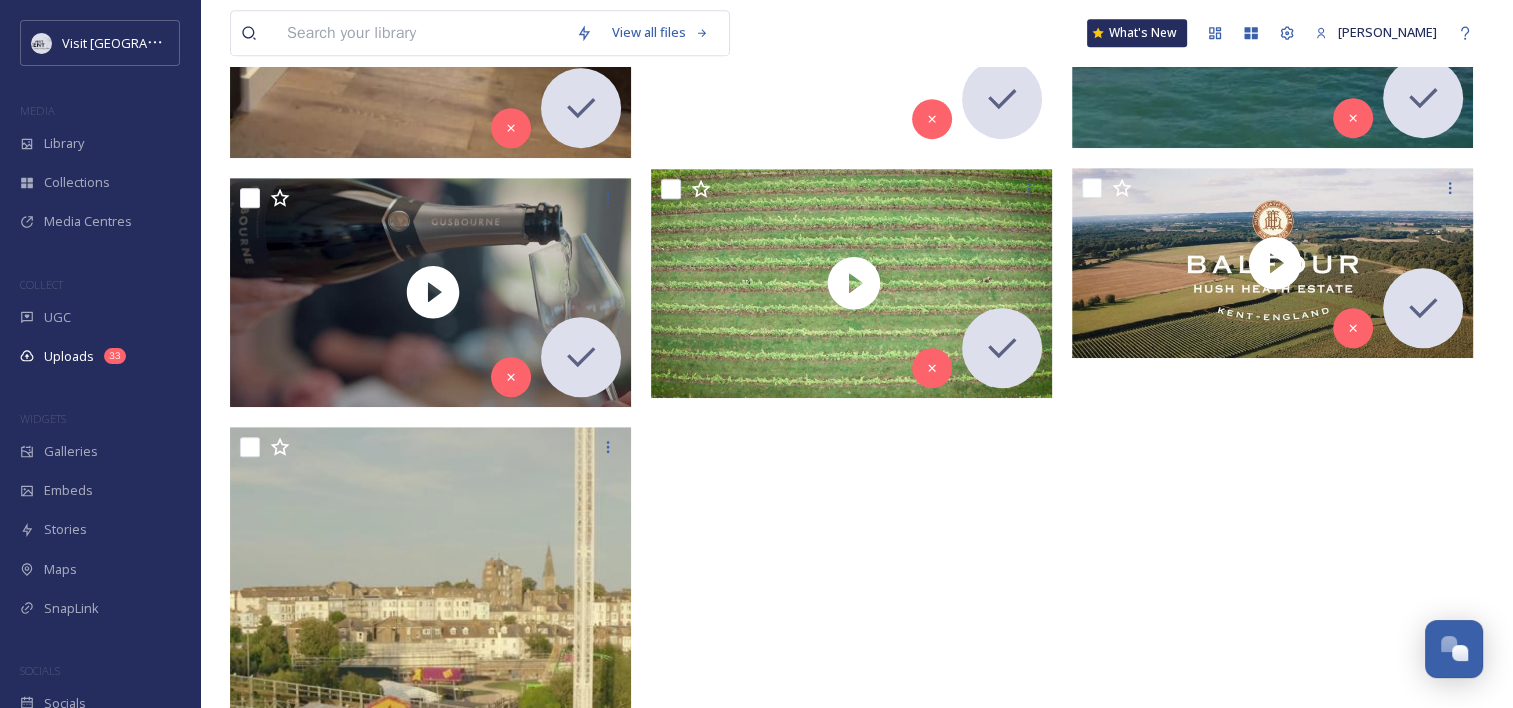 scroll, scrollTop: 984, scrollLeft: 0, axis: vertical 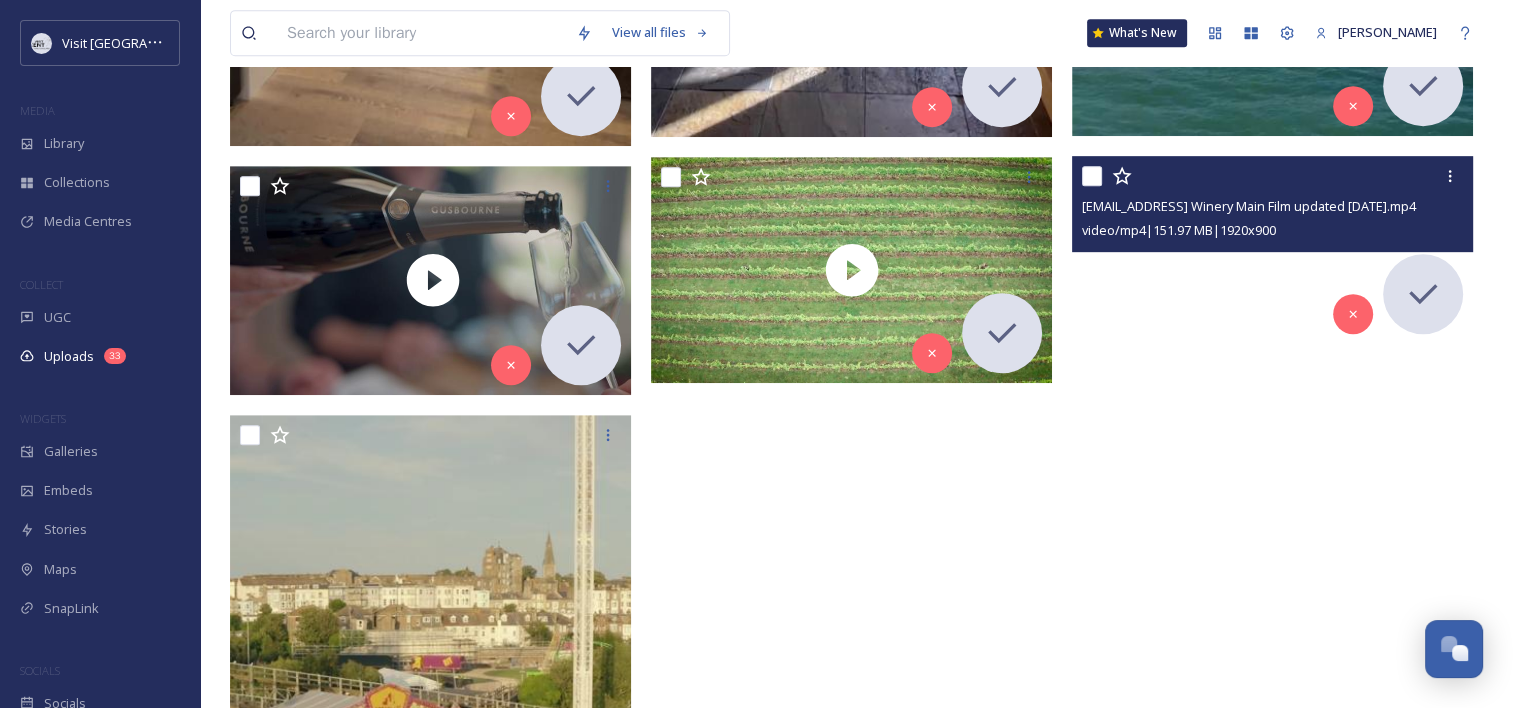 click at bounding box center (1272, 250) 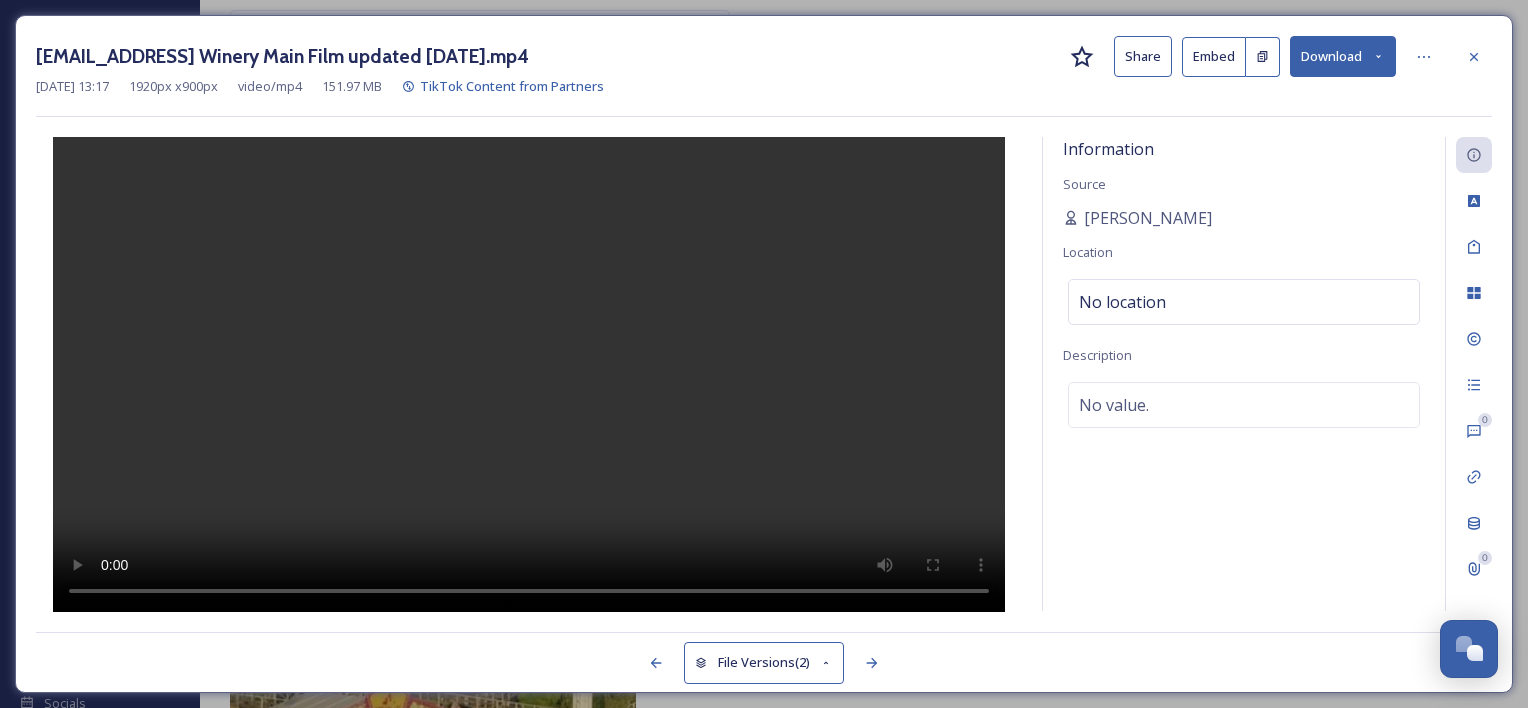 click at bounding box center [529, 375] 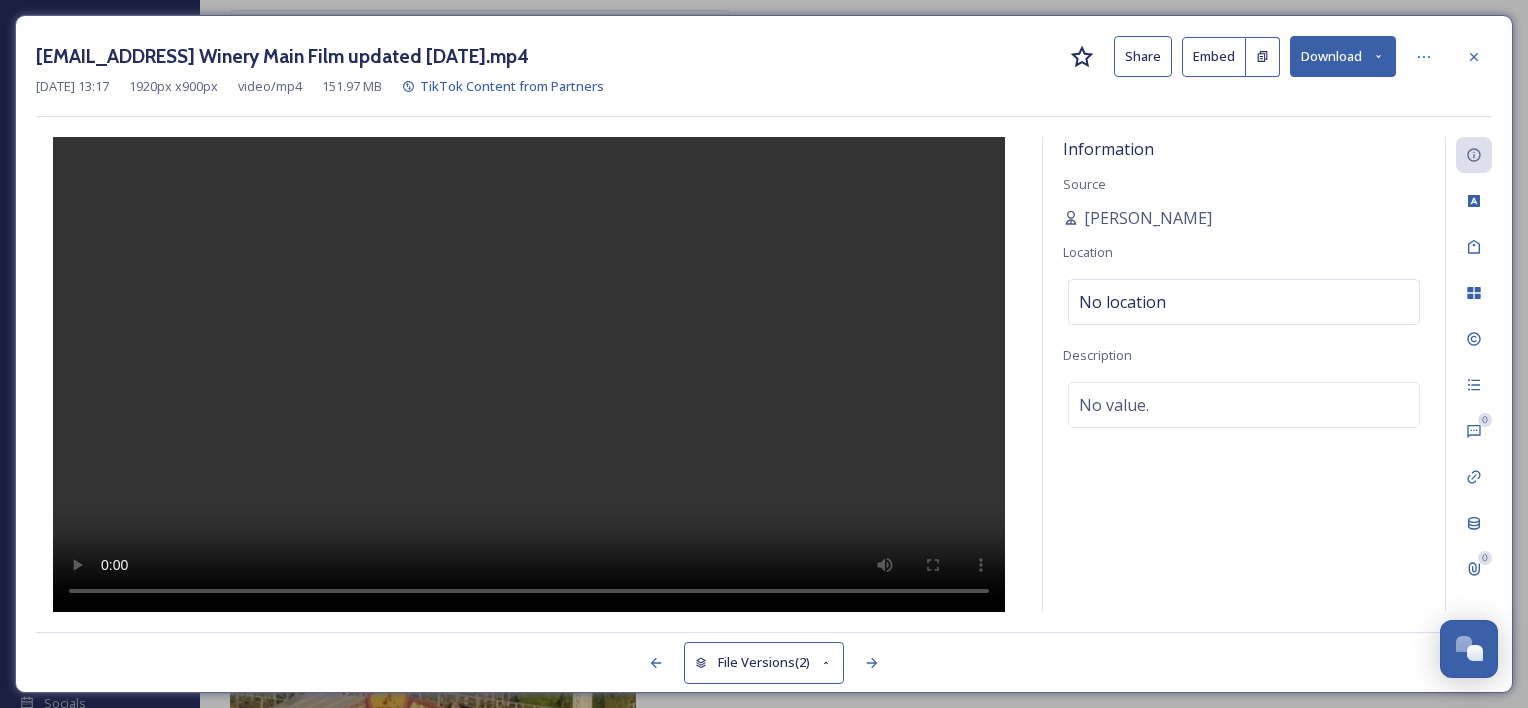 click on "Share" at bounding box center [1143, 56] 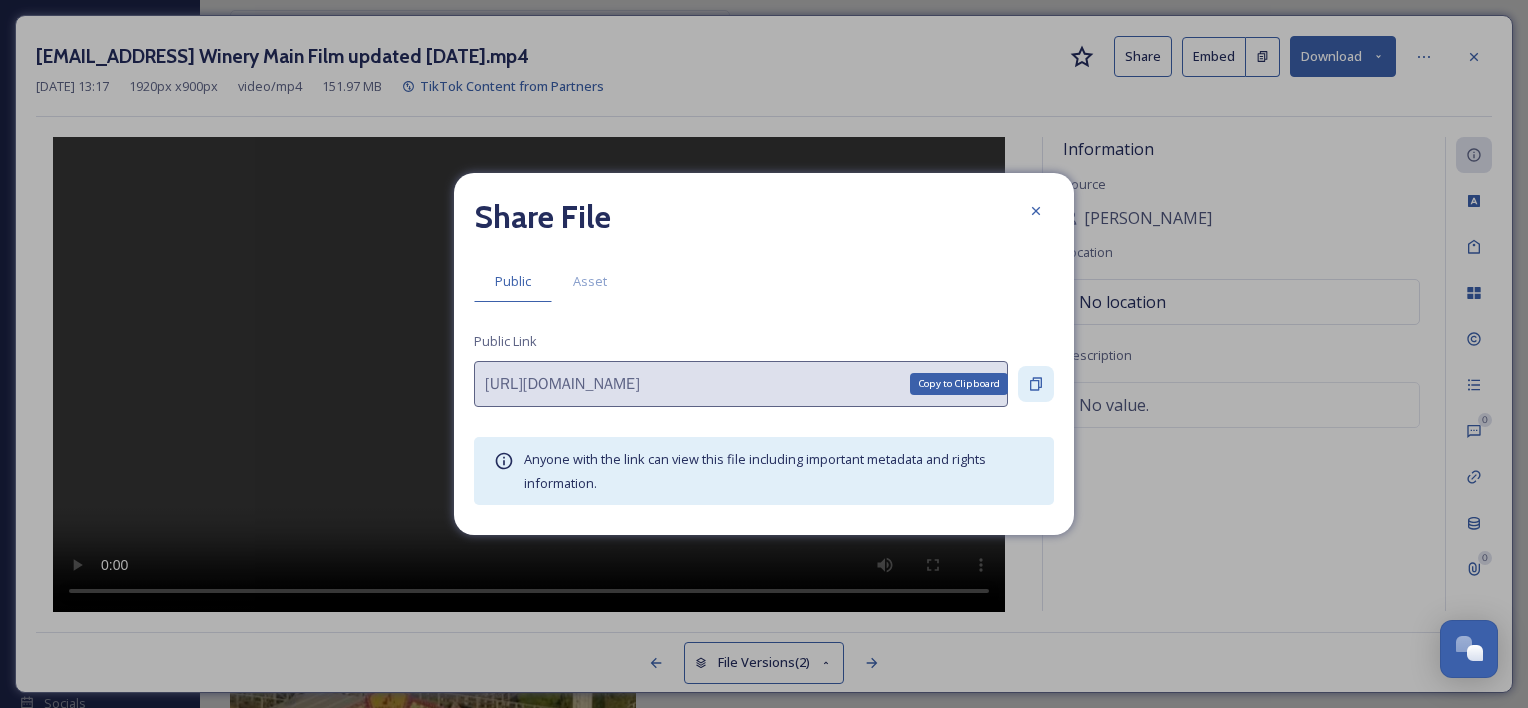 click 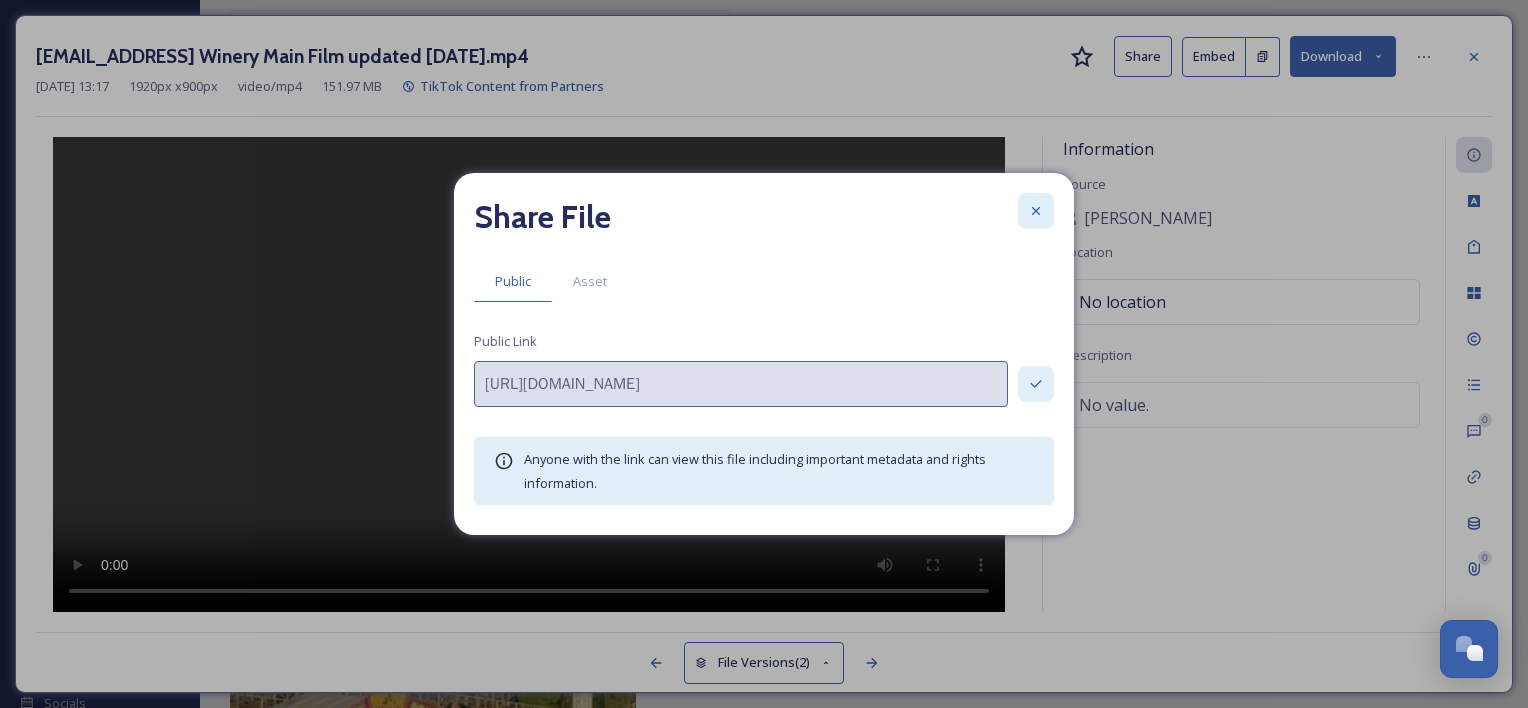 click 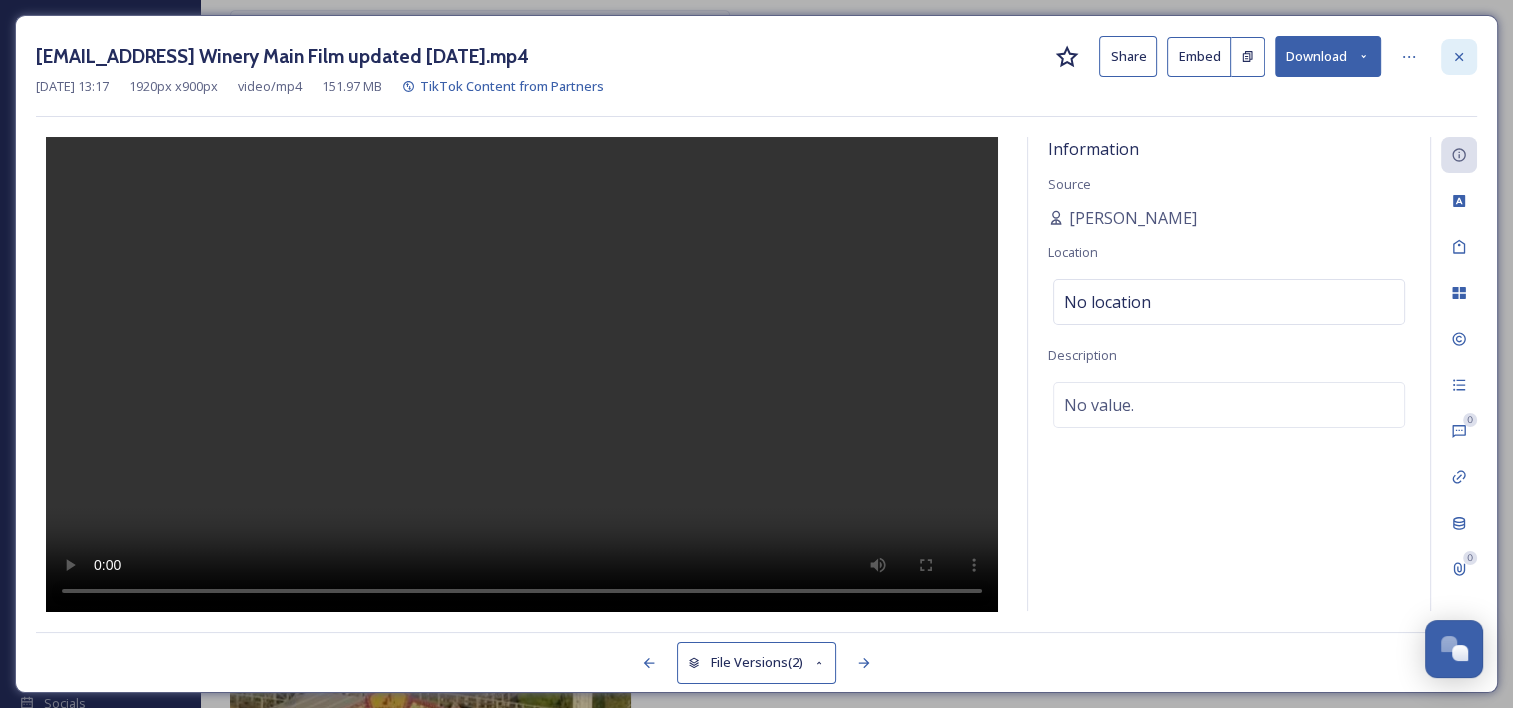 click 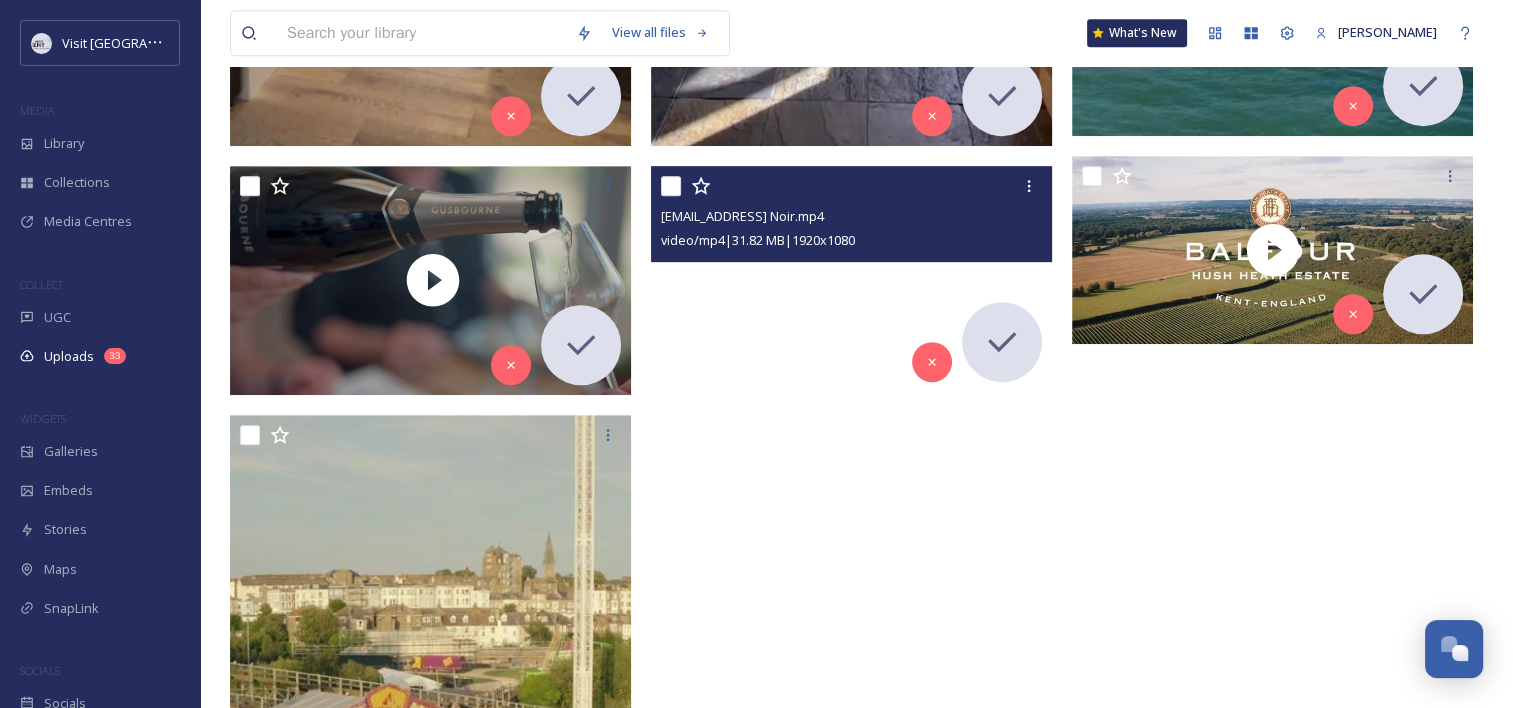 scroll, scrollTop: 838, scrollLeft: 0, axis: vertical 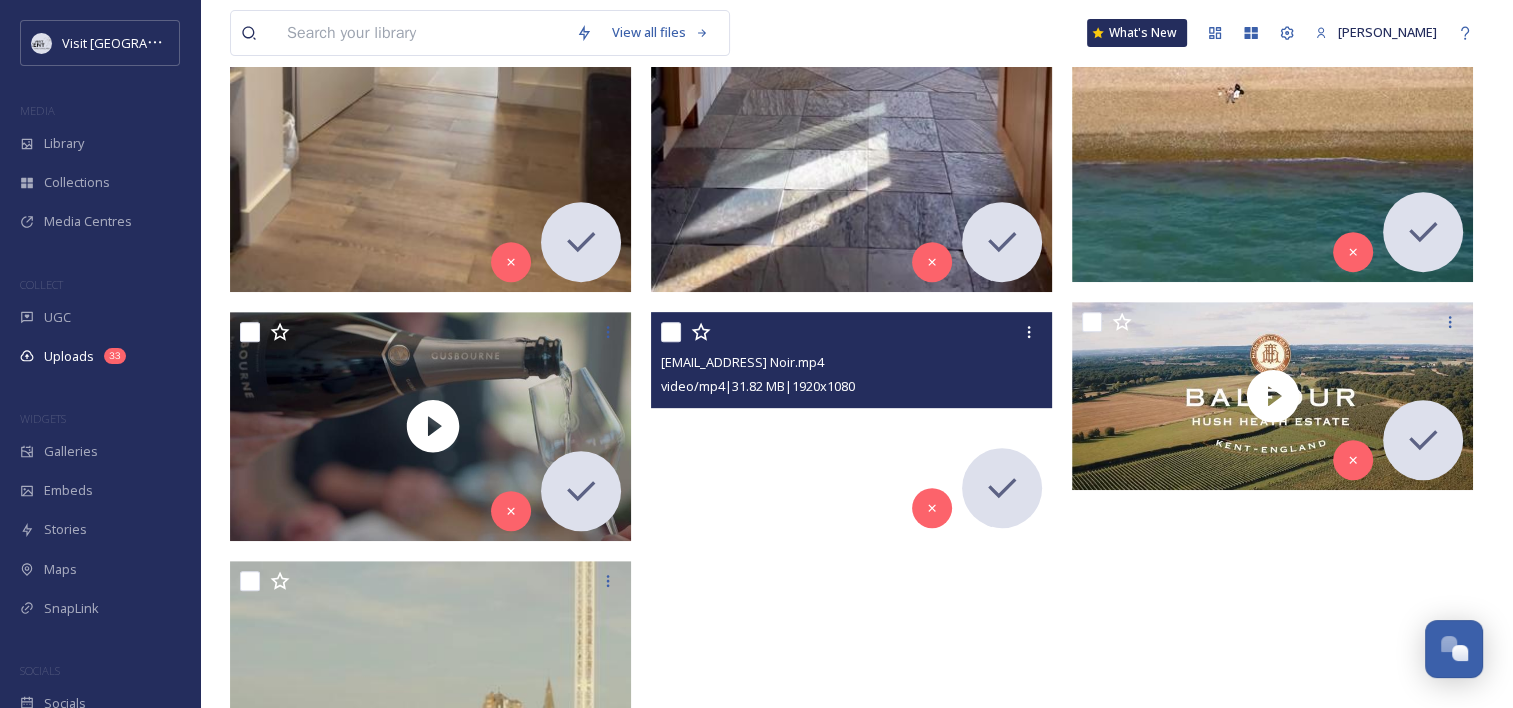 click at bounding box center [851, 425] 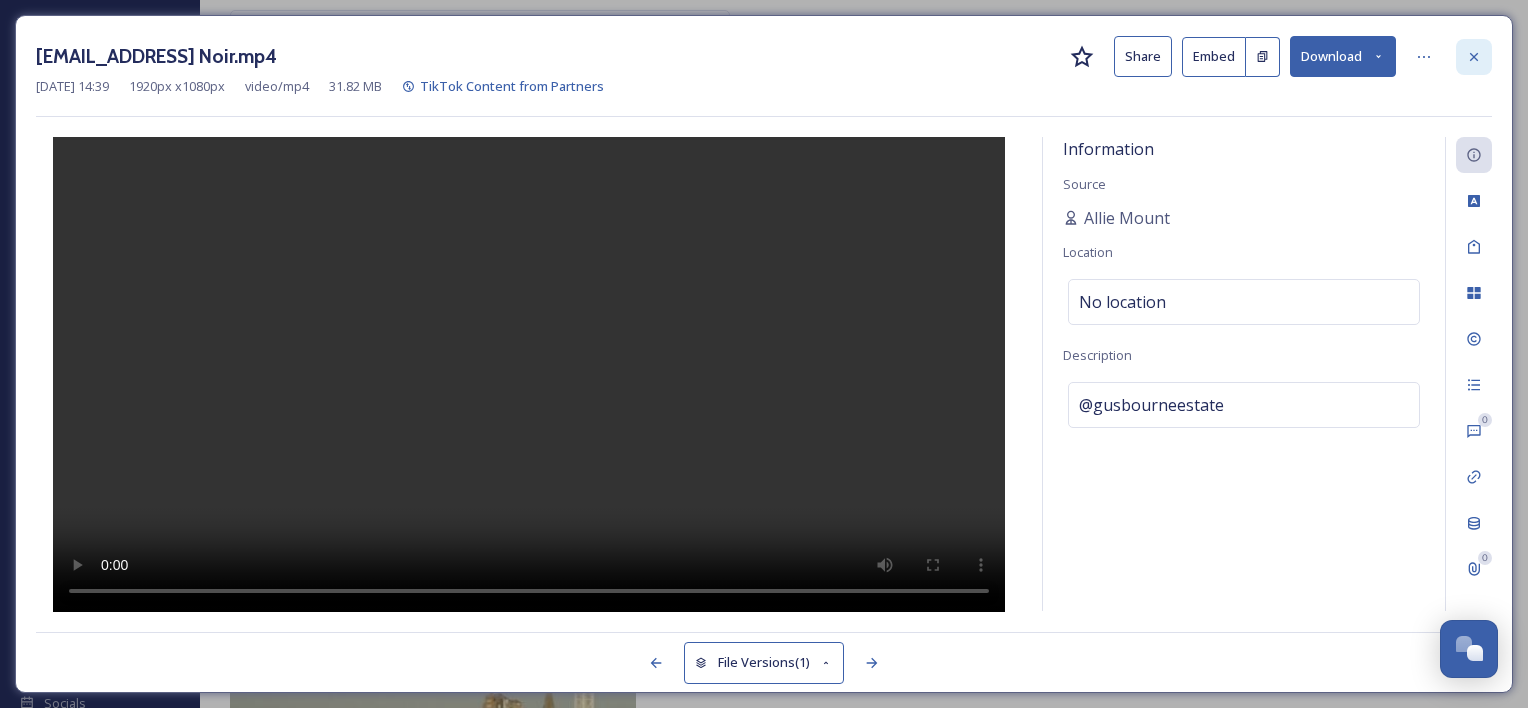 click 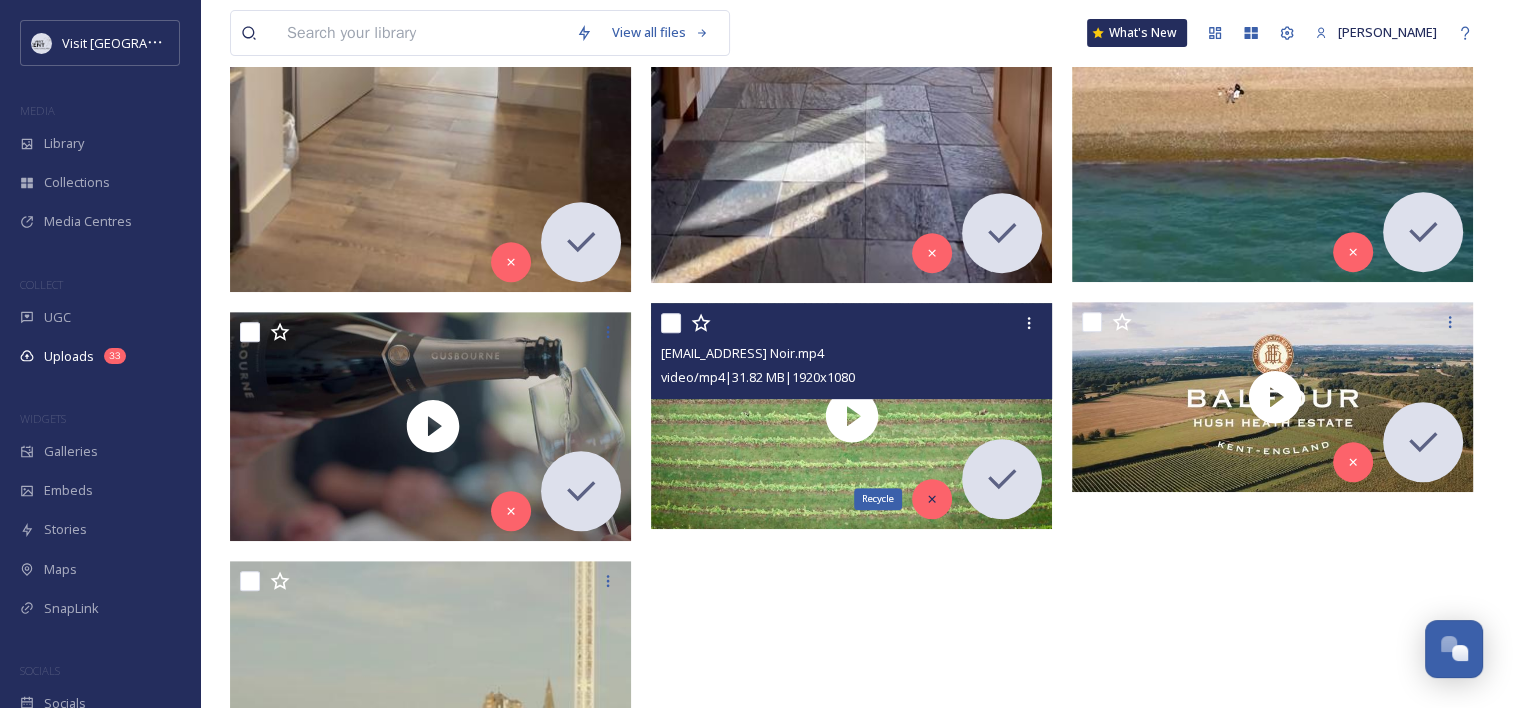 click on "Recycle" at bounding box center [932, 499] 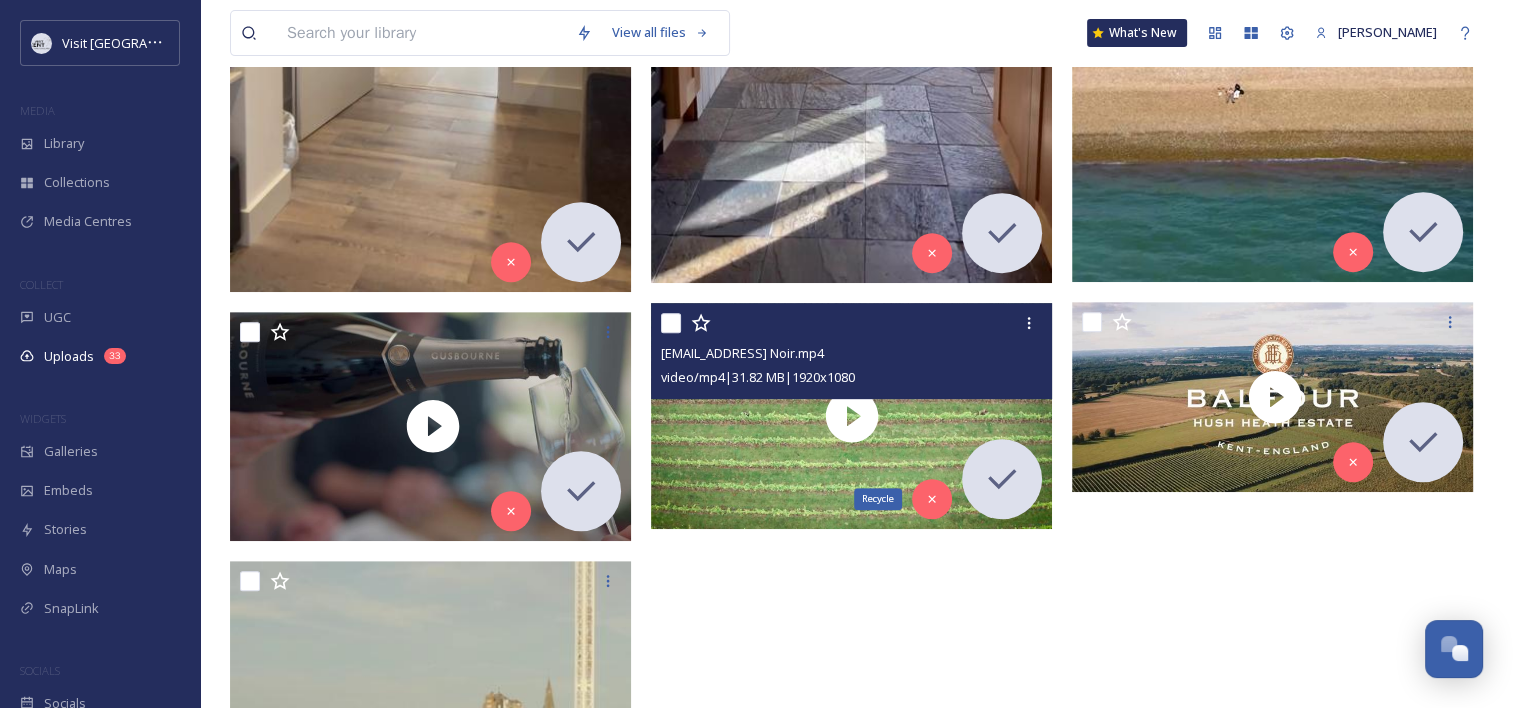 scroll, scrollTop: 692, scrollLeft: 0, axis: vertical 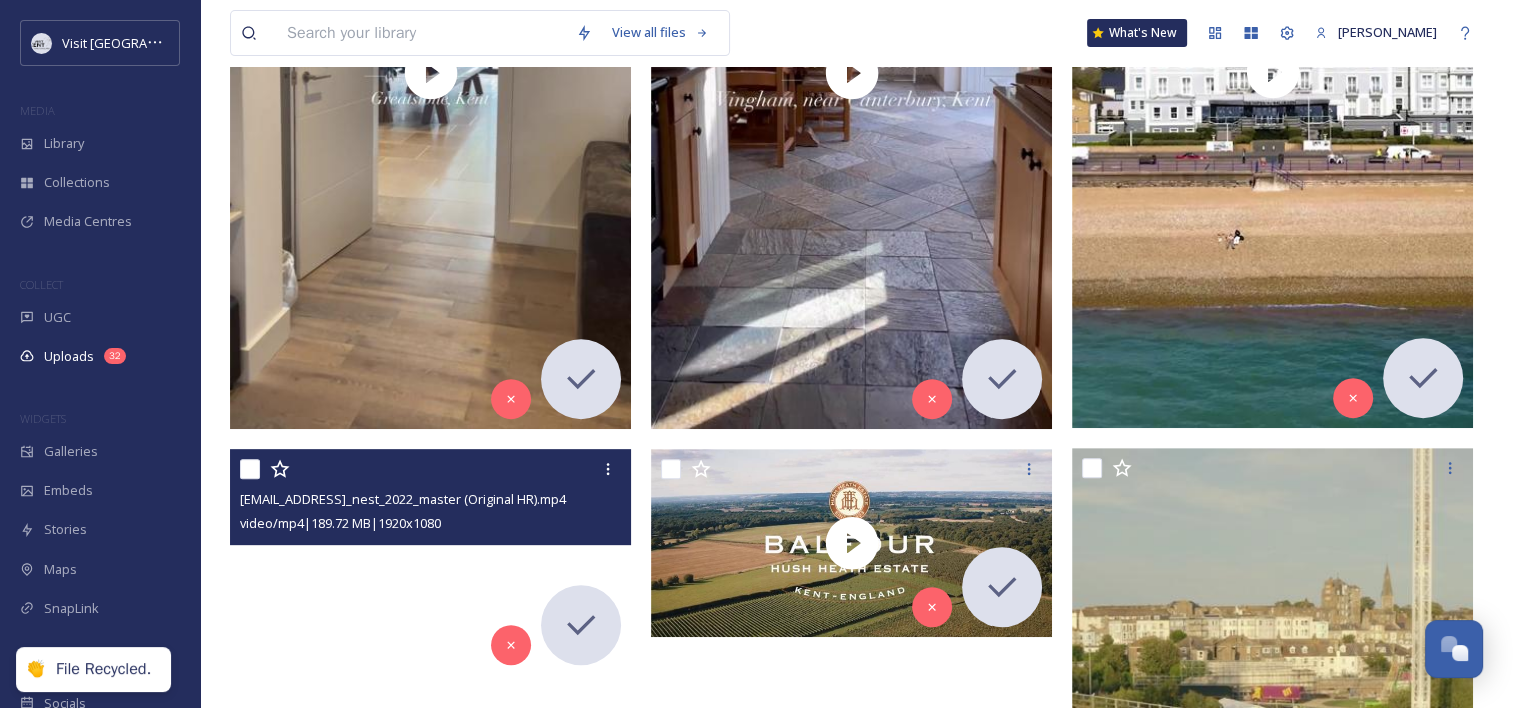 click at bounding box center [430, 562] 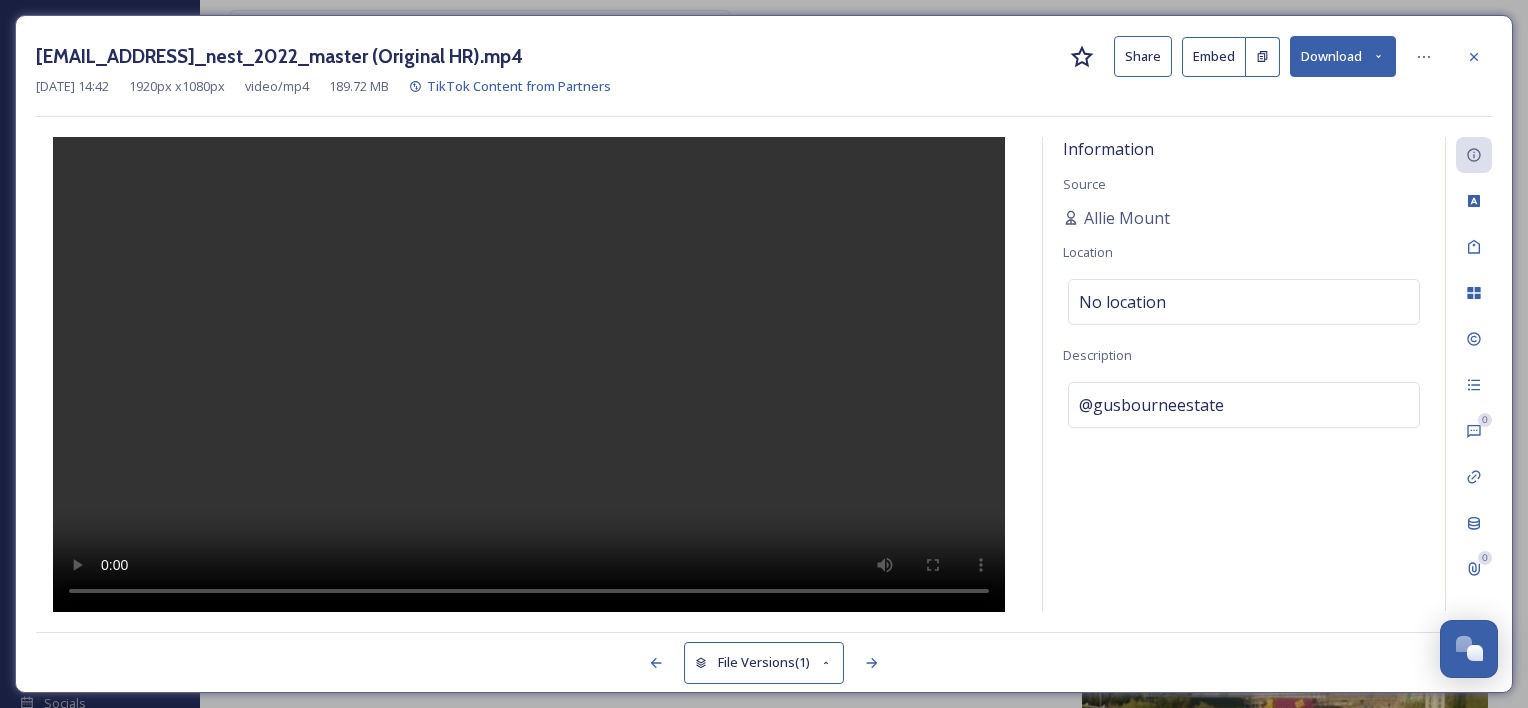click at bounding box center [529, 375] 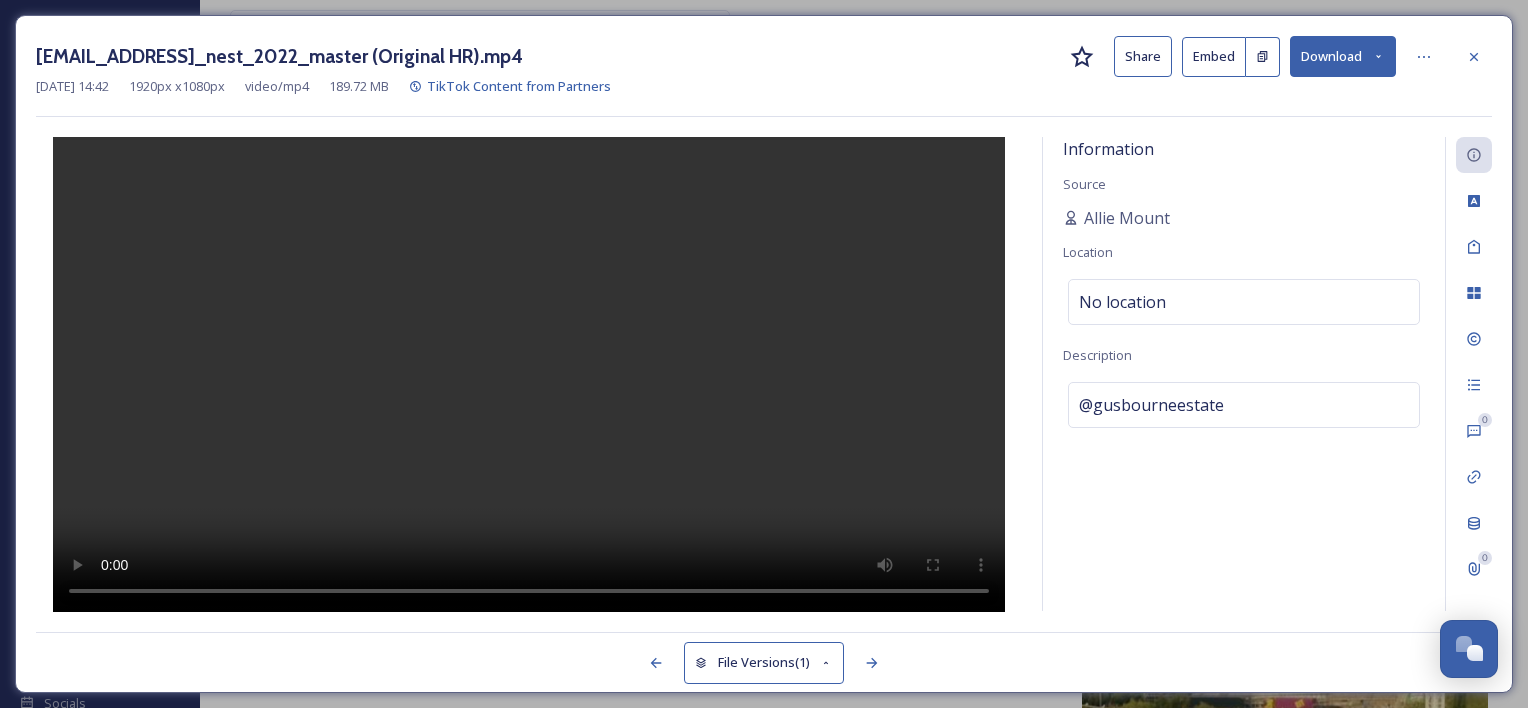 click on "Share" at bounding box center (1143, 56) 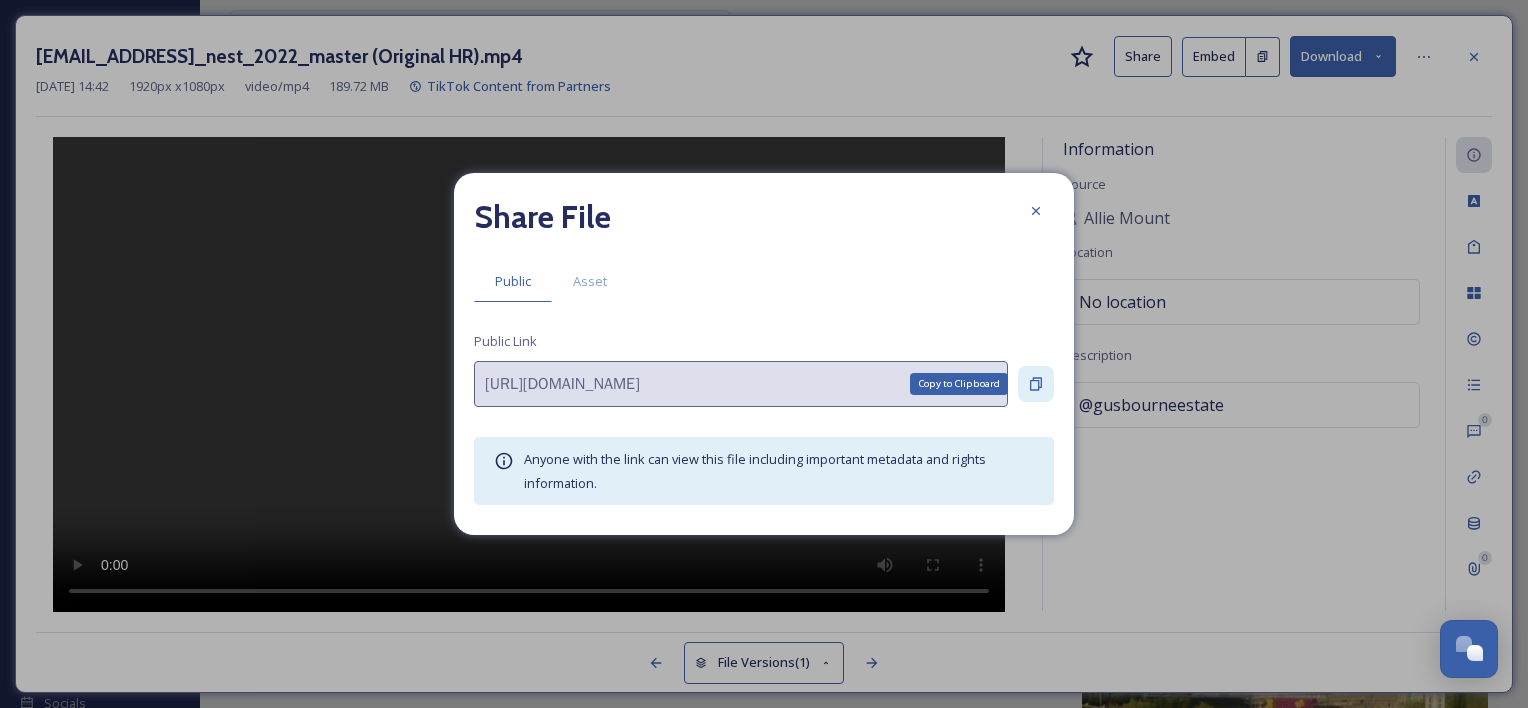 click 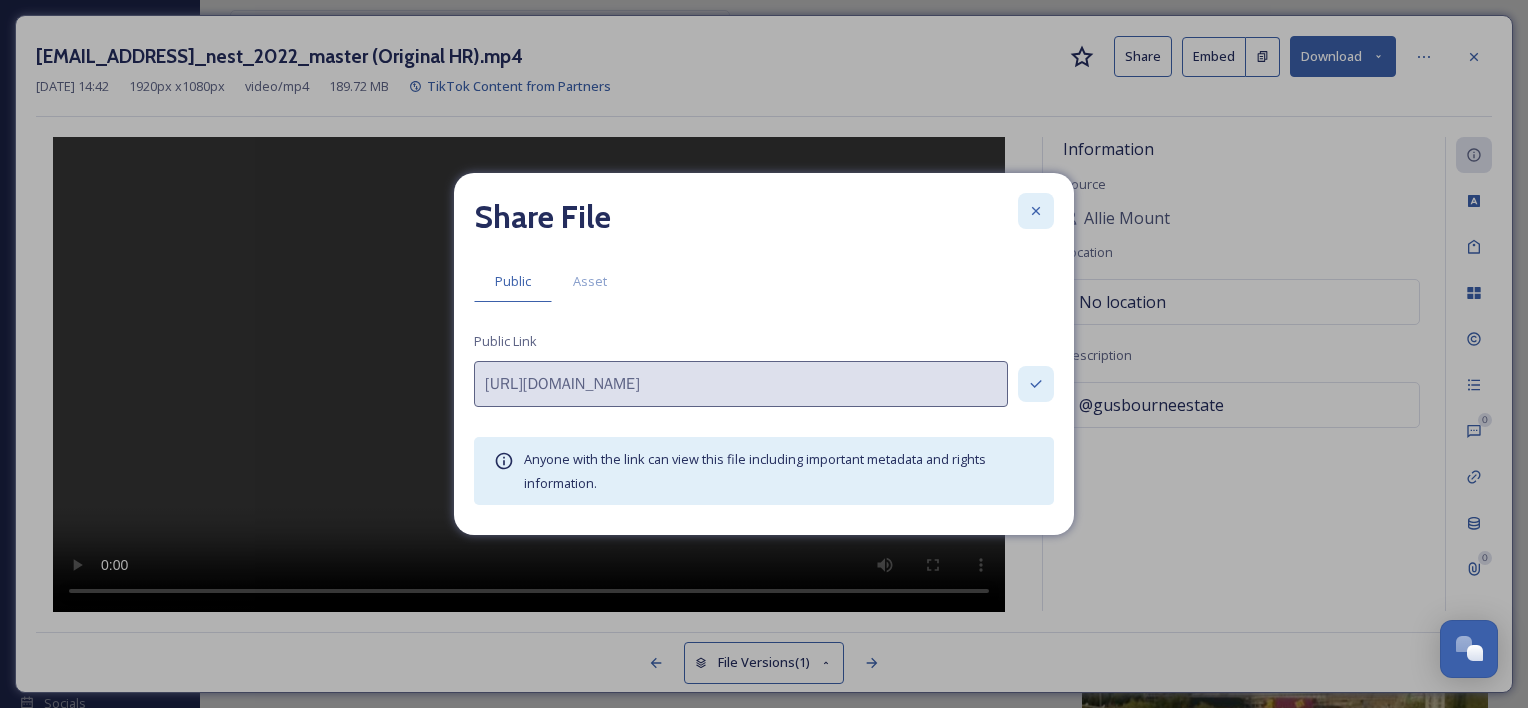 click 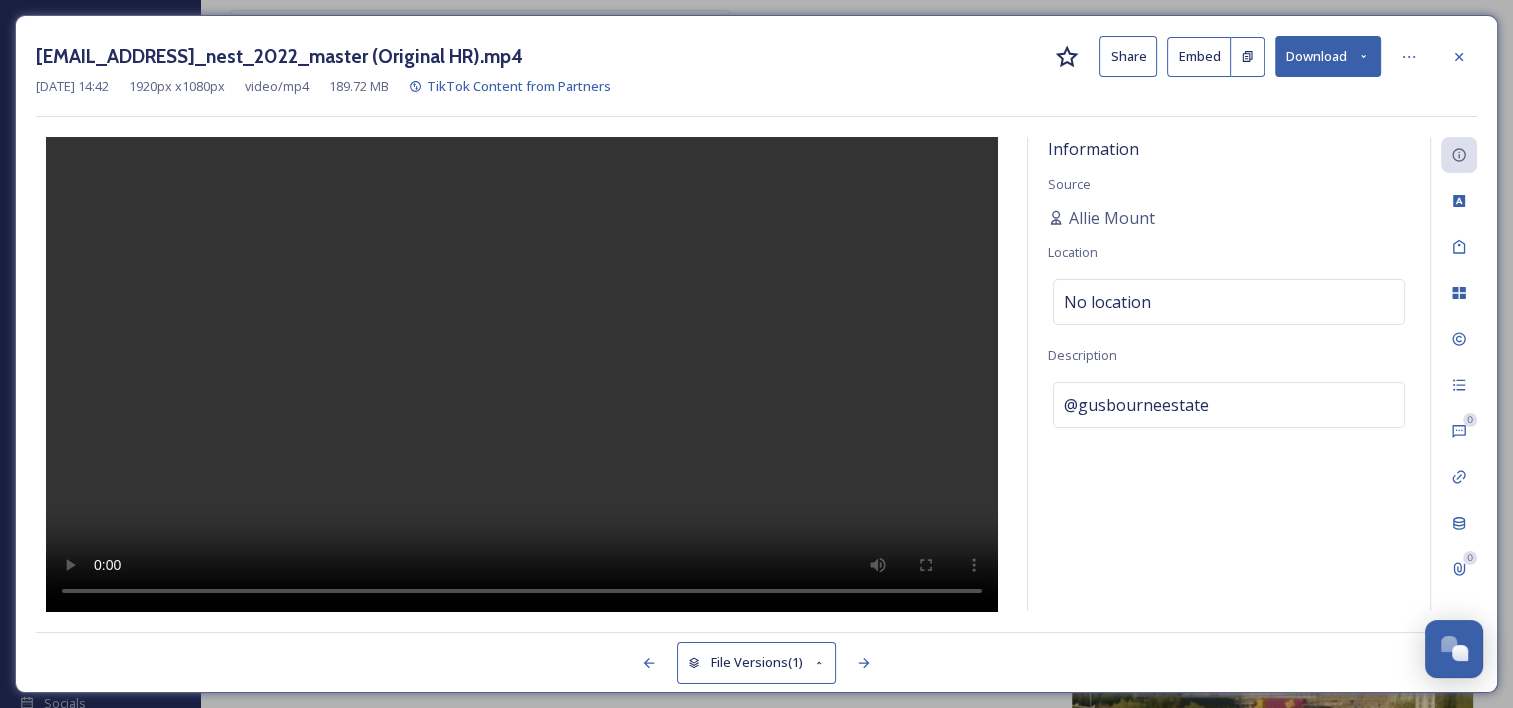 click at bounding box center [522, 375] 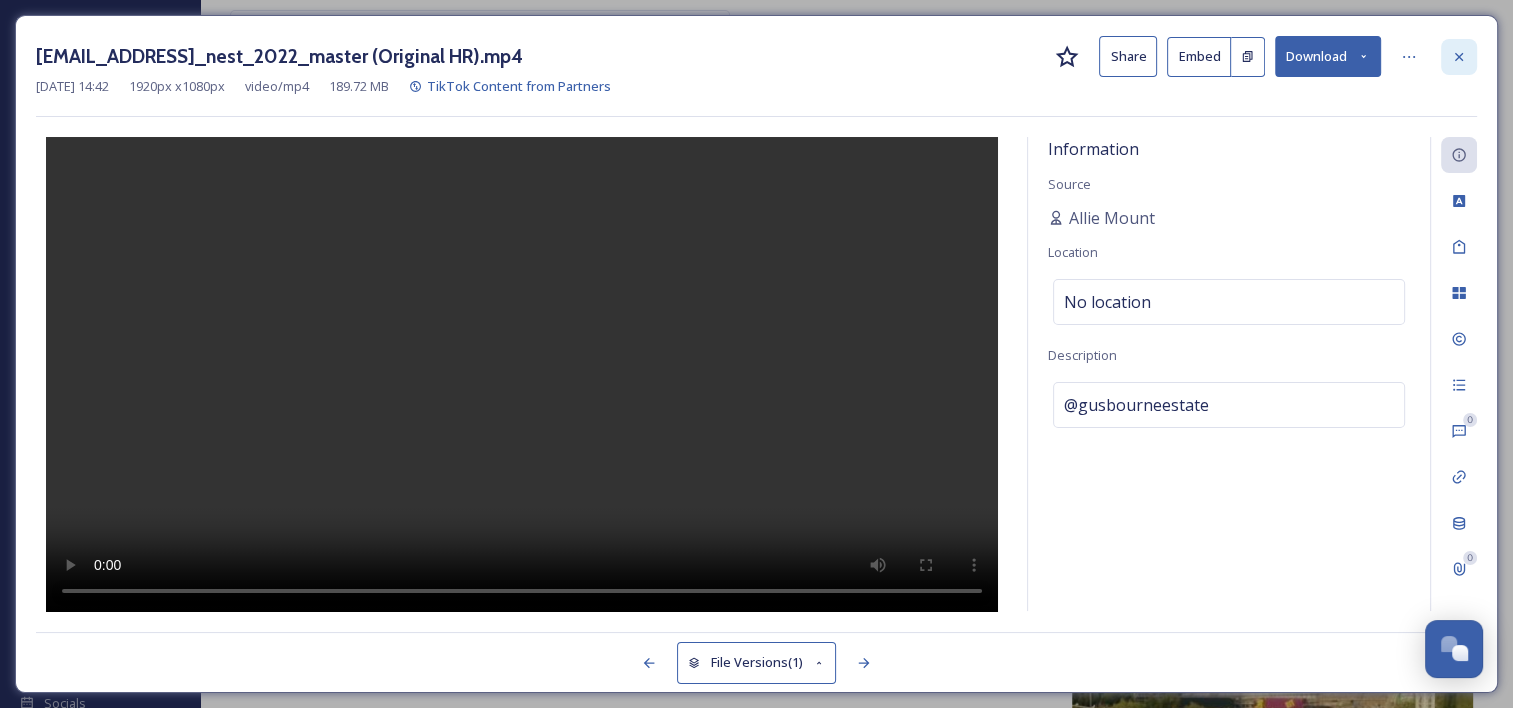click 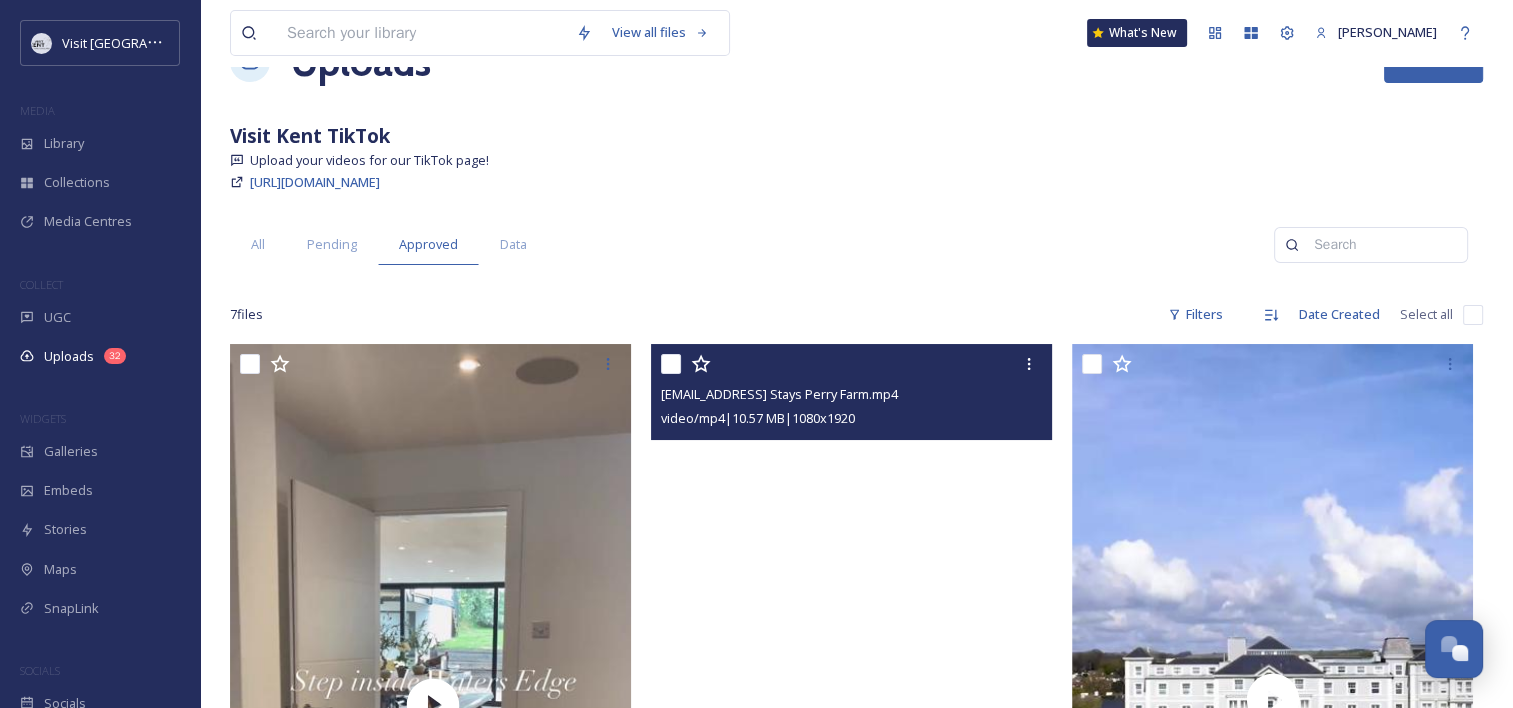 scroll, scrollTop: 60, scrollLeft: 0, axis: vertical 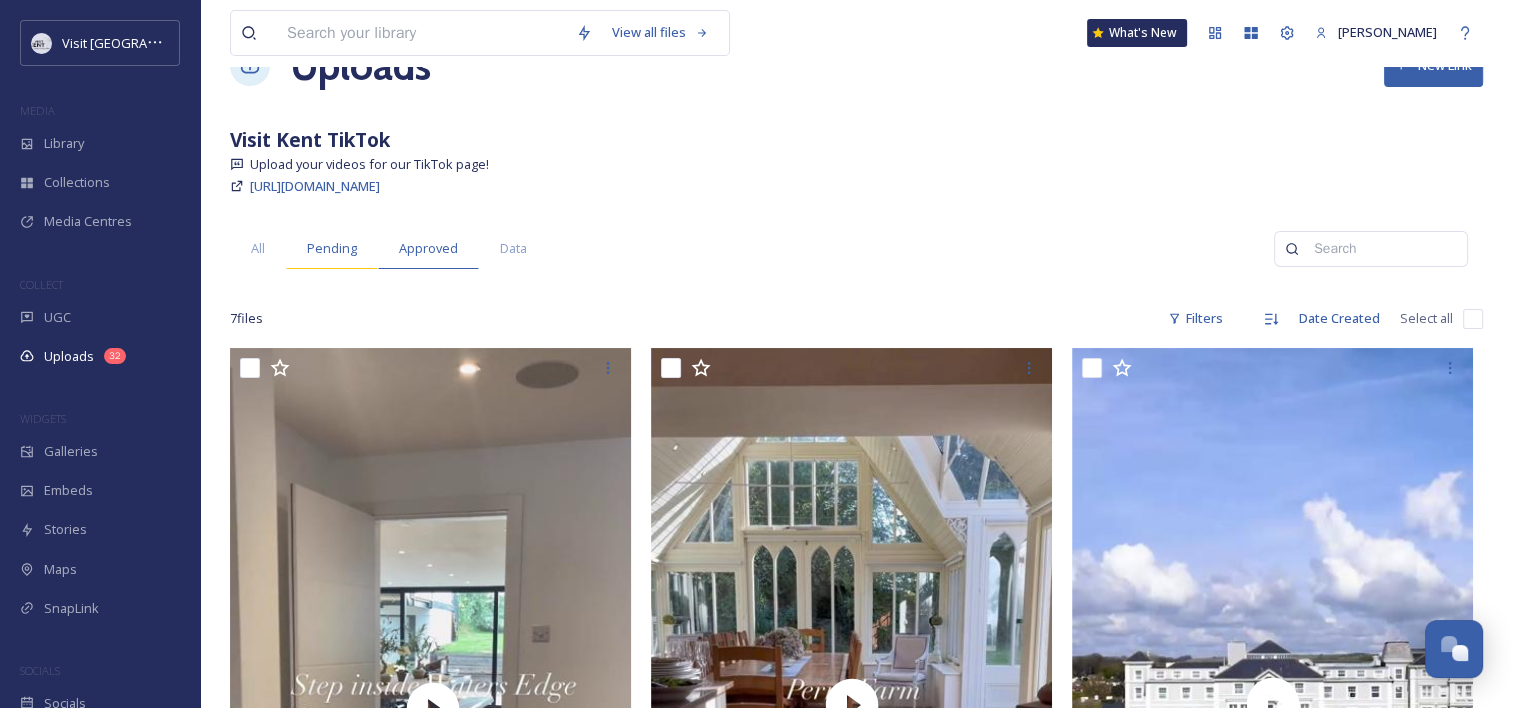 click on "Pending" at bounding box center [332, 248] 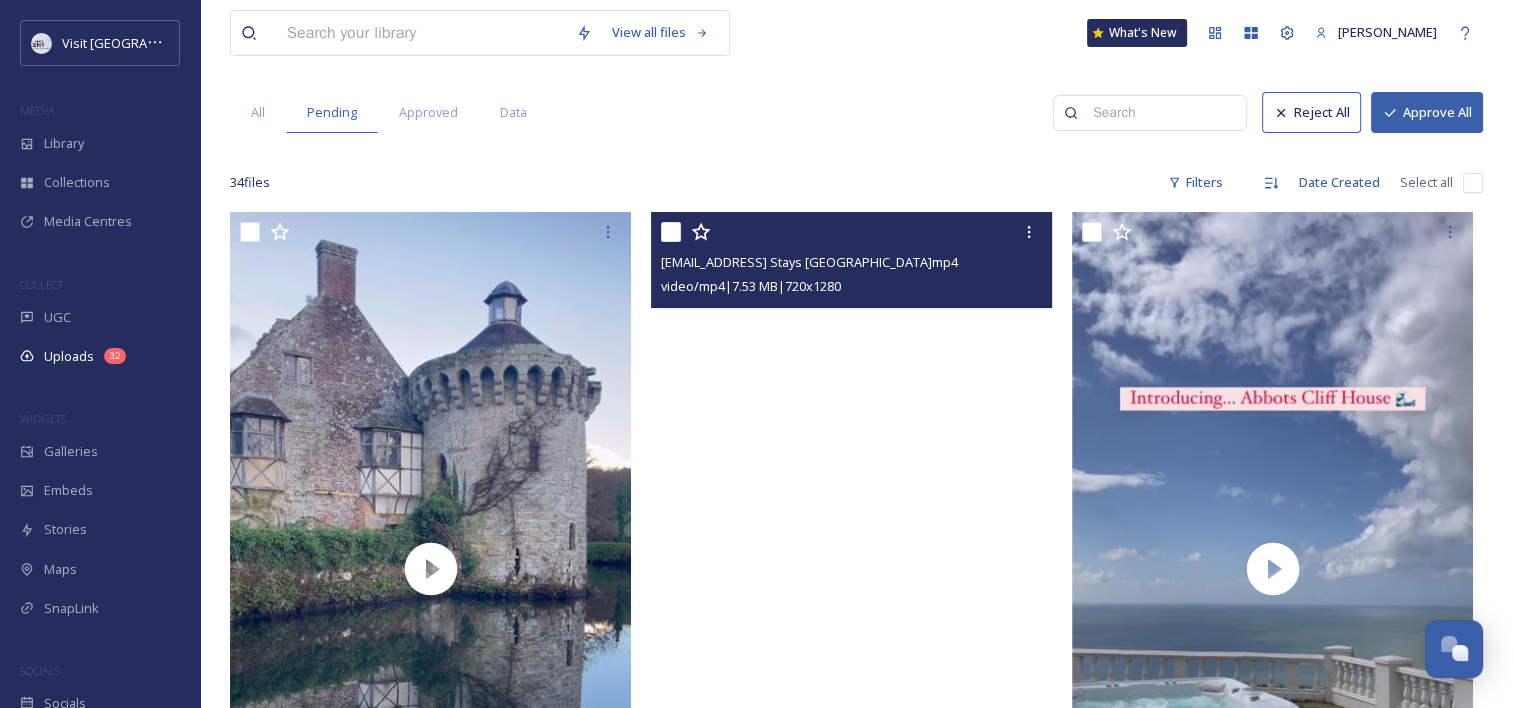 scroll, scrollTop: 208, scrollLeft: 0, axis: vertical 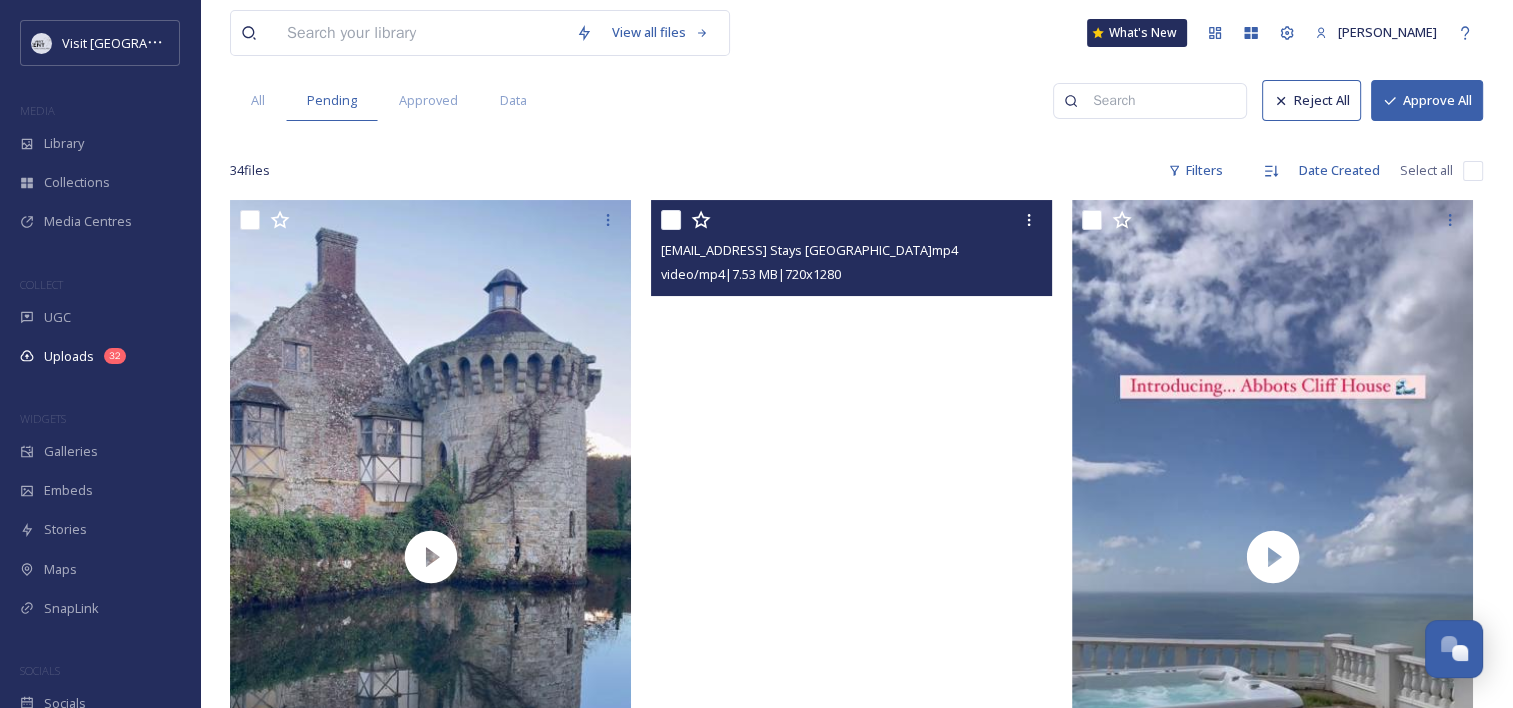 click at bounding box center (851, 556) 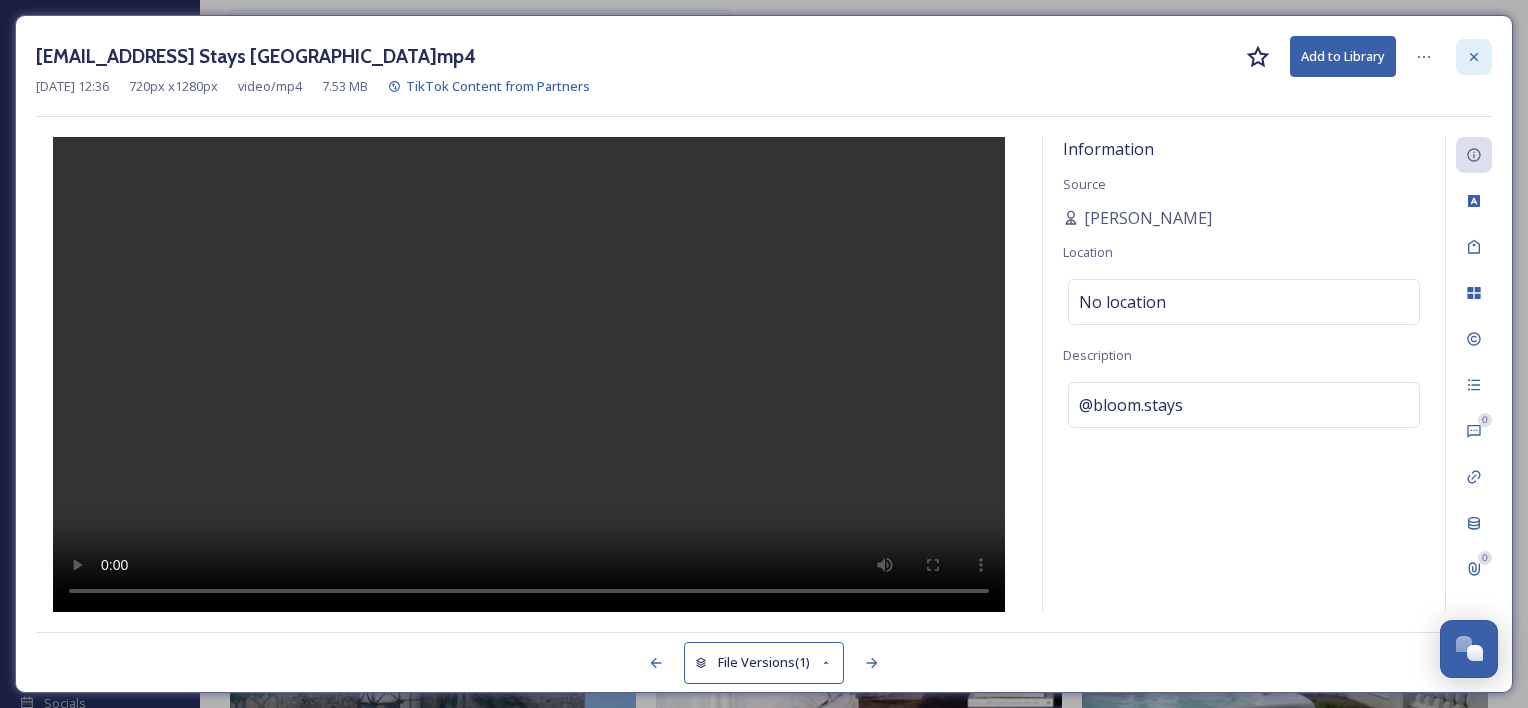 click at bounding box center (1474, 57) 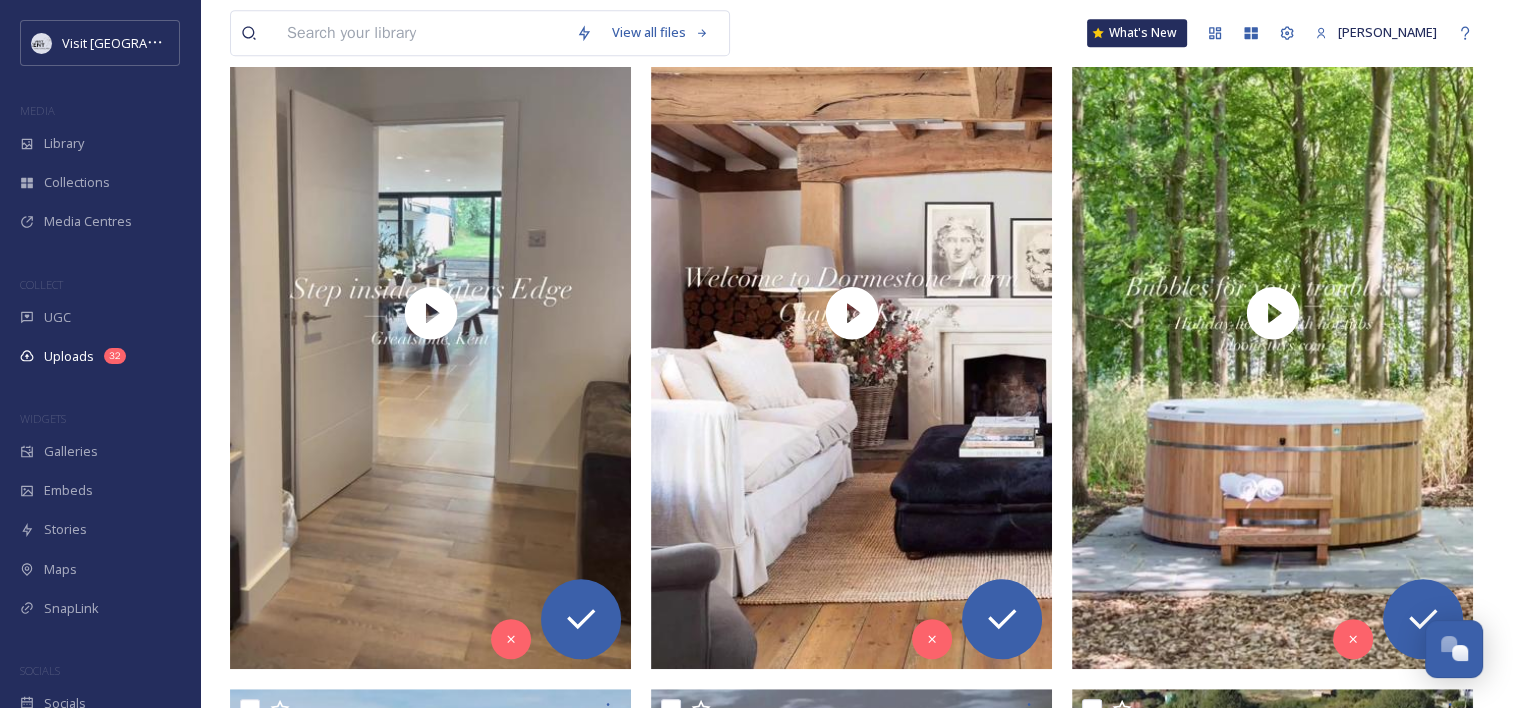 scroll, scrollTop: 0, scrollLeft: 0, axis: both 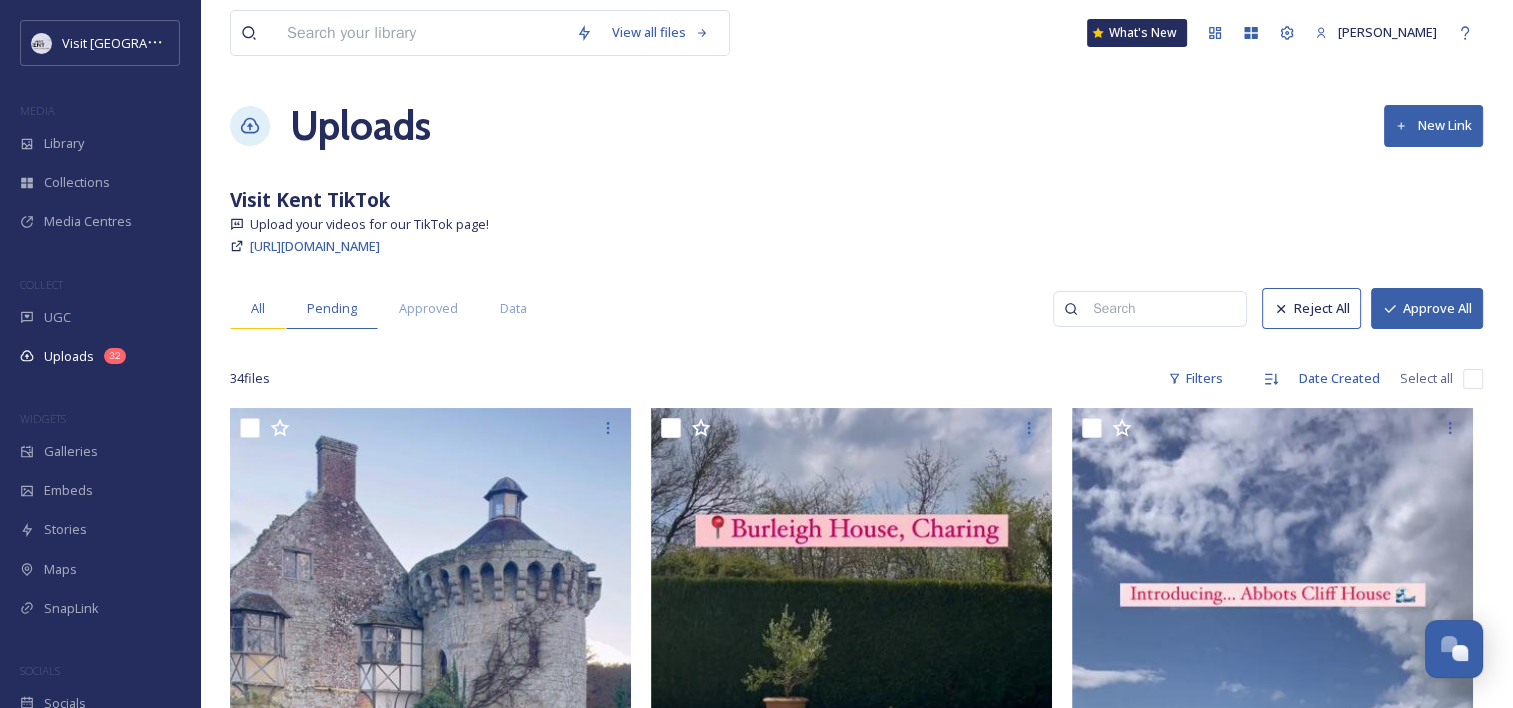 click on "All" at bounding box center (258, 308) 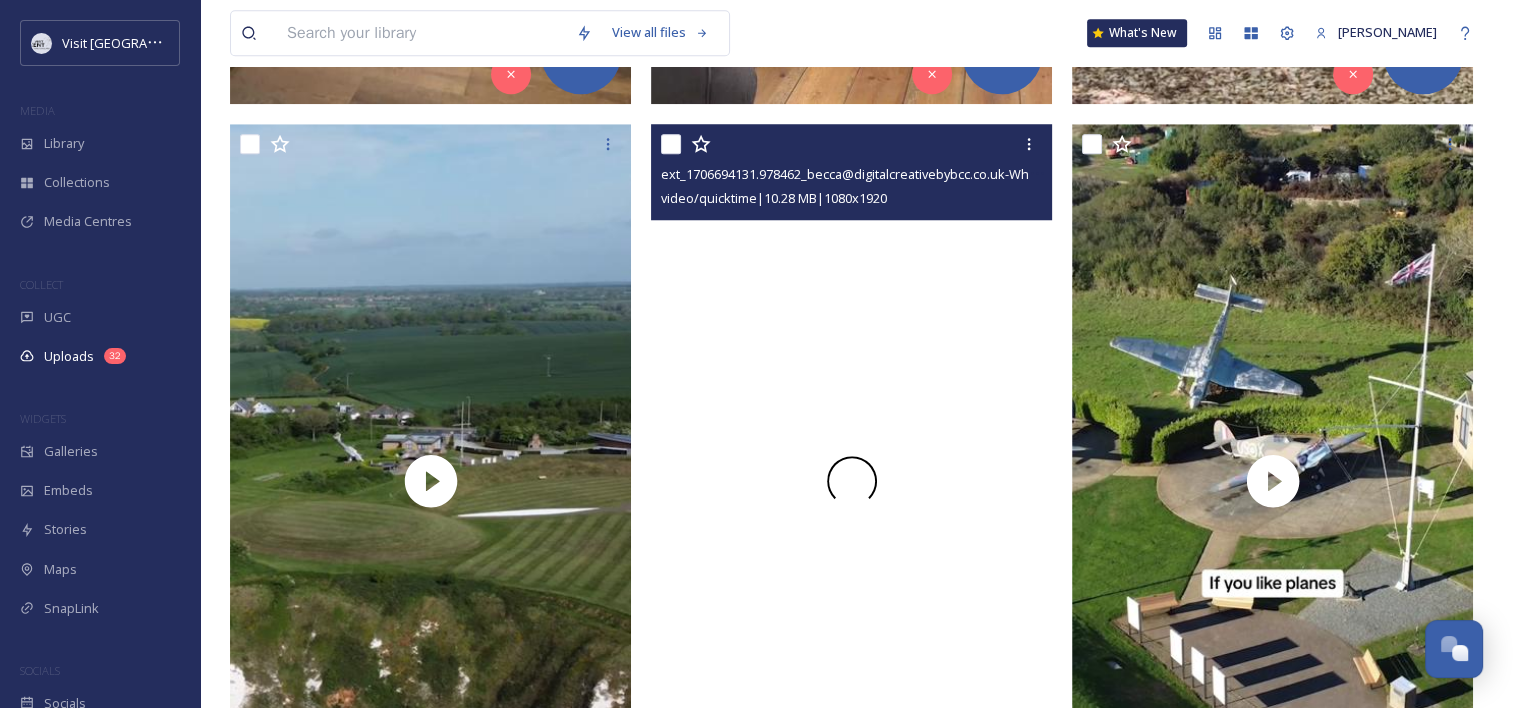 scroll, scrollTop: 1834, scrollLeft: 0, axis: vertical 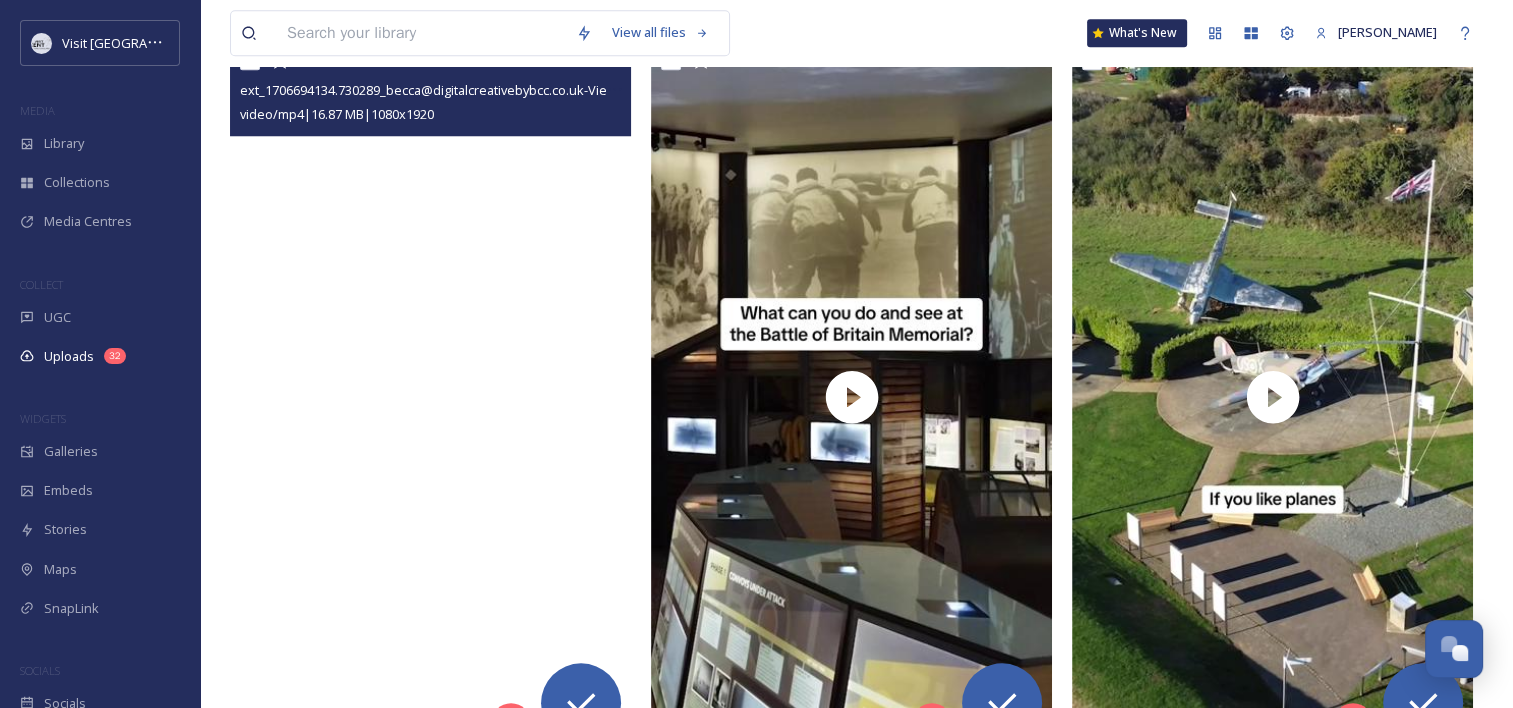 click at bounding box center (430, 396) 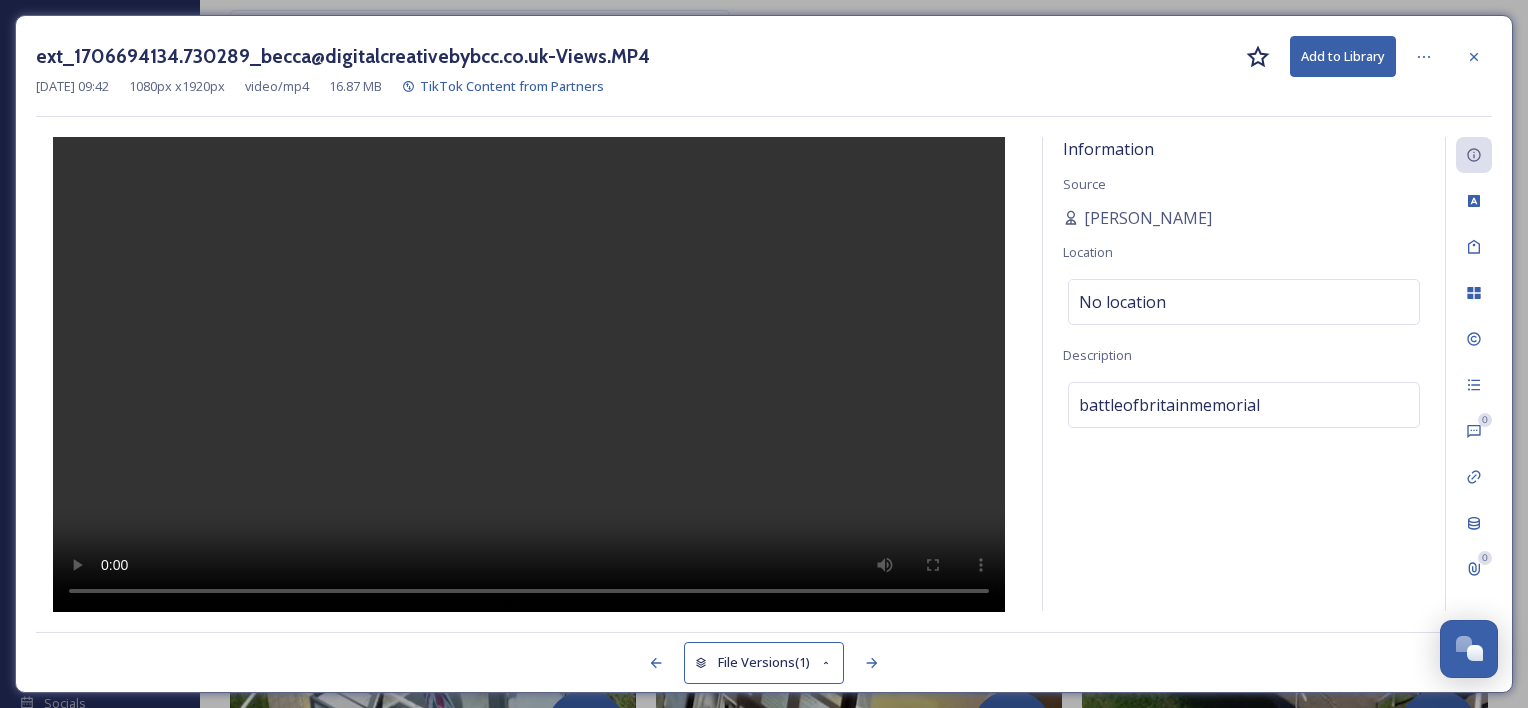 click on "File Versions  (1)" at bounding box center [764, 662] 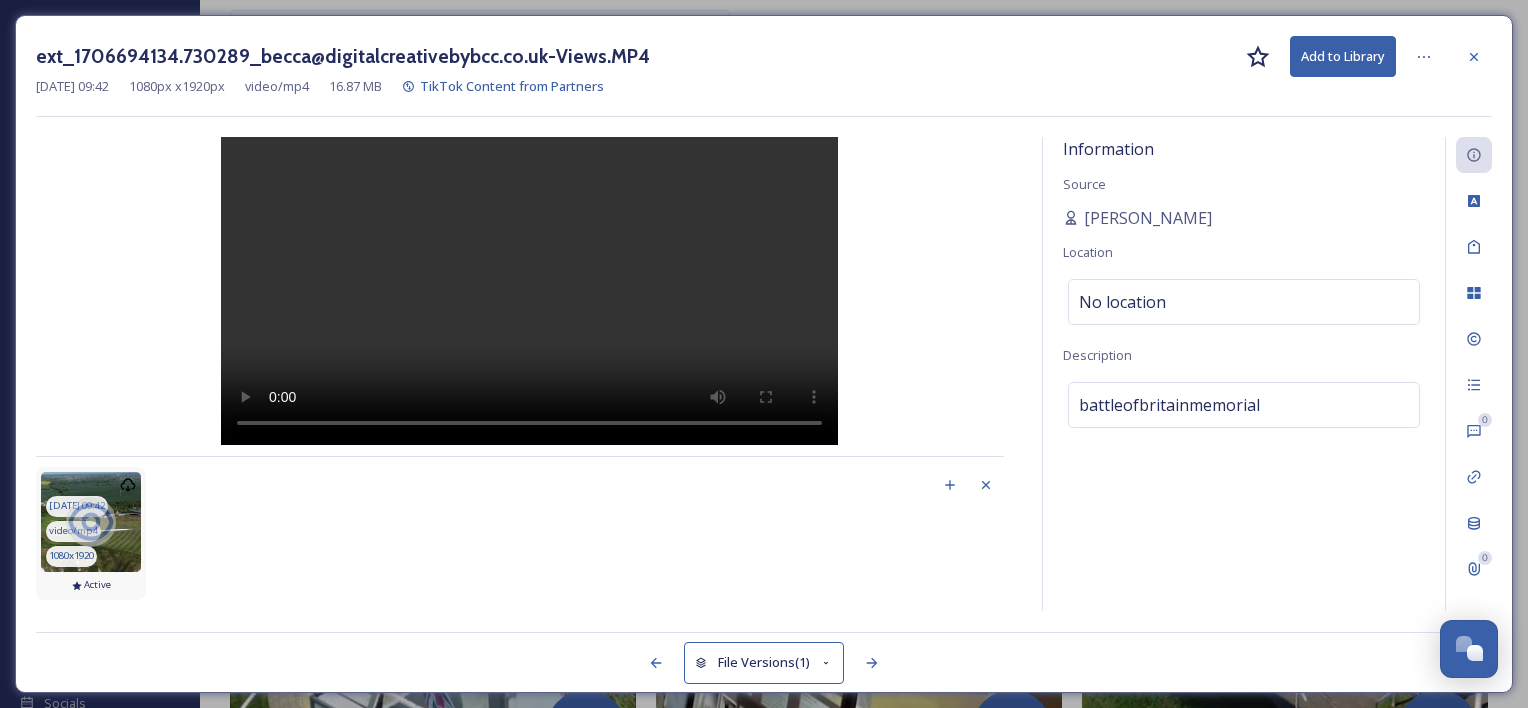 click 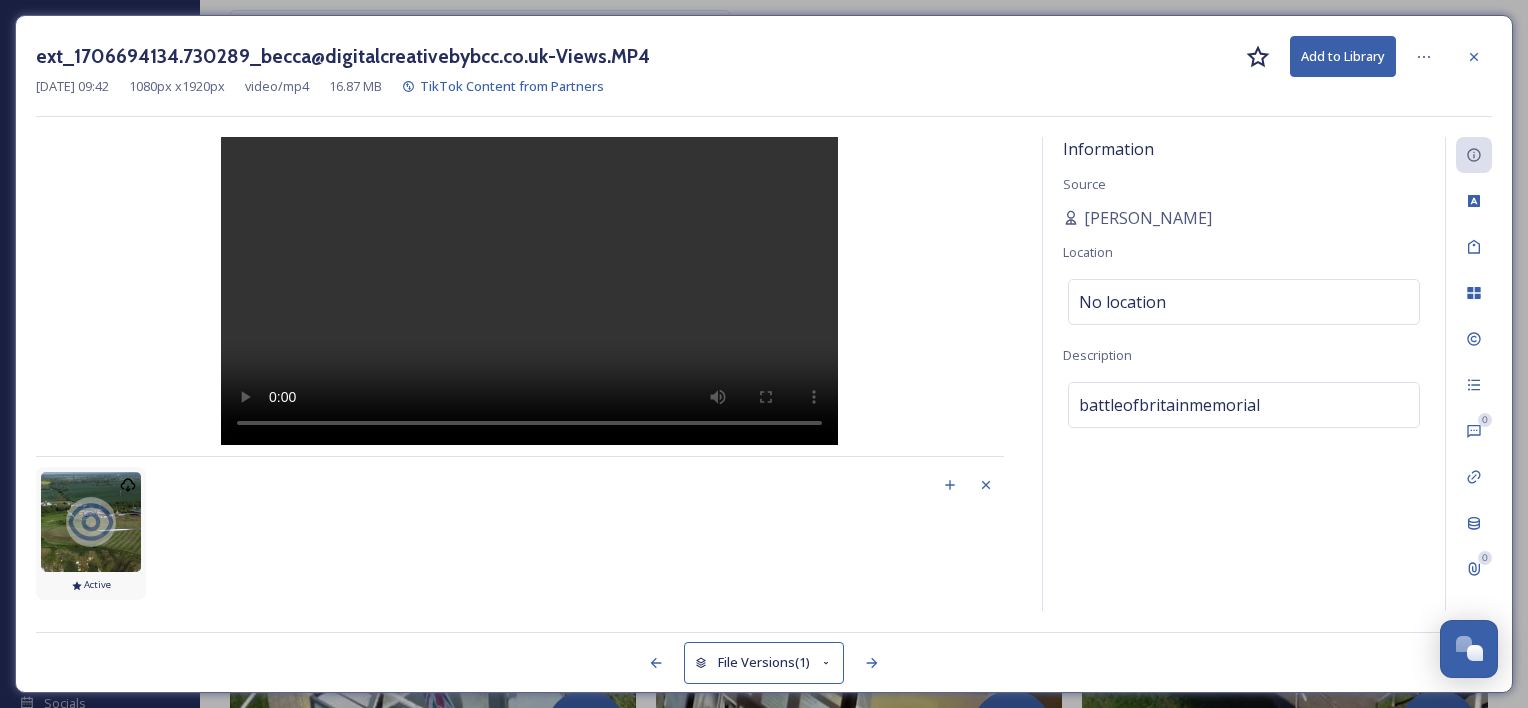 click on "Active" at bounding box center [97, 585] 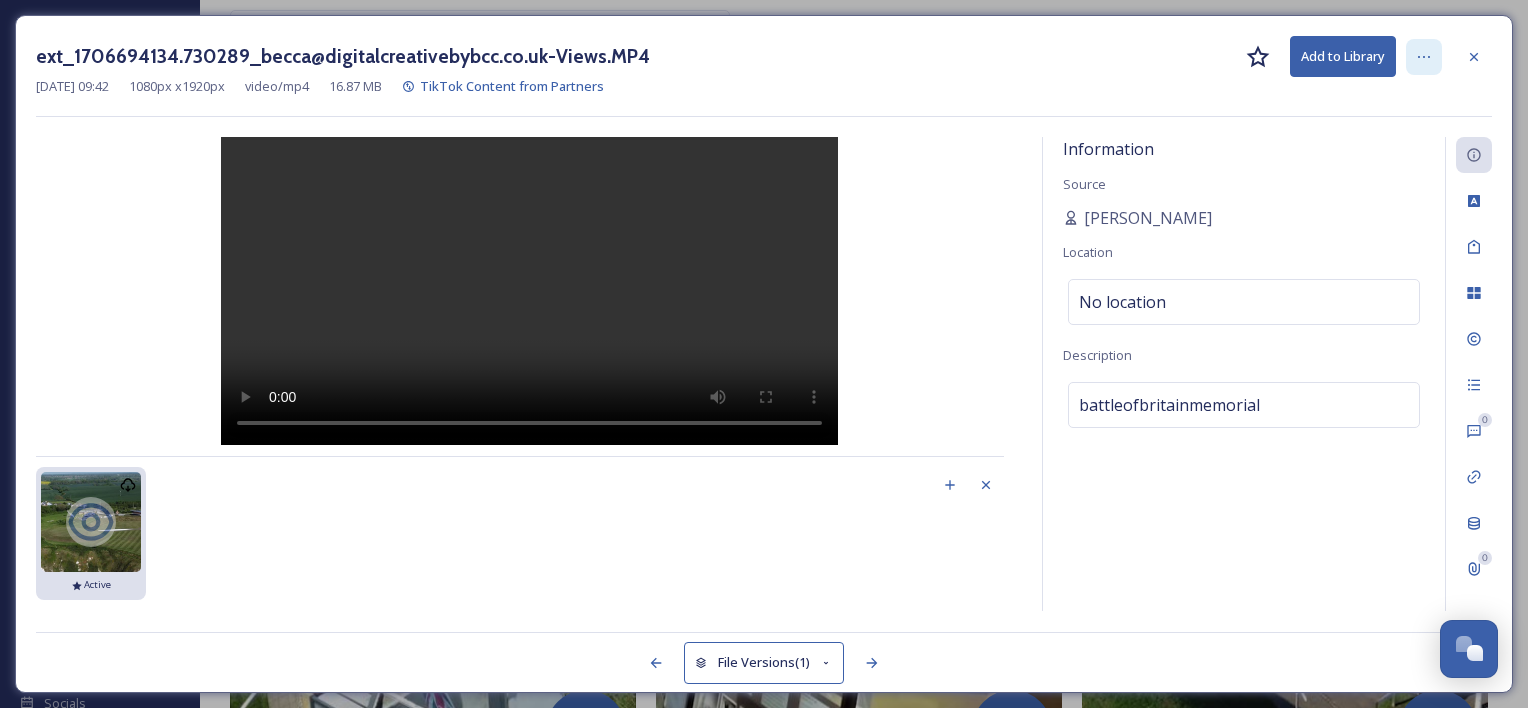 click 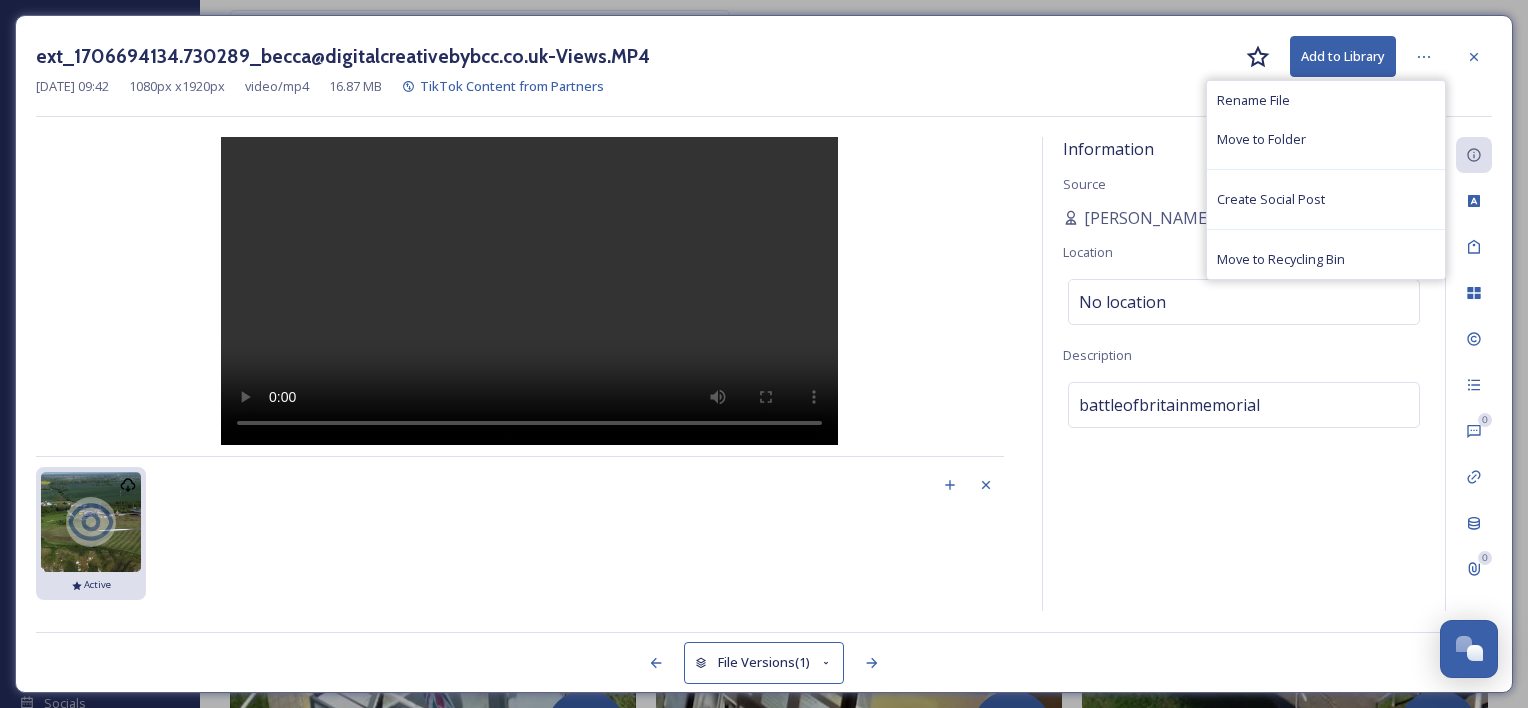 click at bounding box center [529, 291] 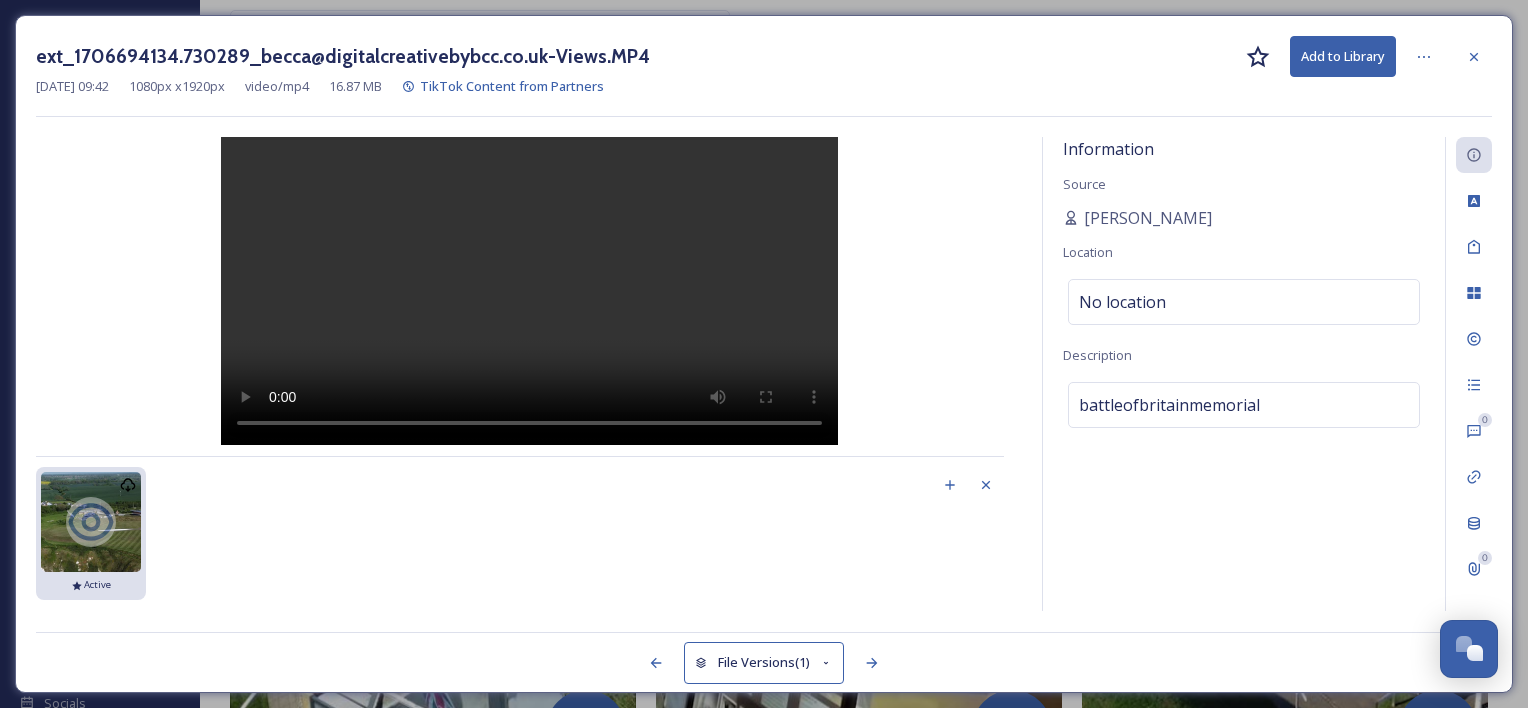 click on "Add to Library" at bounding box center (1343, 56) 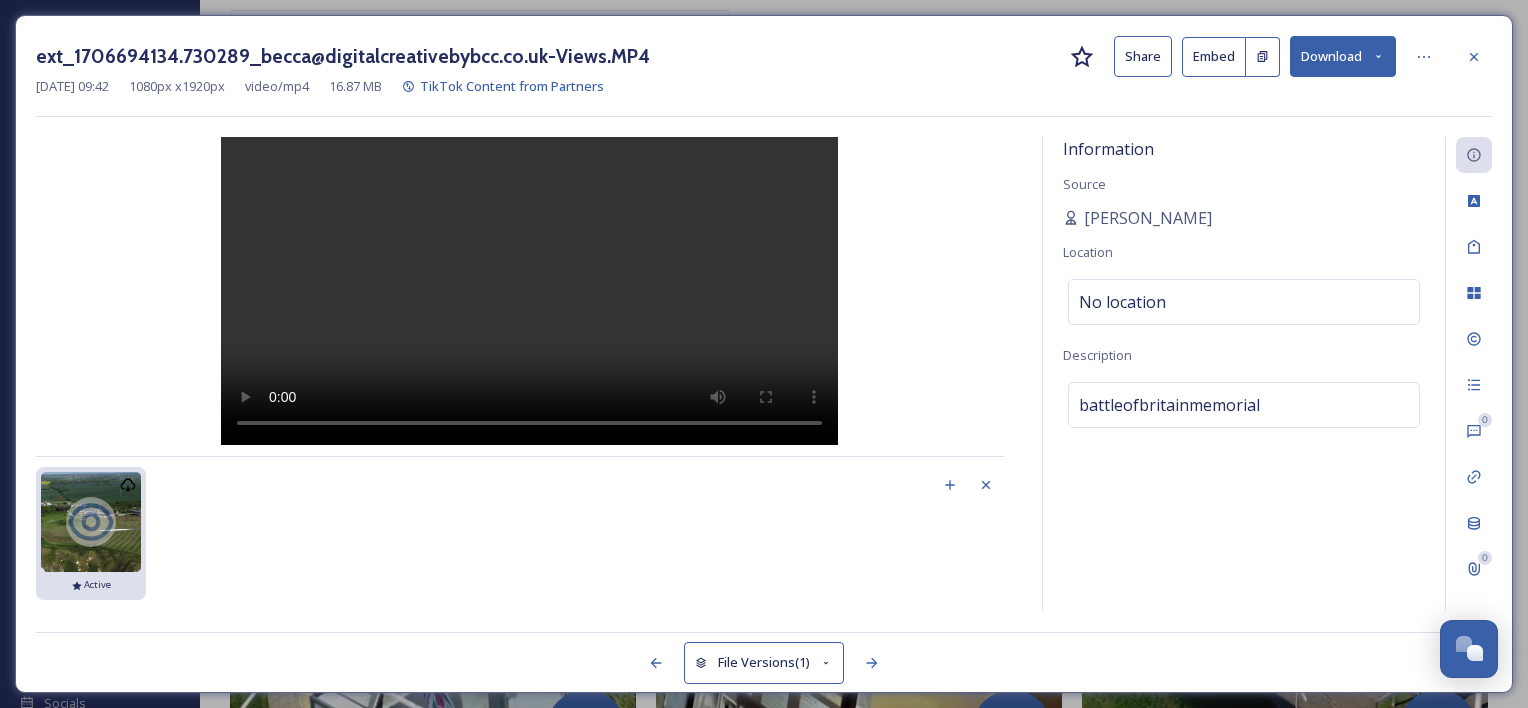 click on "Download" at bounding box center [1343, 56] 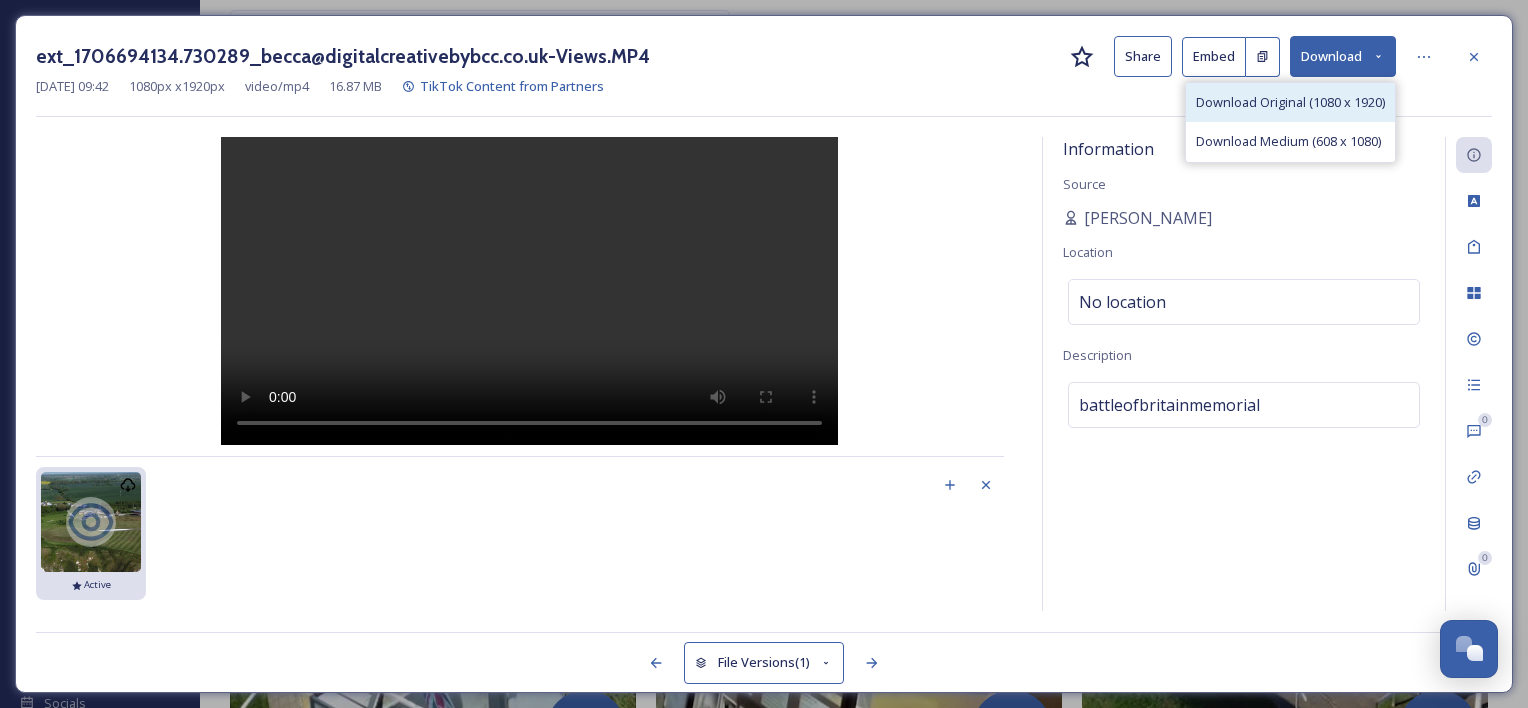 click on "Download Original (1080 x 1920)" at bounding box center [1290, 102] 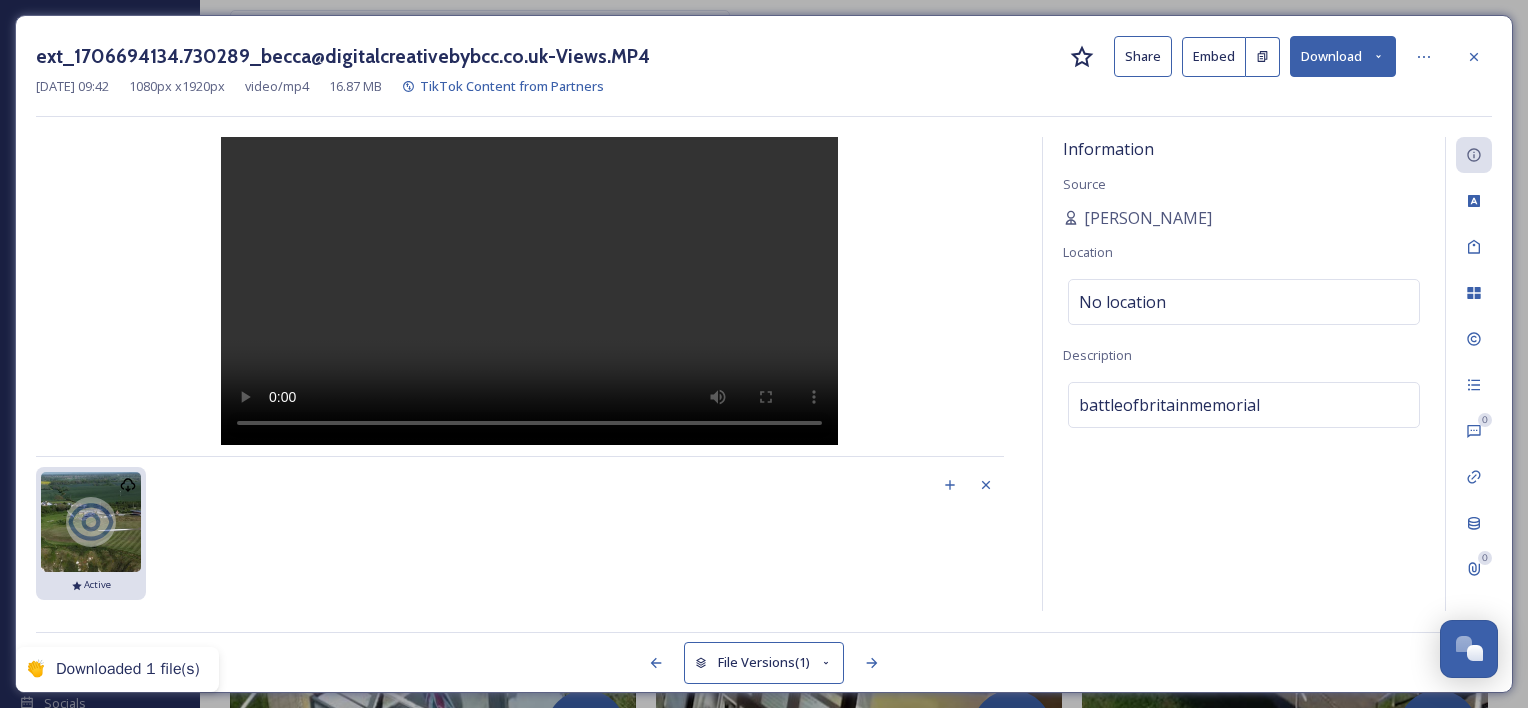 click on "ext_1706694134.730289_becca@digitalcreativebybcc.co.uk-Views.MP4 Share Embed Download [DATE] 09:42 1080 px x  1920 px video/mp4 16.87 MB TikTok Content from Partners" at bounding box center (764, 76) 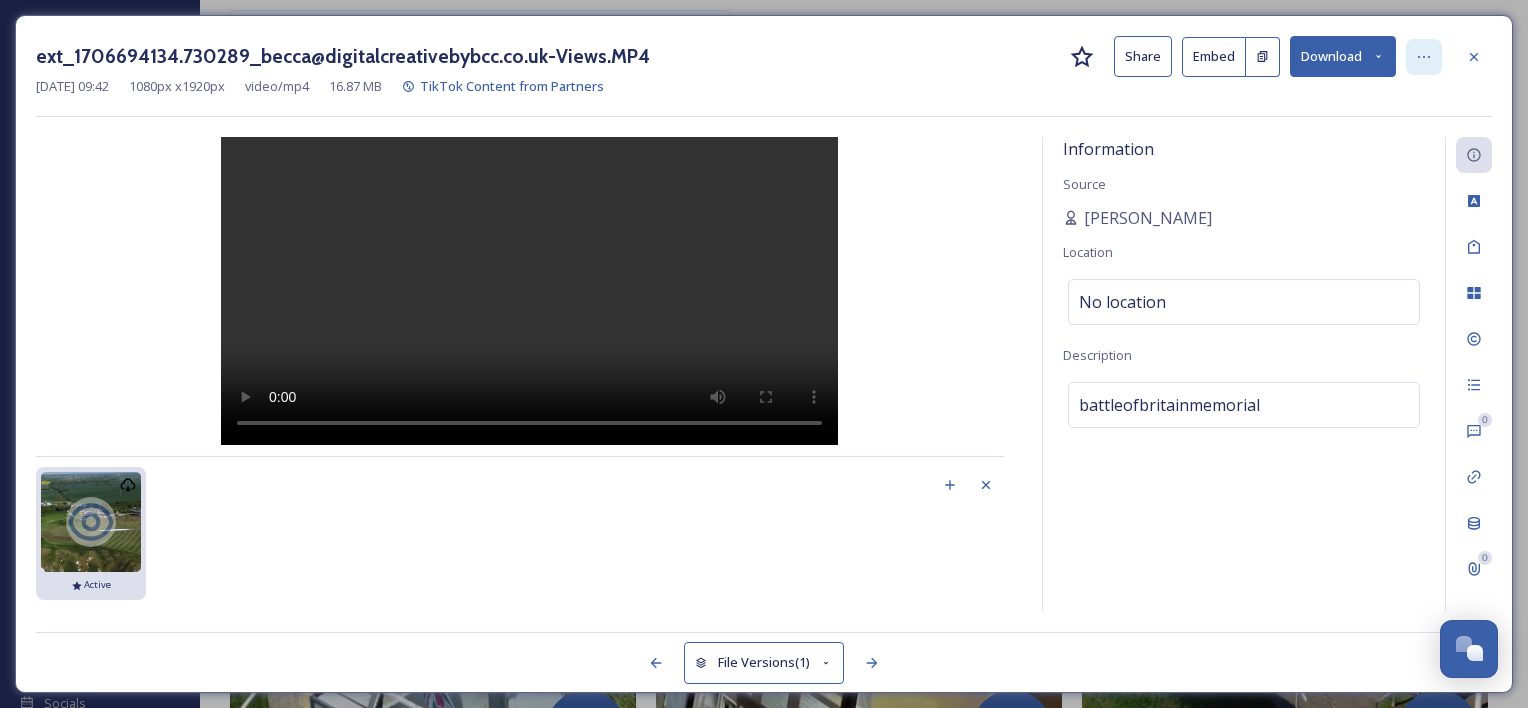 click 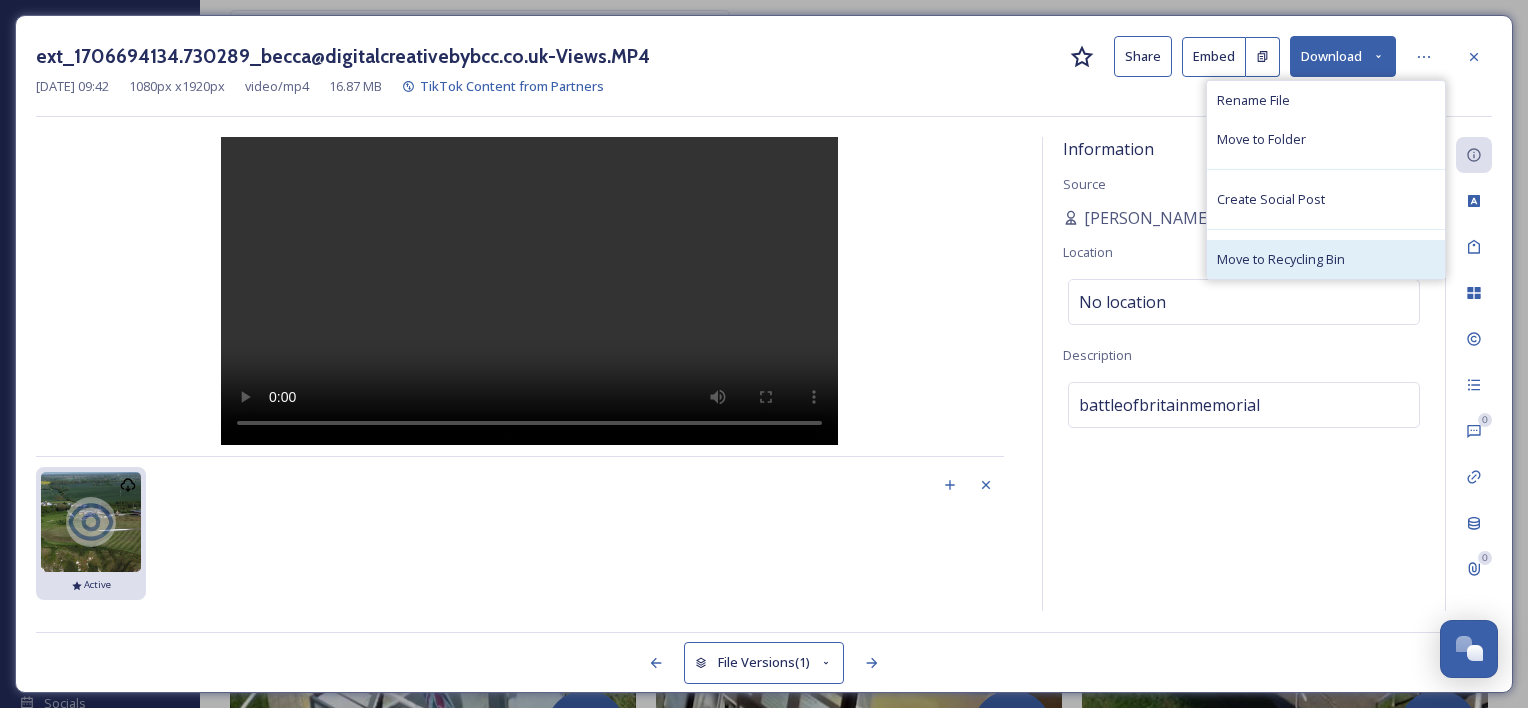 click on "Move to Recycling Bin" at bounding box center (1281, 259) 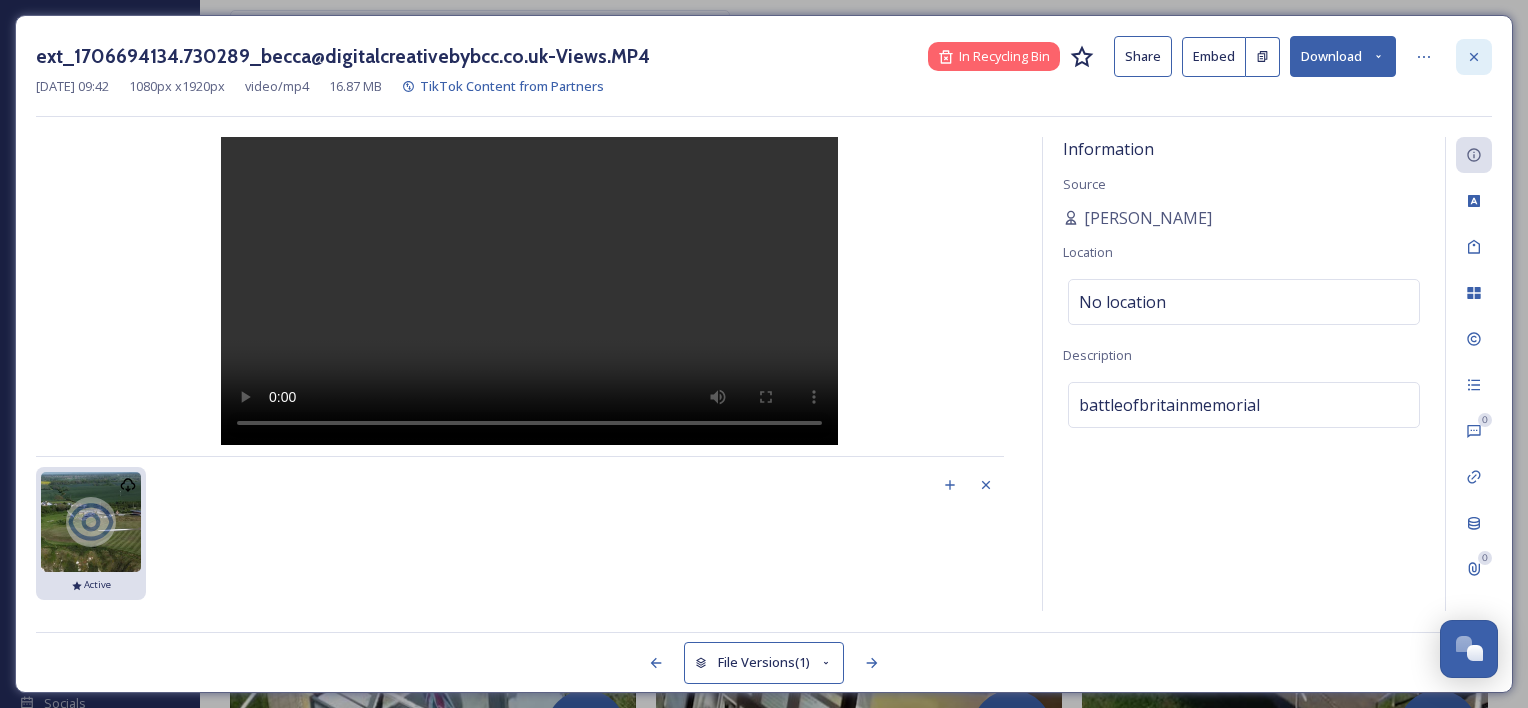 click 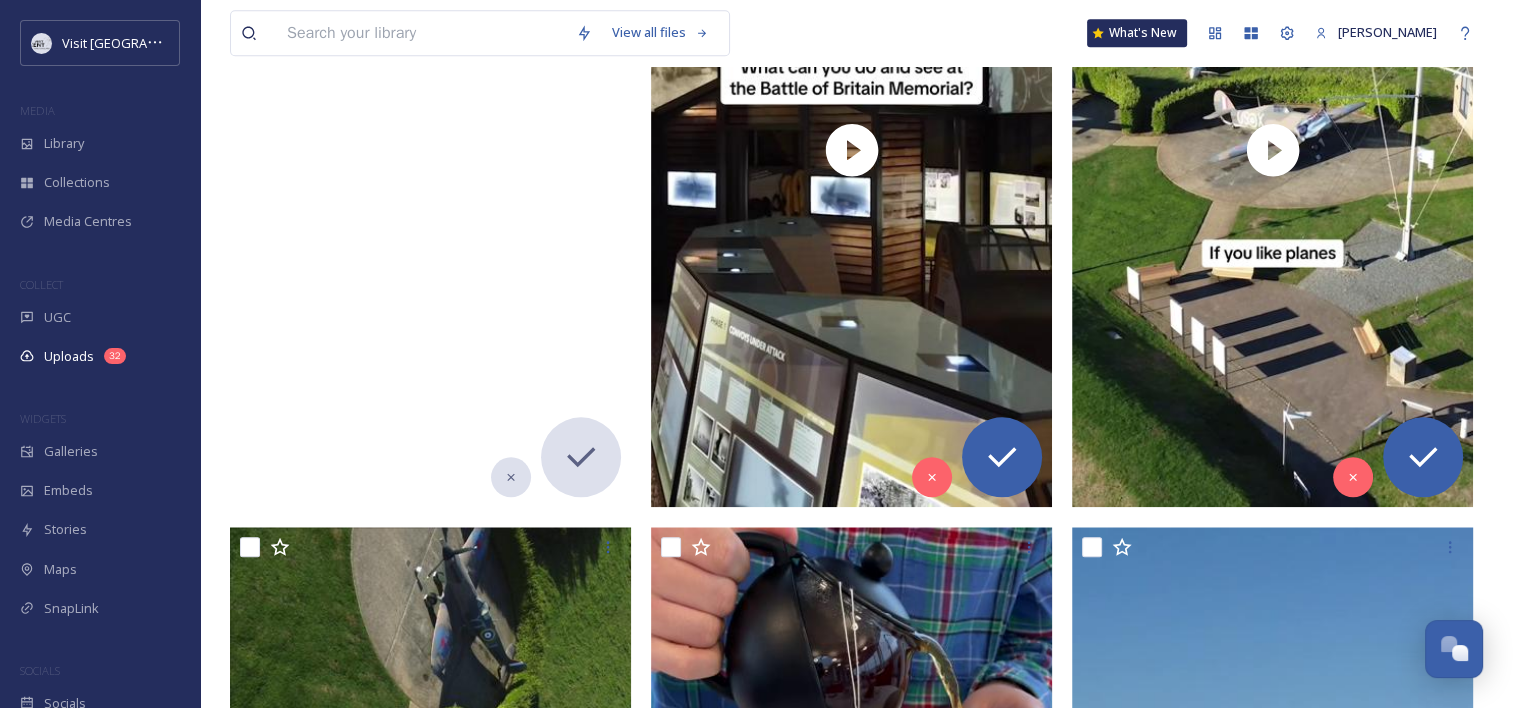 scroll, scrollTop: 2112, scrollLeft: 0, axis: vertical 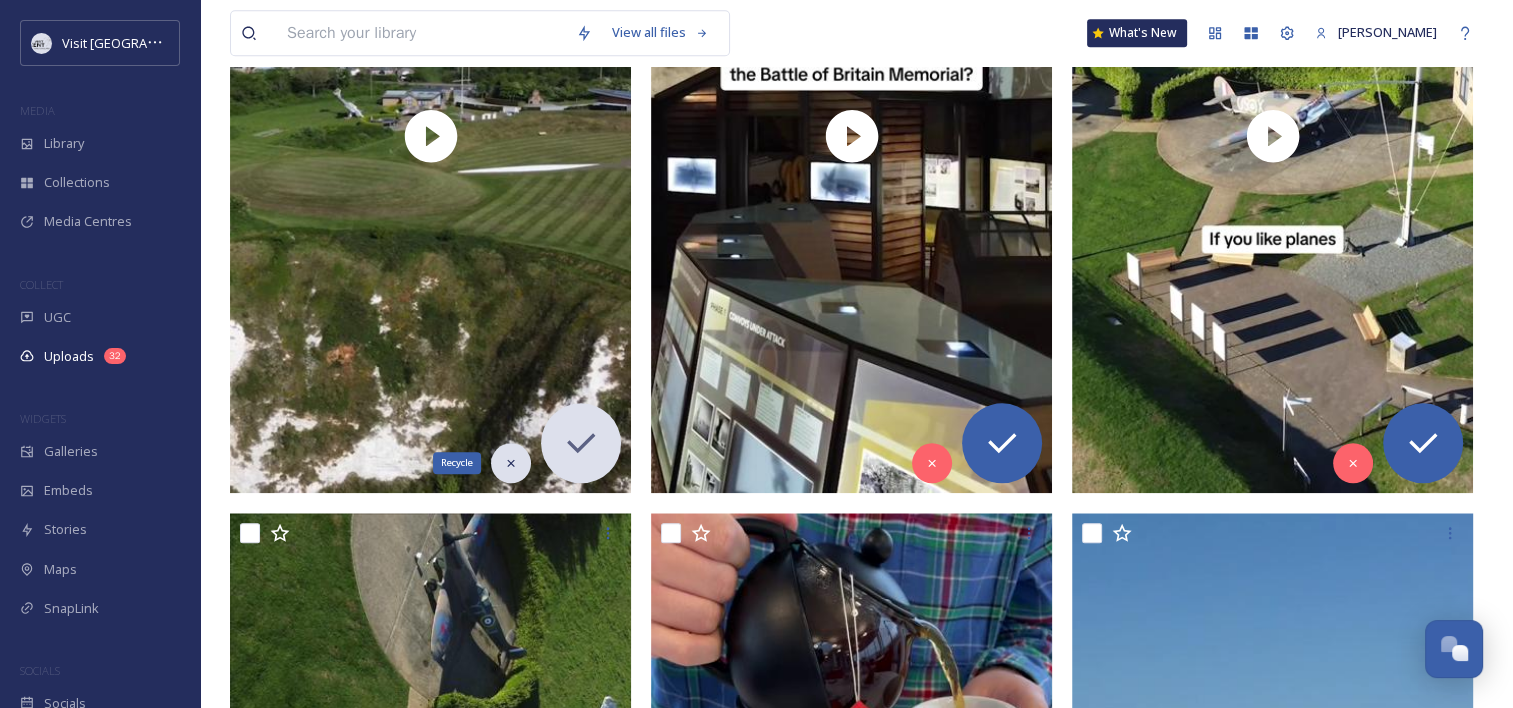 click 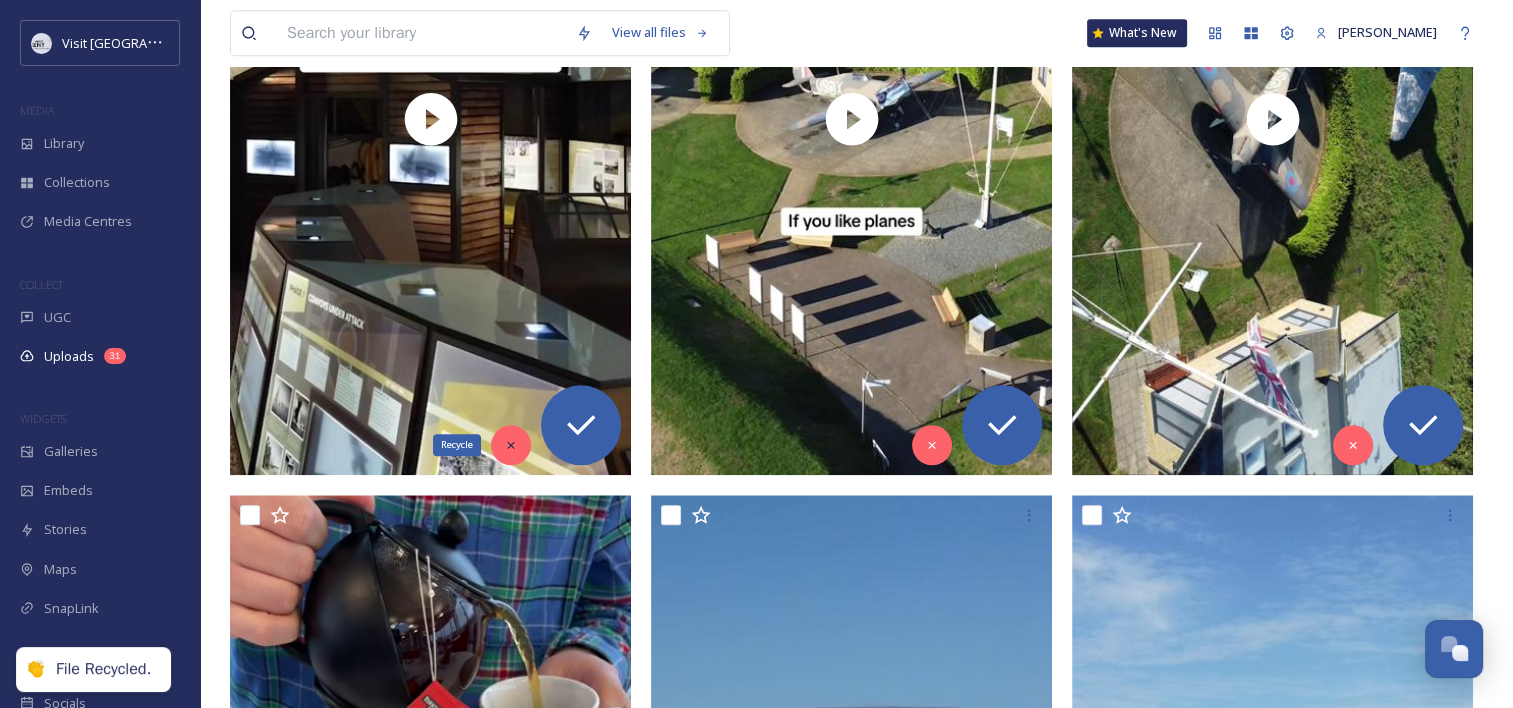 click 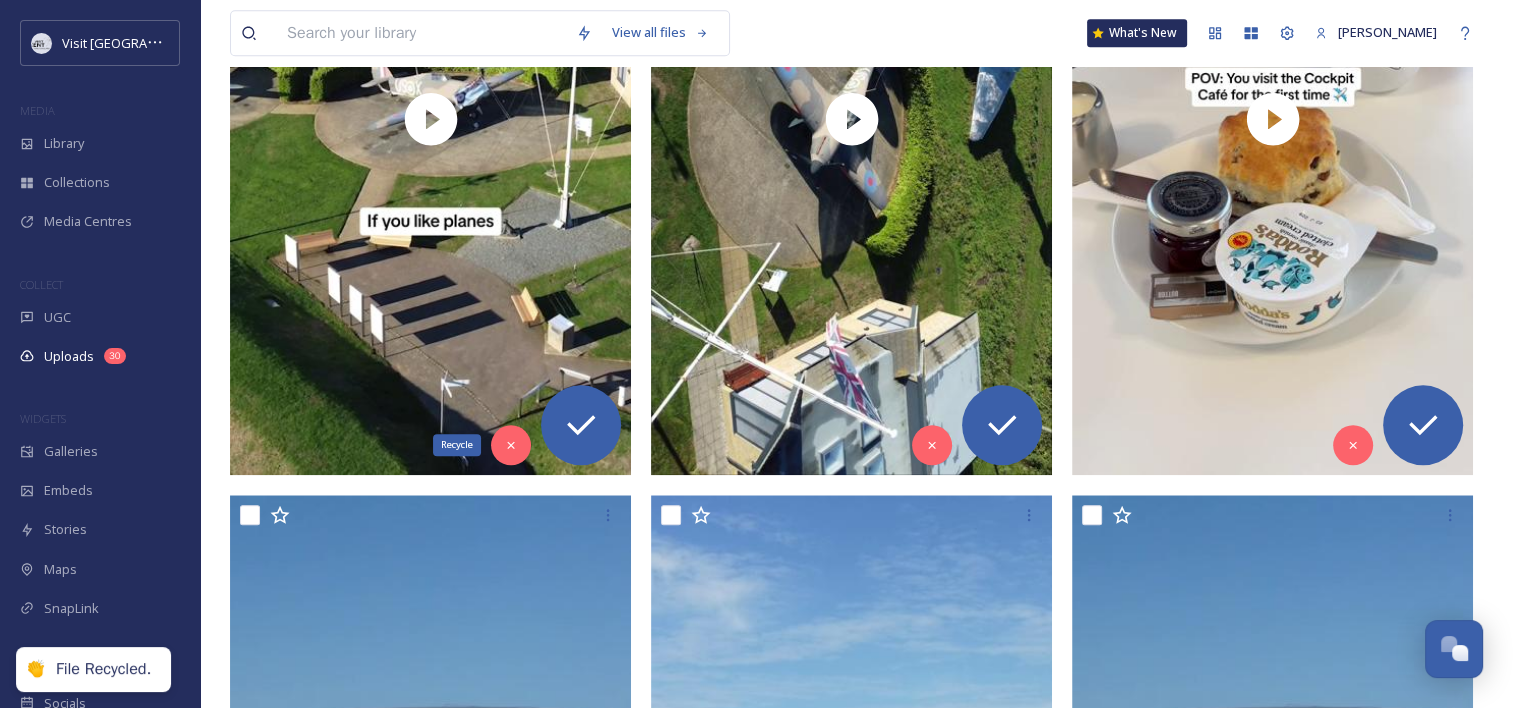 click 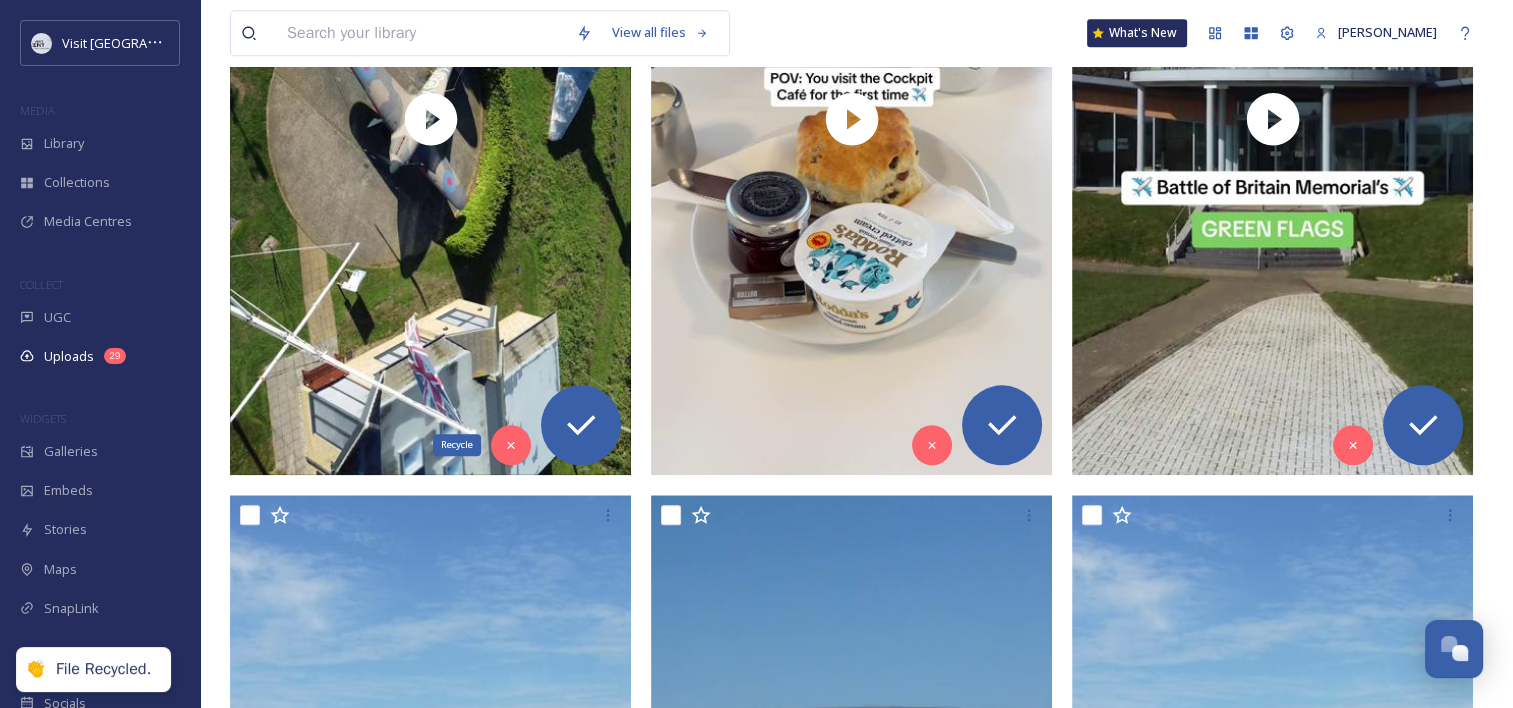 click 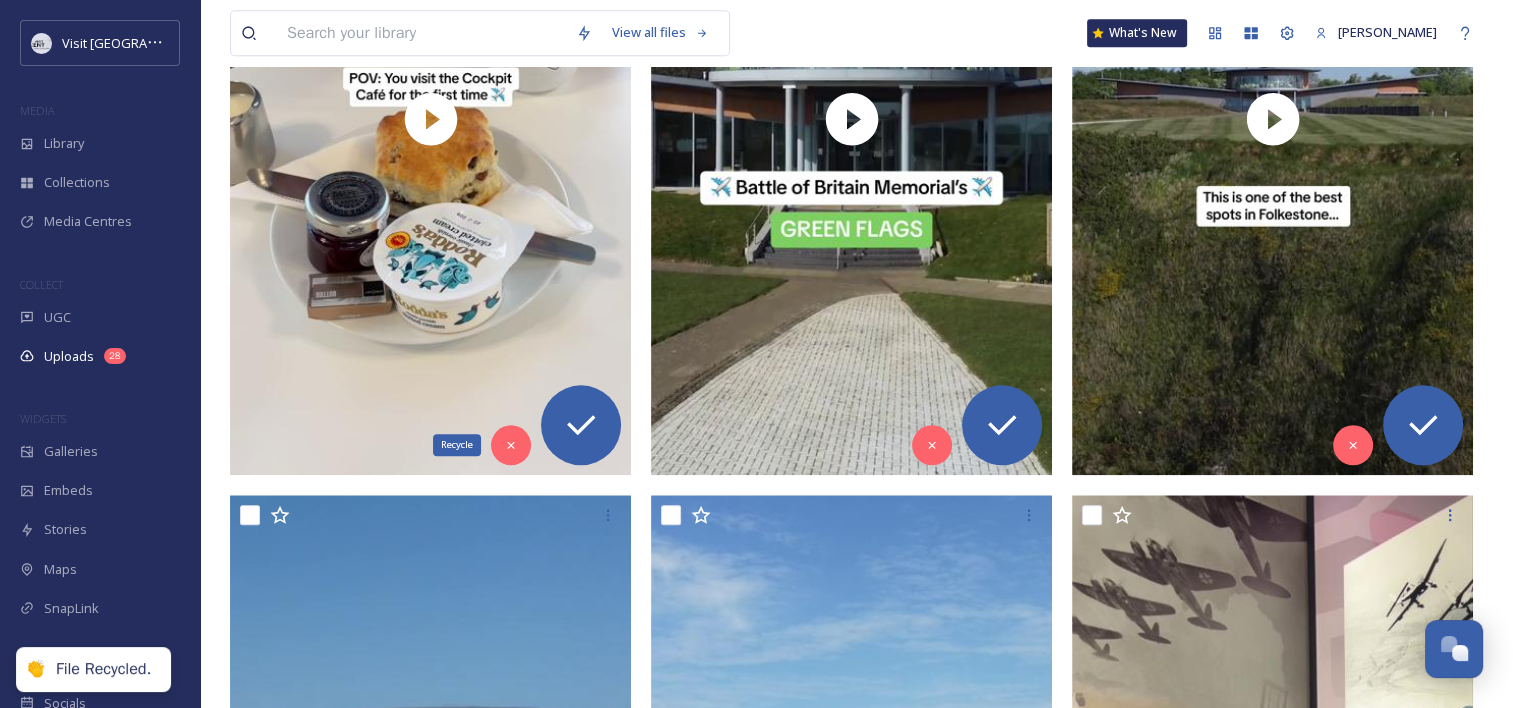 click 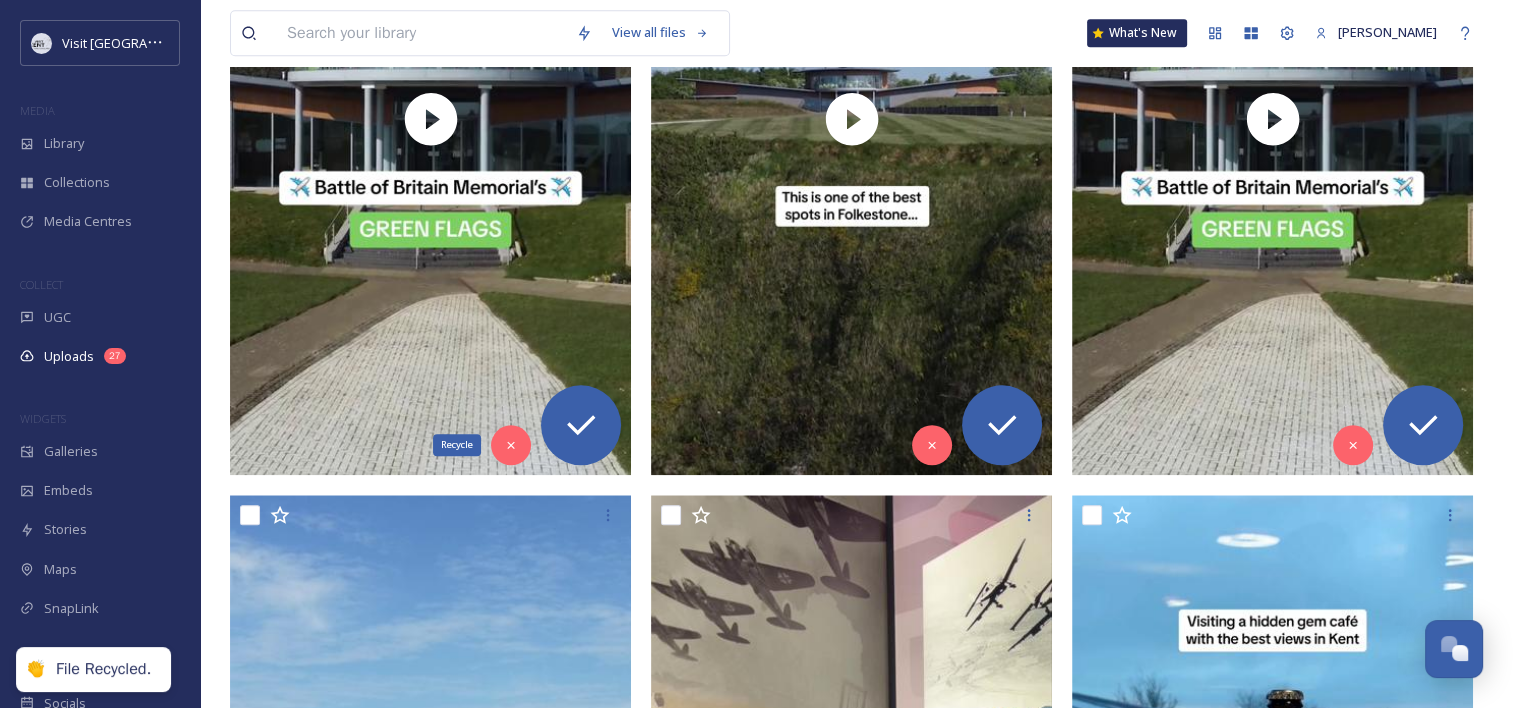 click 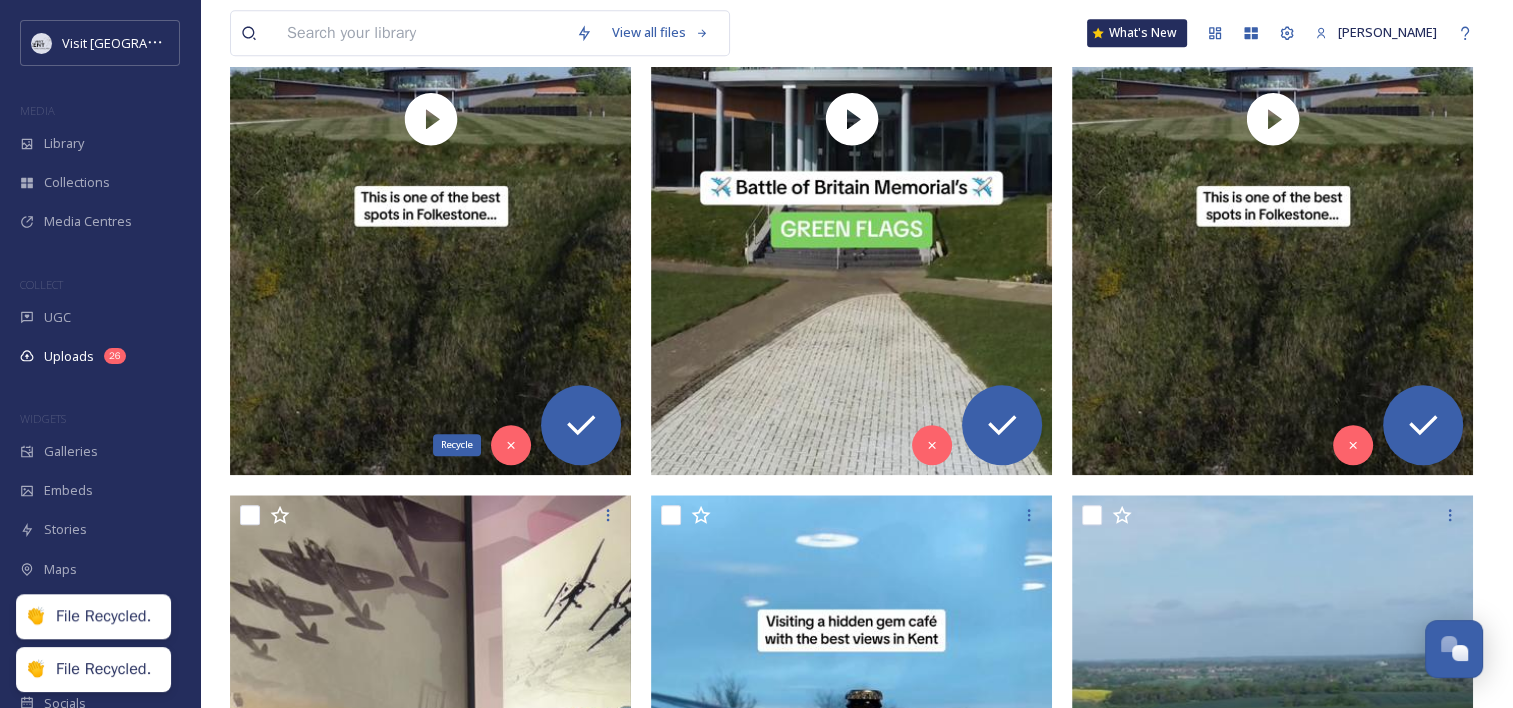 click 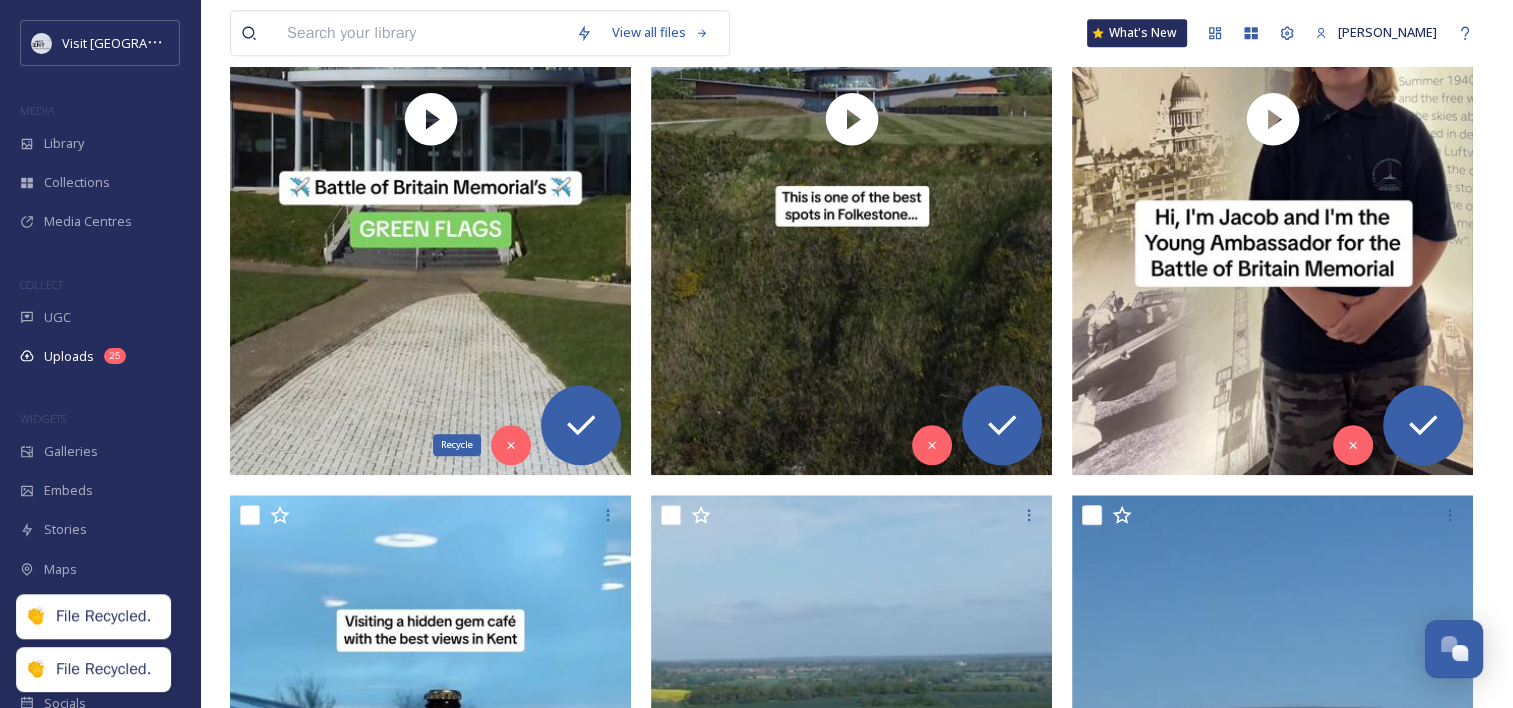 click 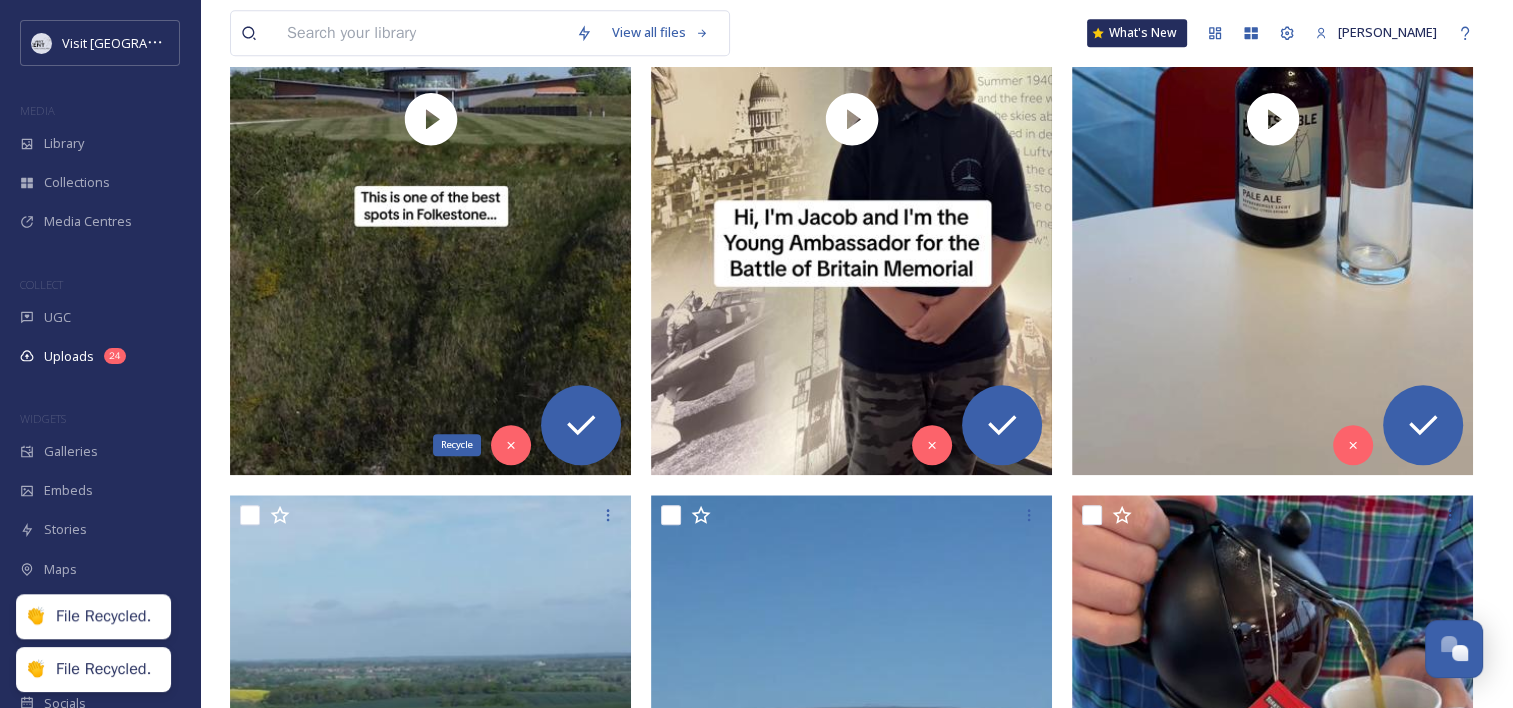 click 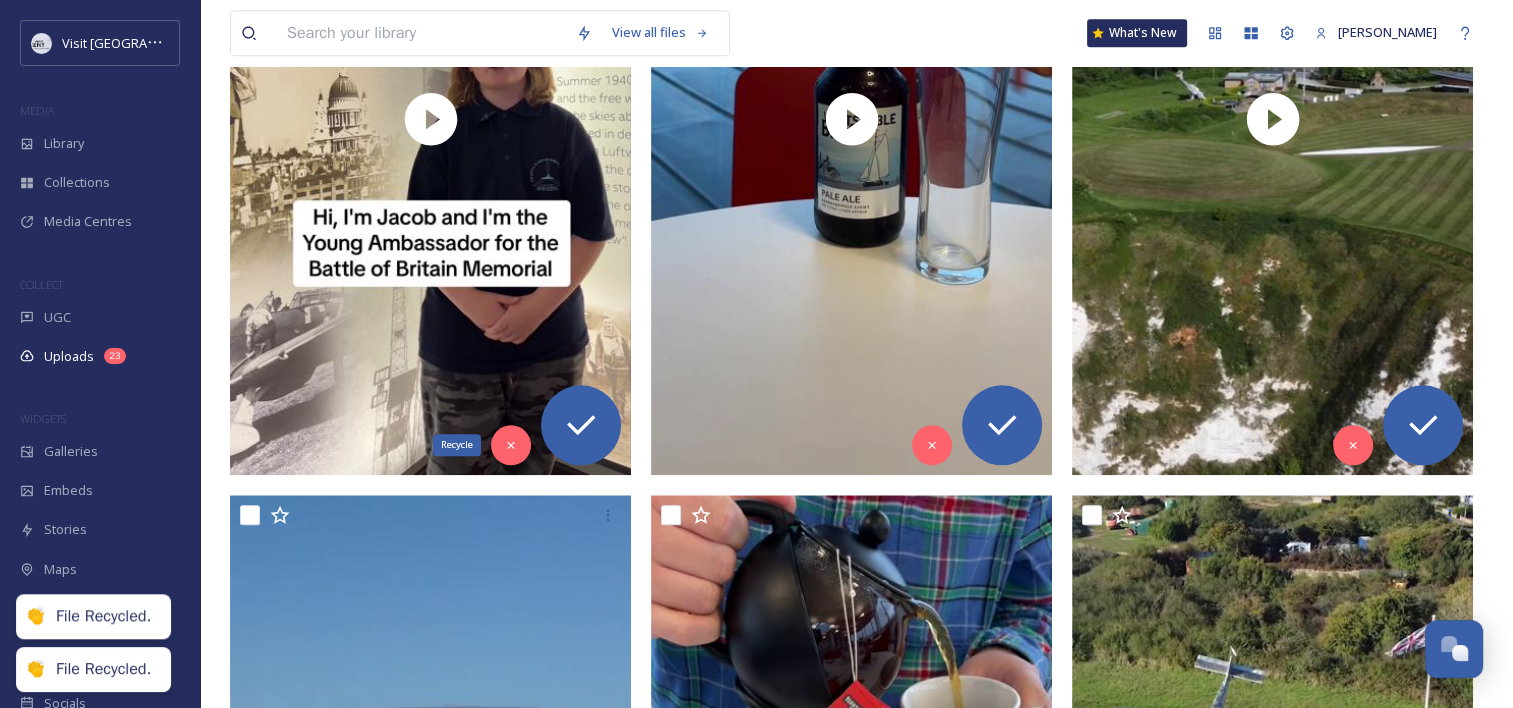 click 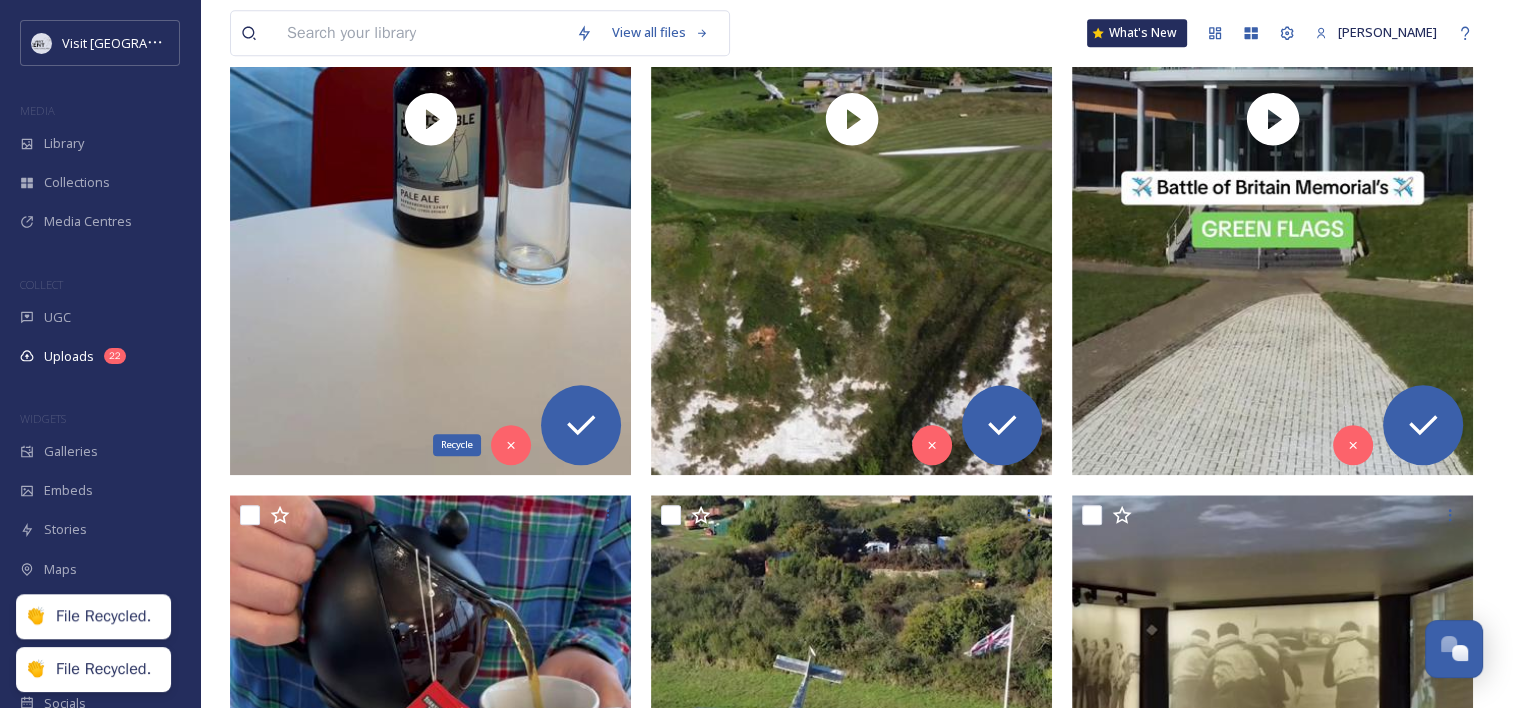 click 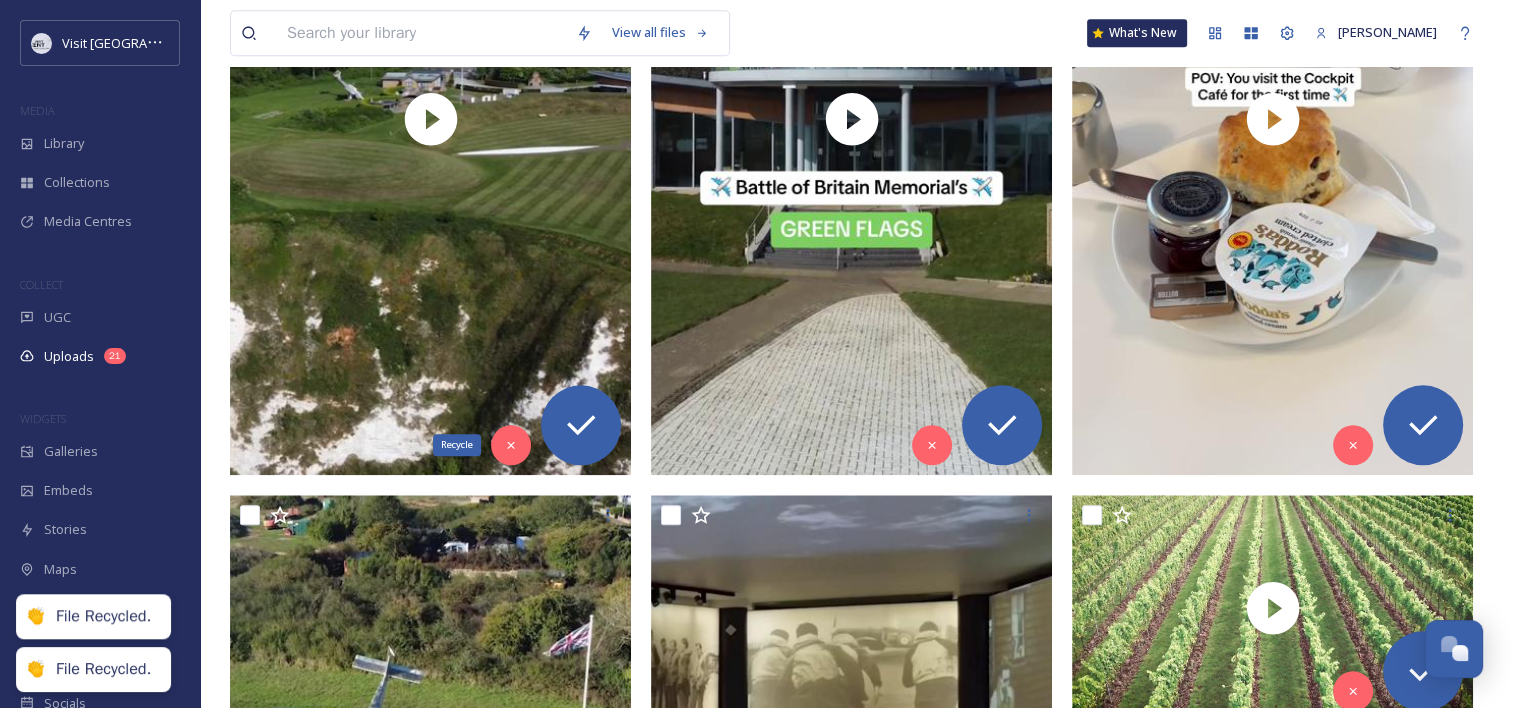 click 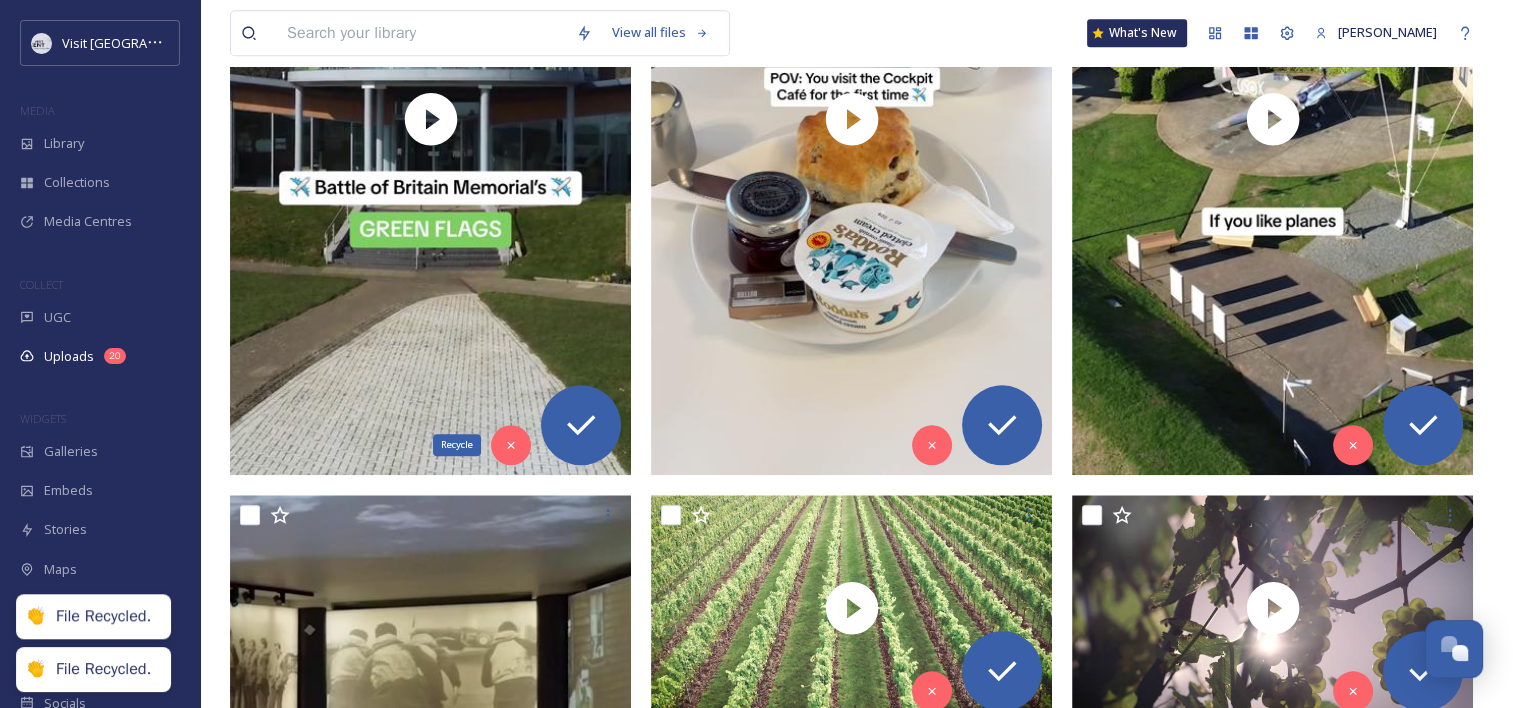 click 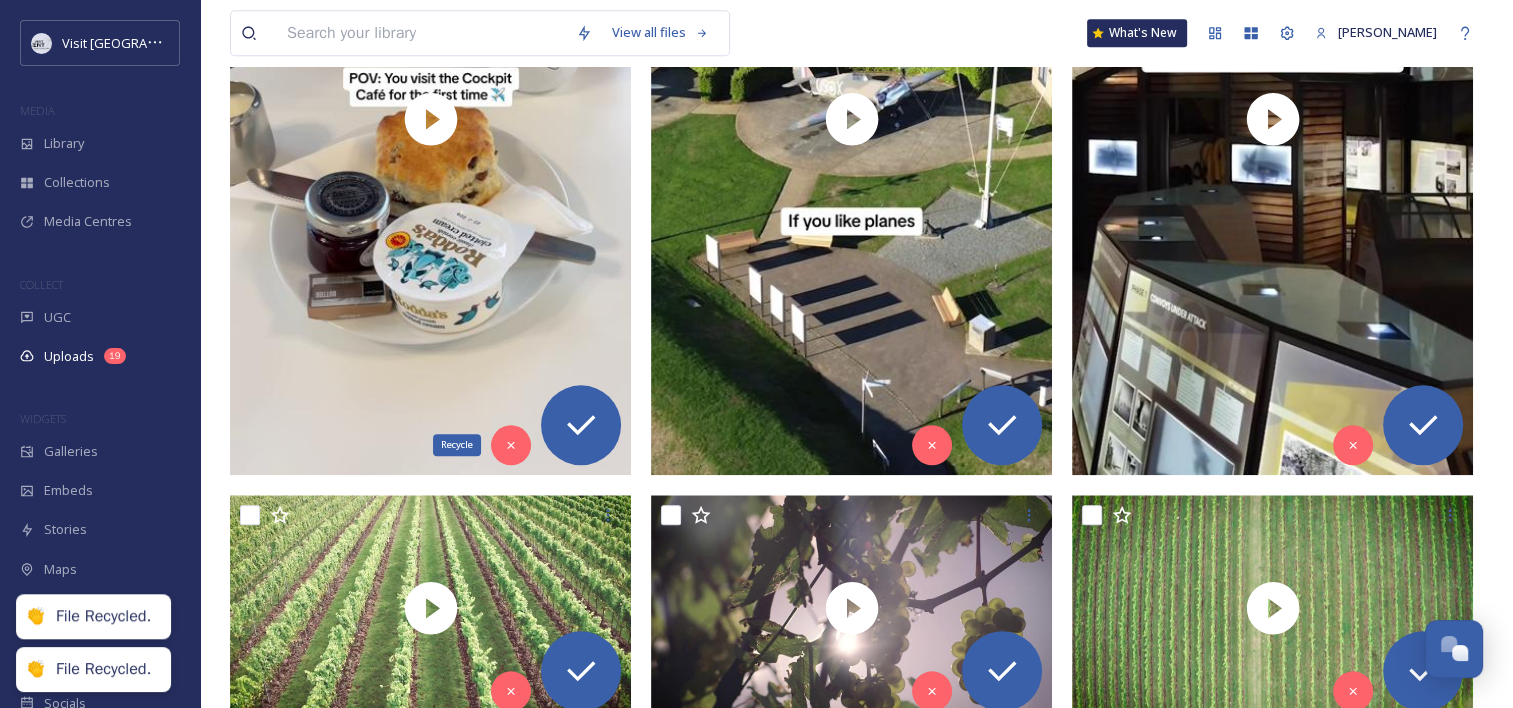 click 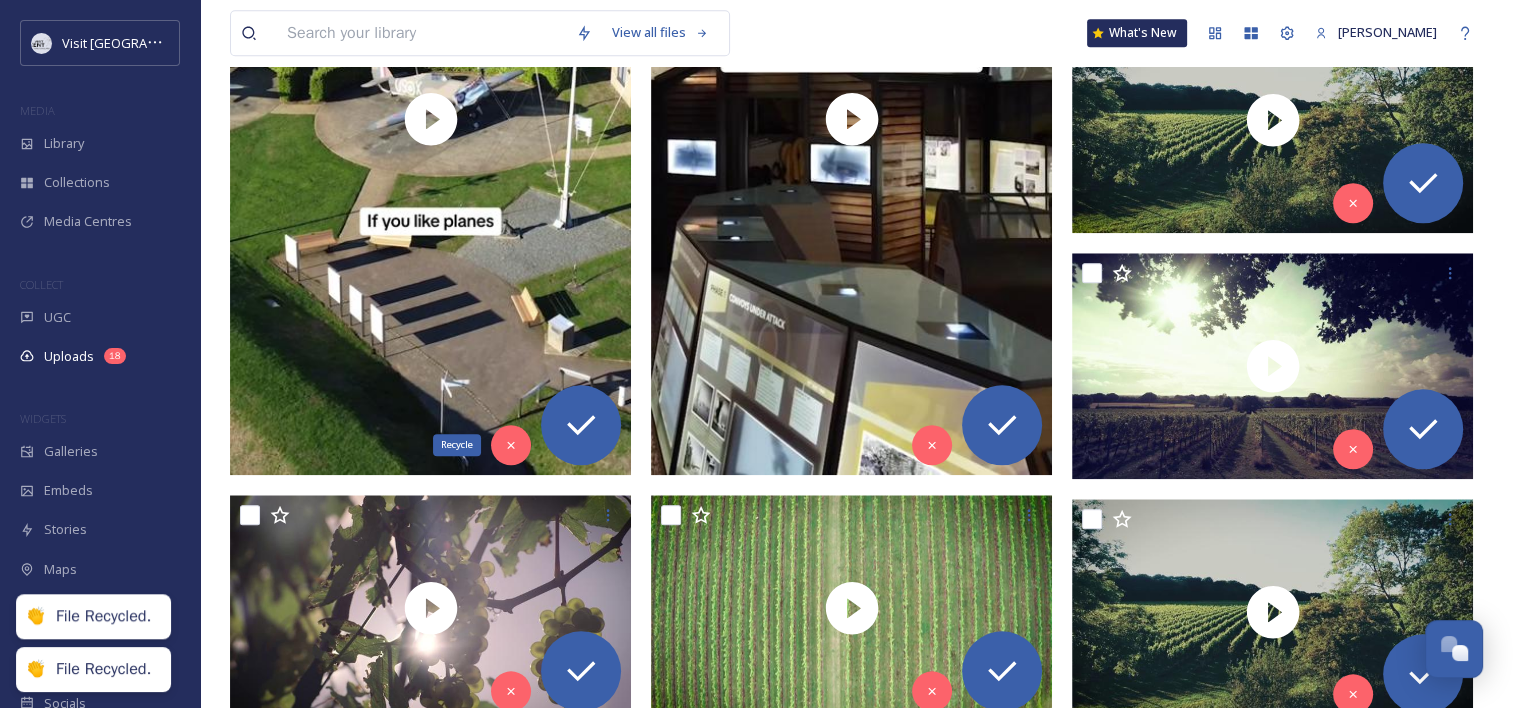 click 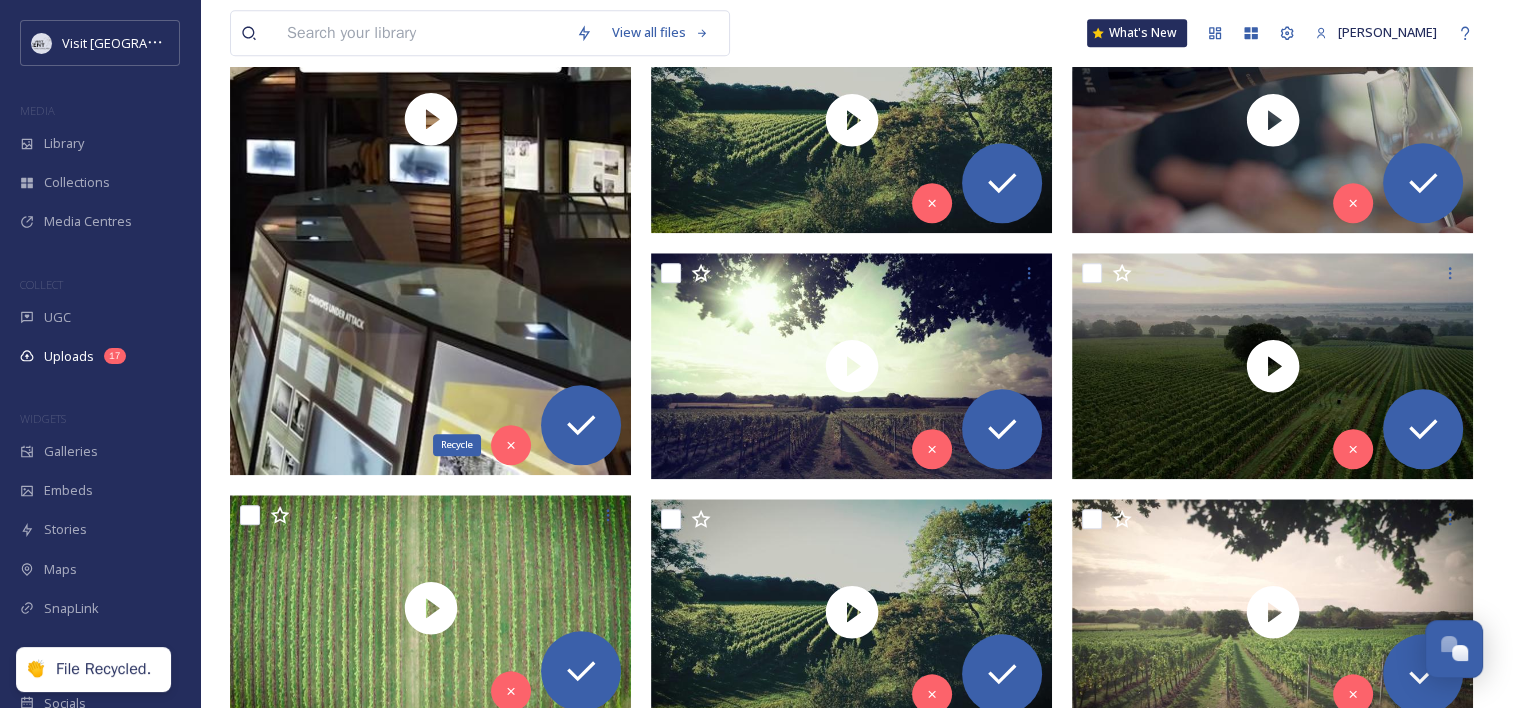 click 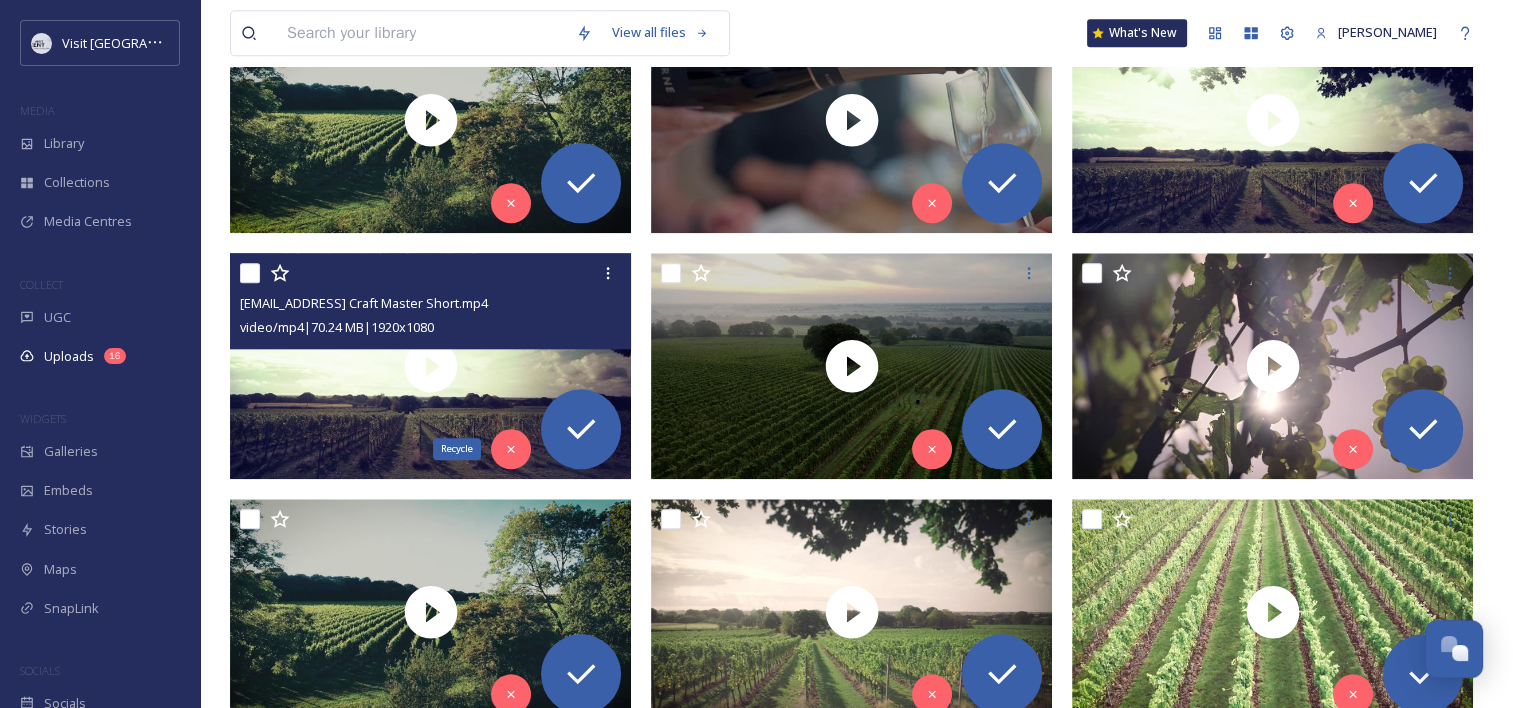 click 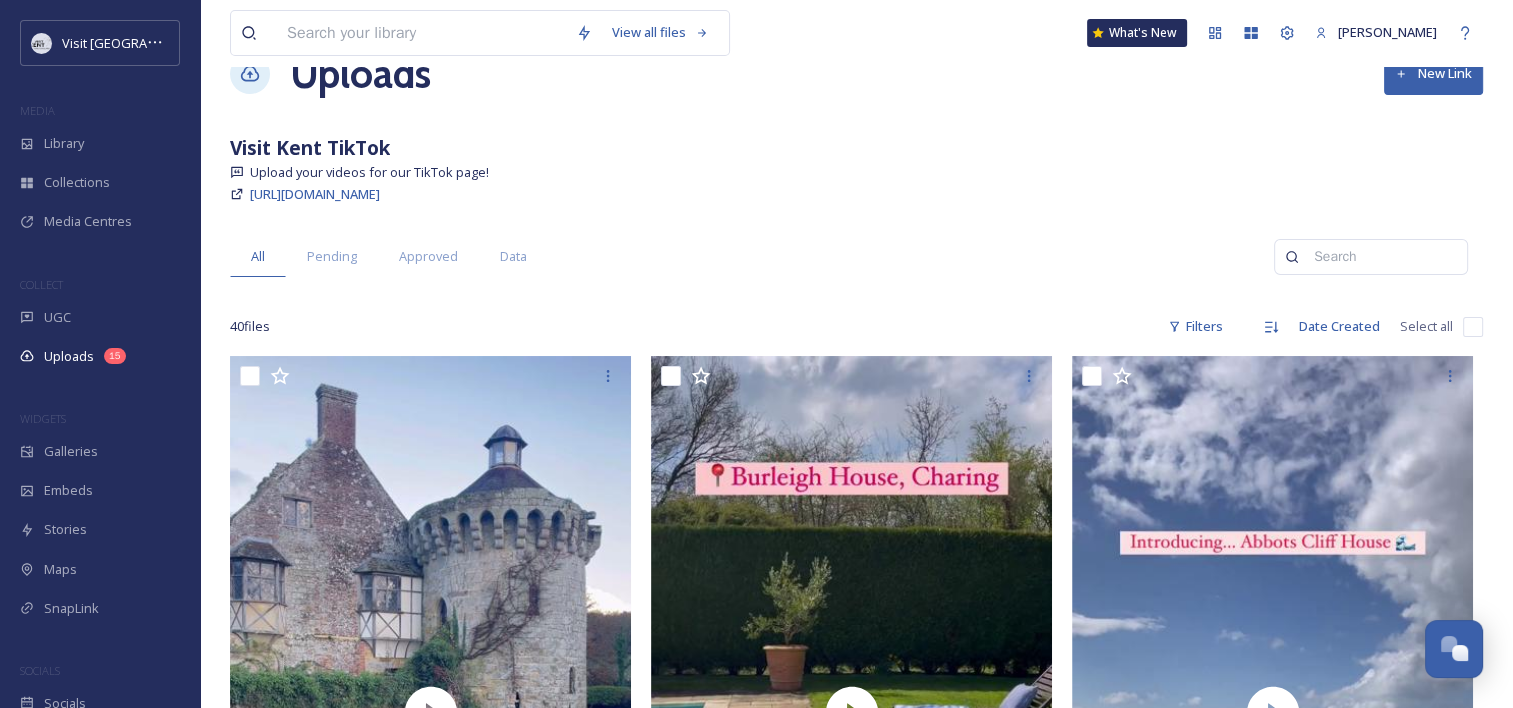 scroll, scrollTop: 0, scrollLeft: 0, axis: both 